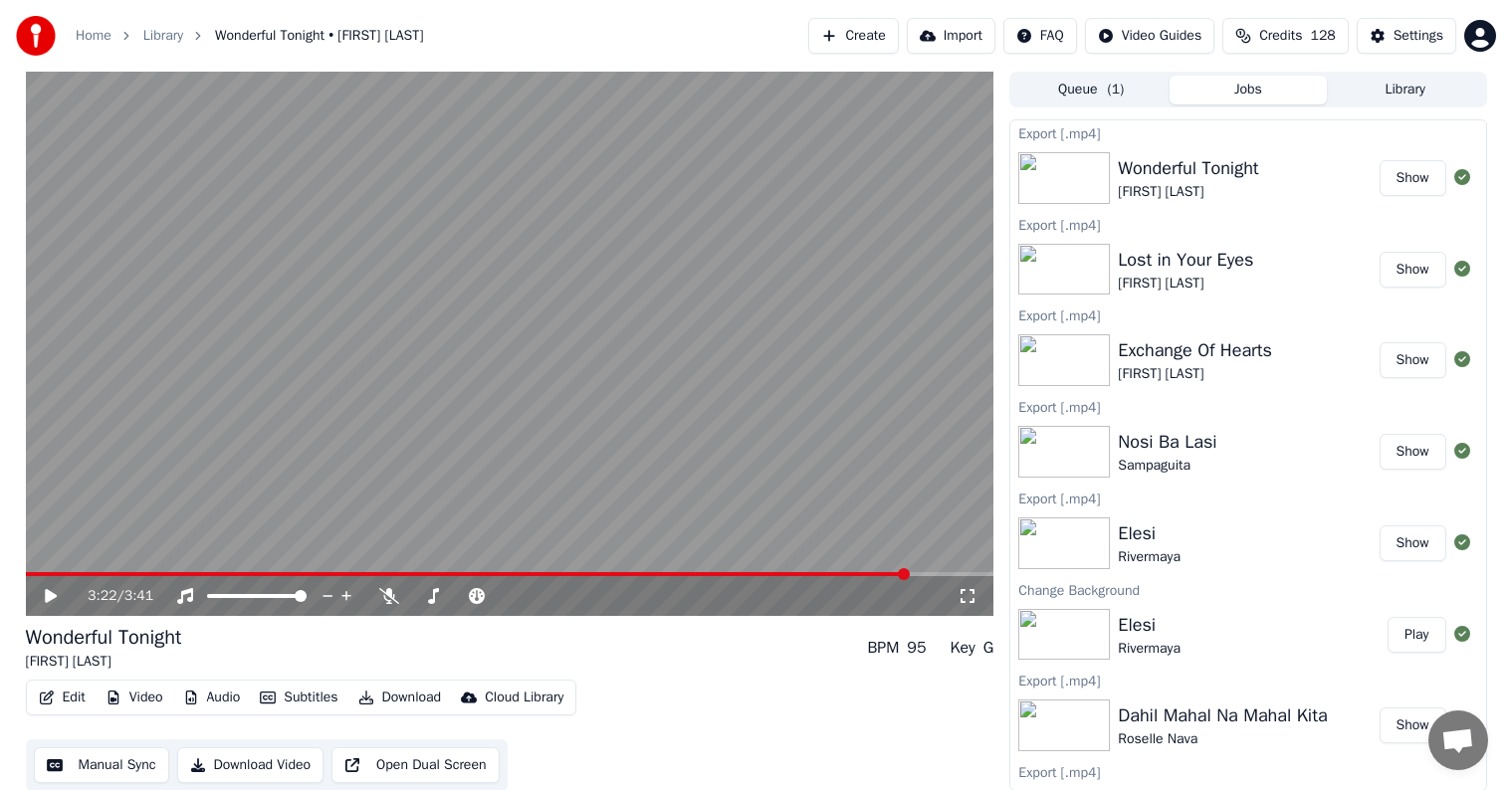 scroll, scrollTop: 1, scrollLeft: 0, axis: vertical 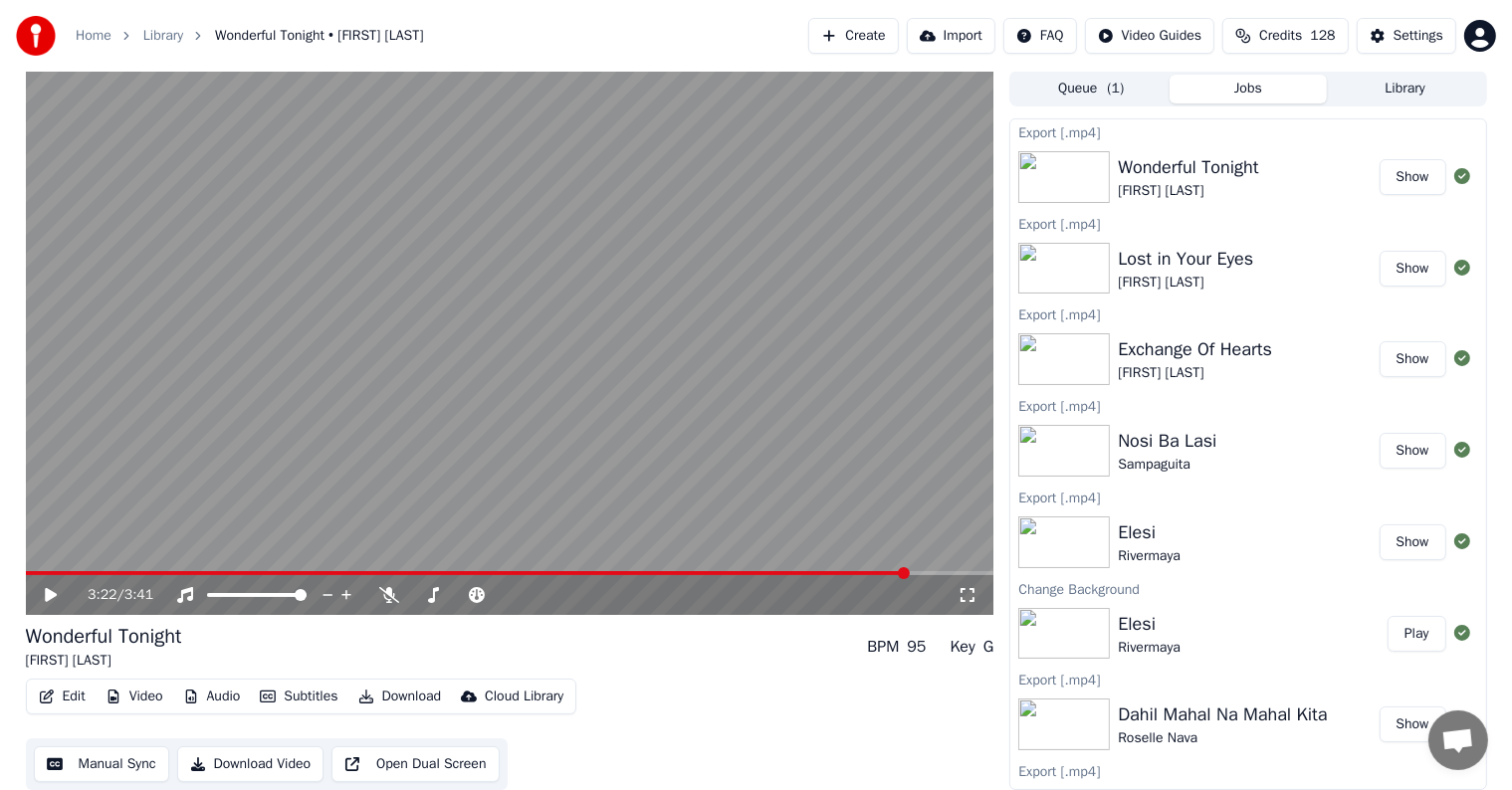 click on "Library" at bounding box center [1405, 89] 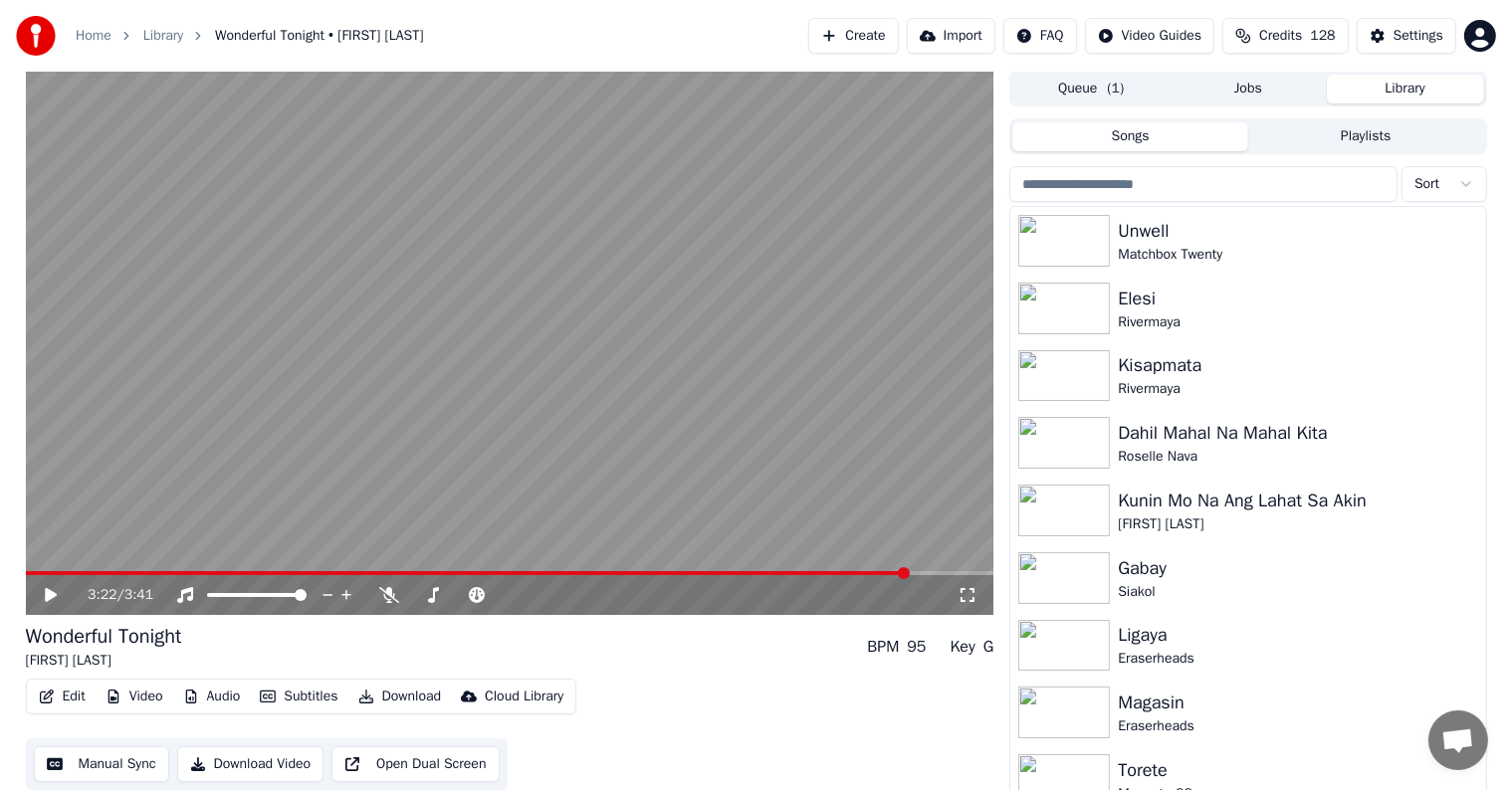 click at bounding box center (1203, 184) 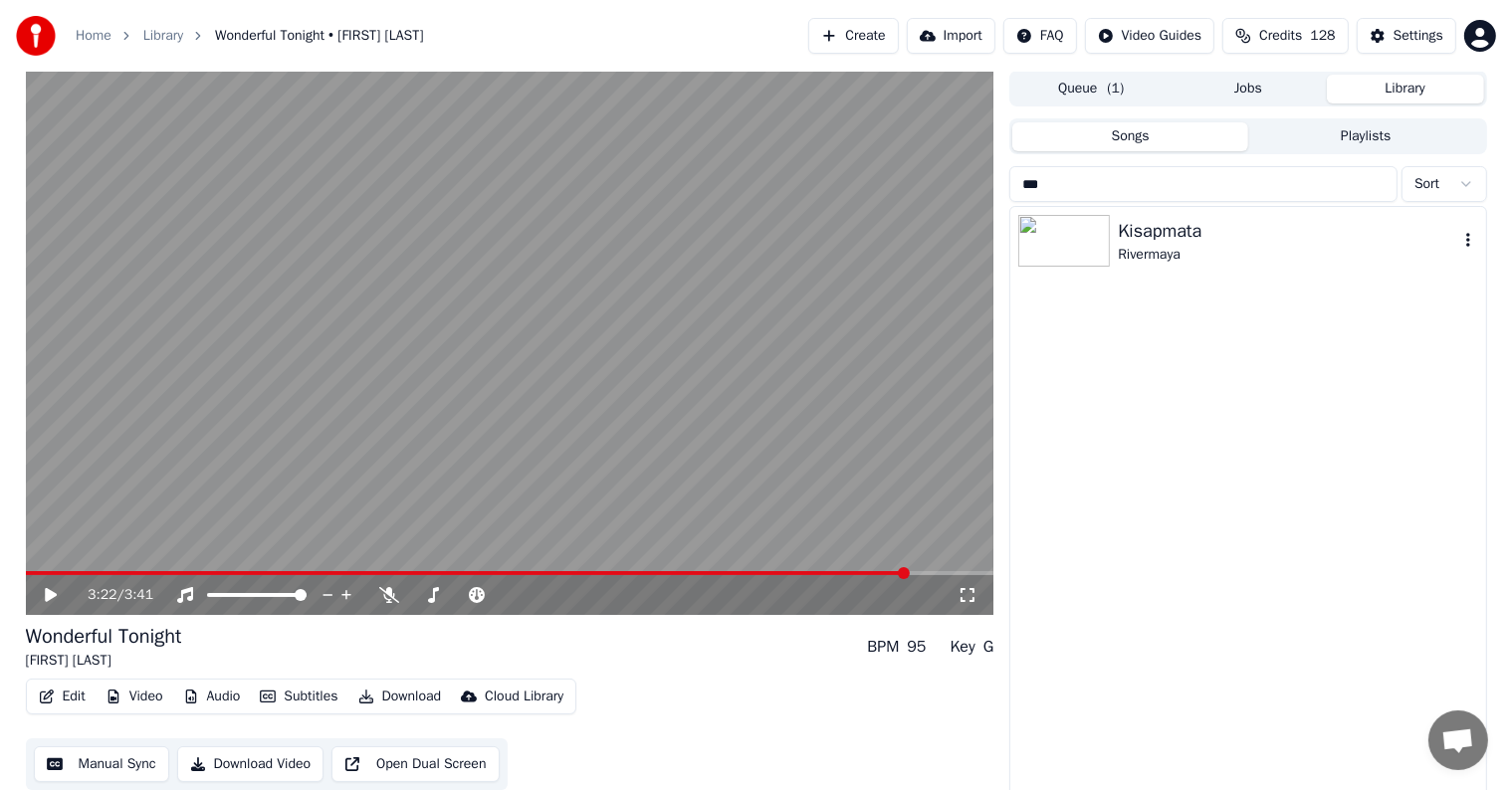 type on "***" 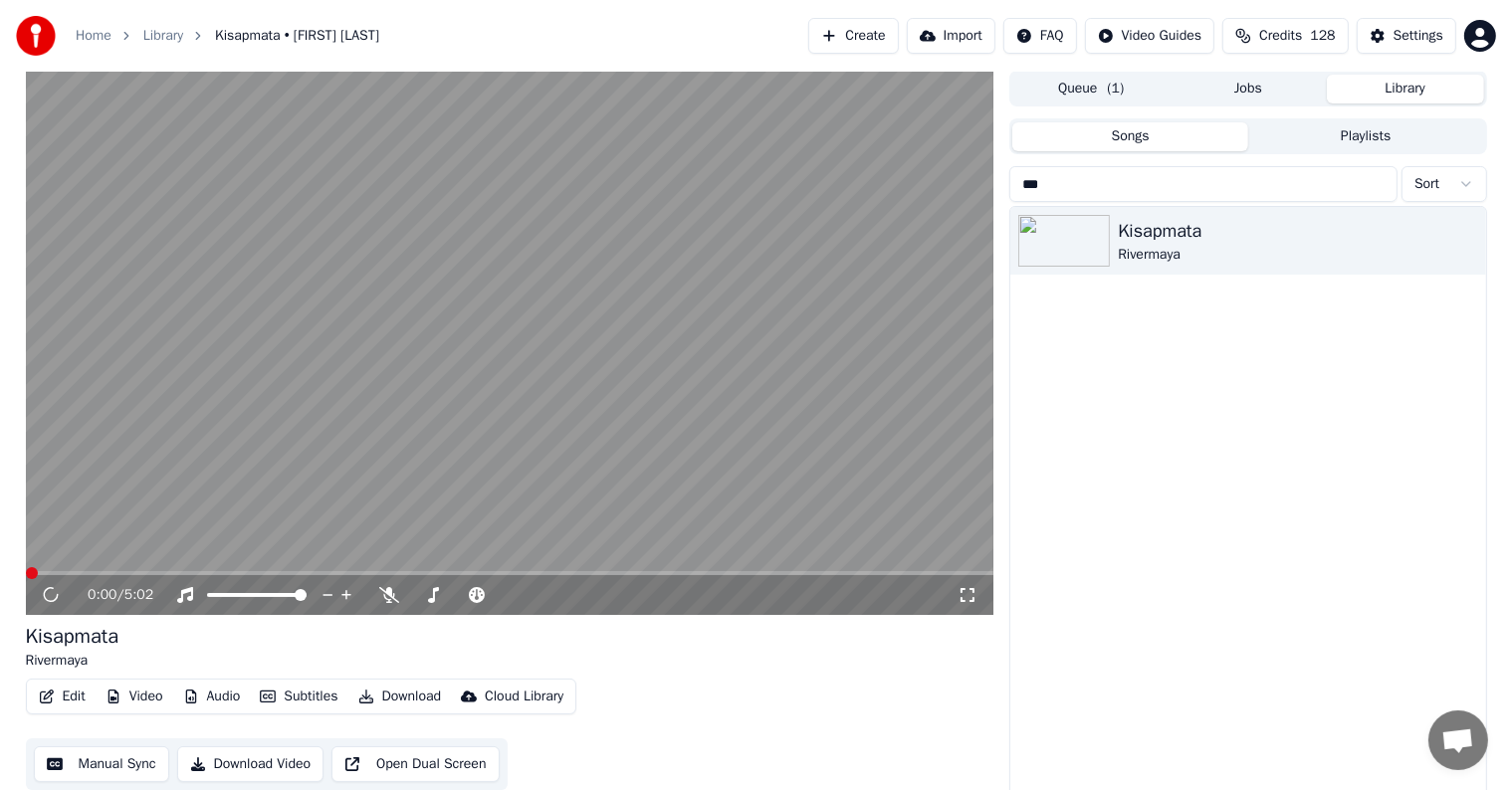 click on "Video" at bounding box center (134, 696) 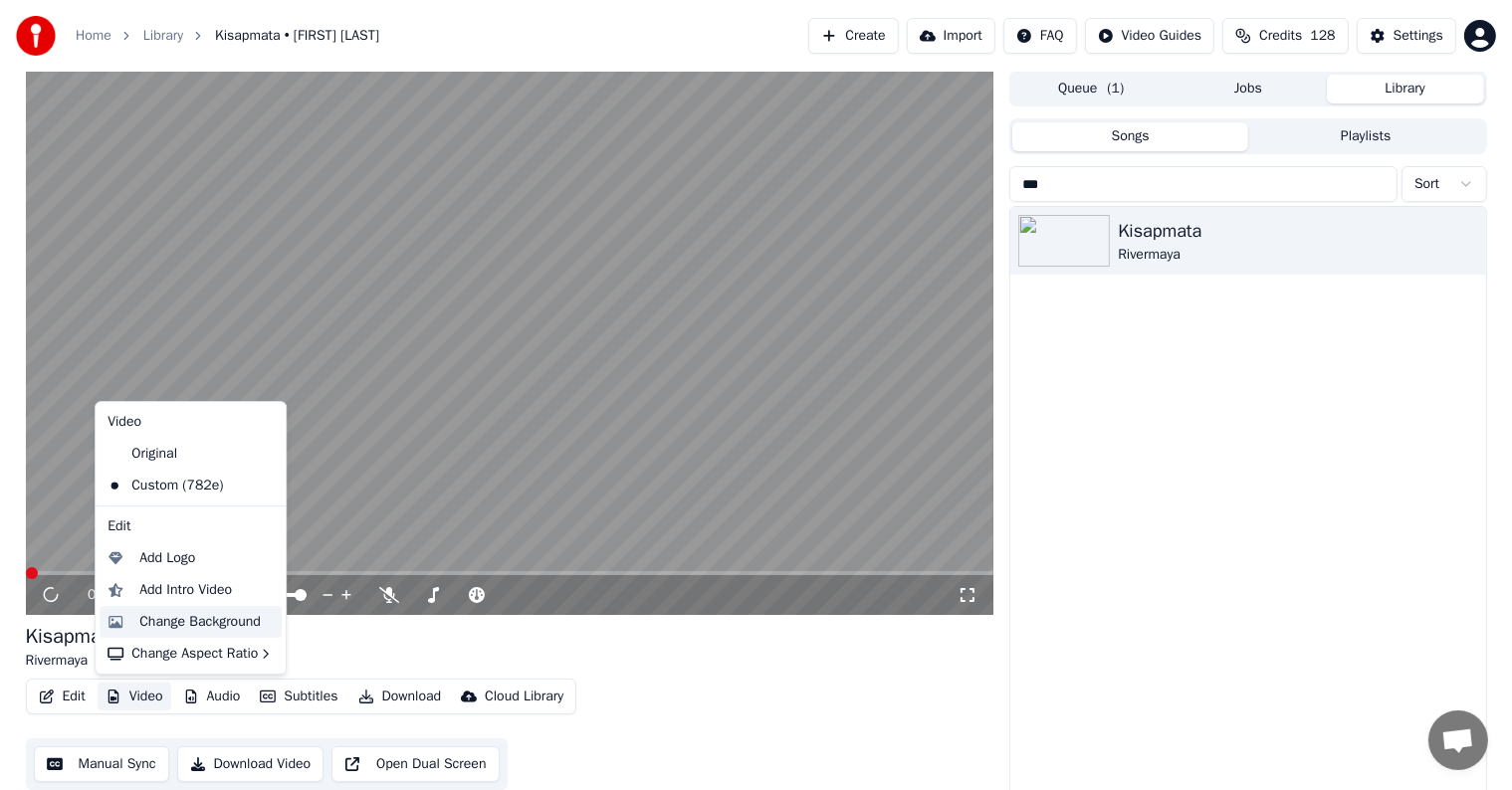 click on "Change Background" at bounding box center [200, 622] 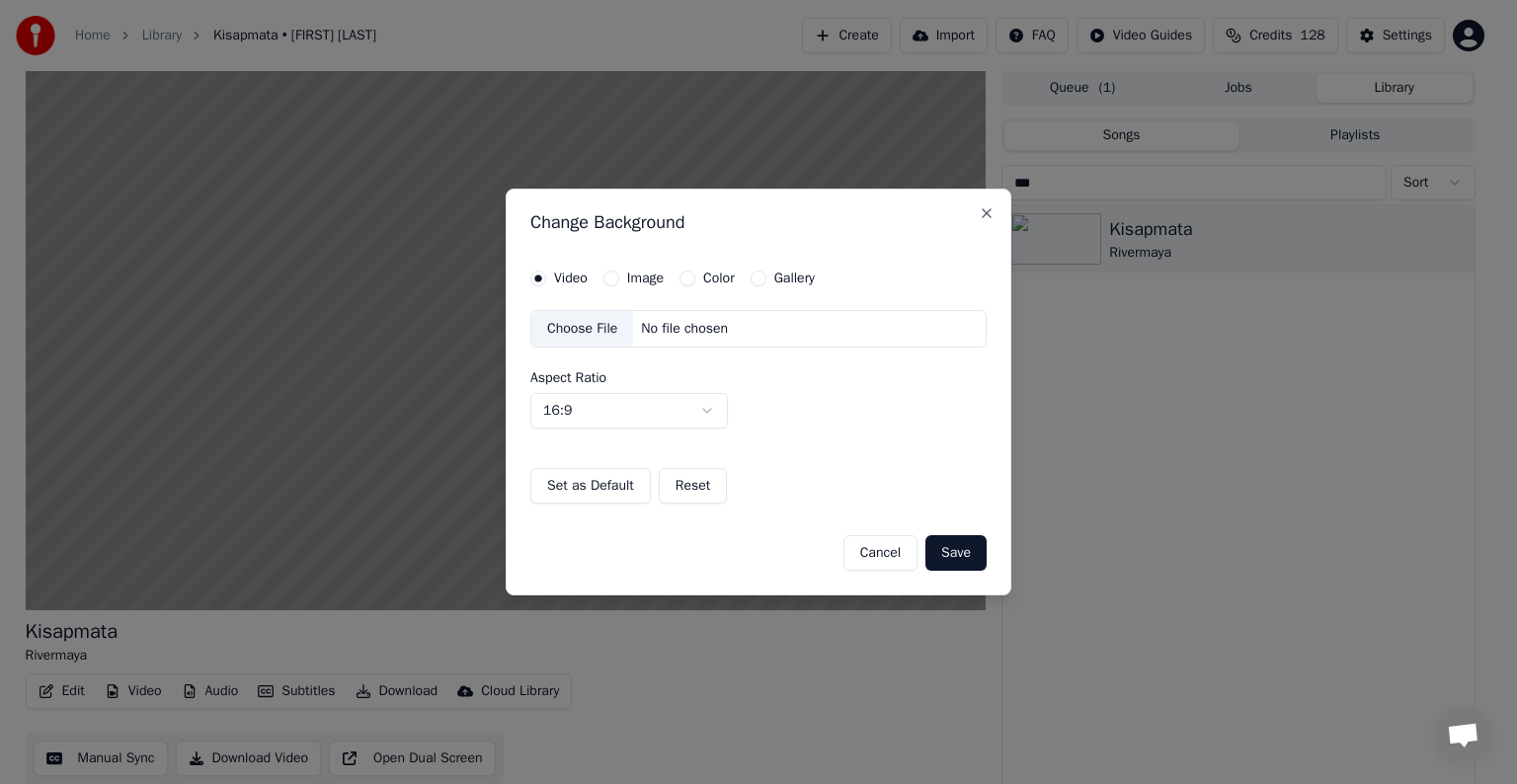 click on "Image" at bounding box center [611, 278] 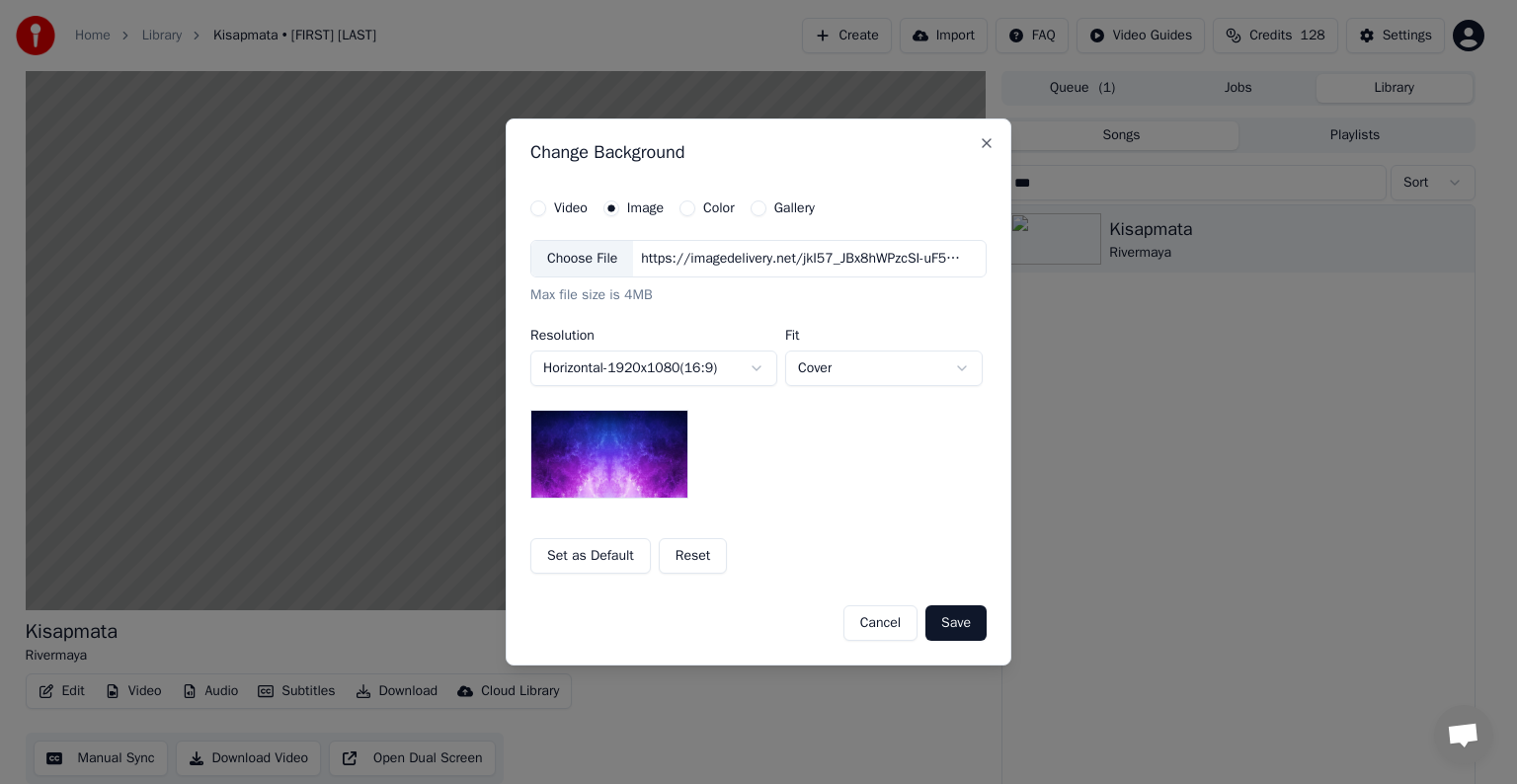 click on "Choose File" at bounding box center (582, 259) 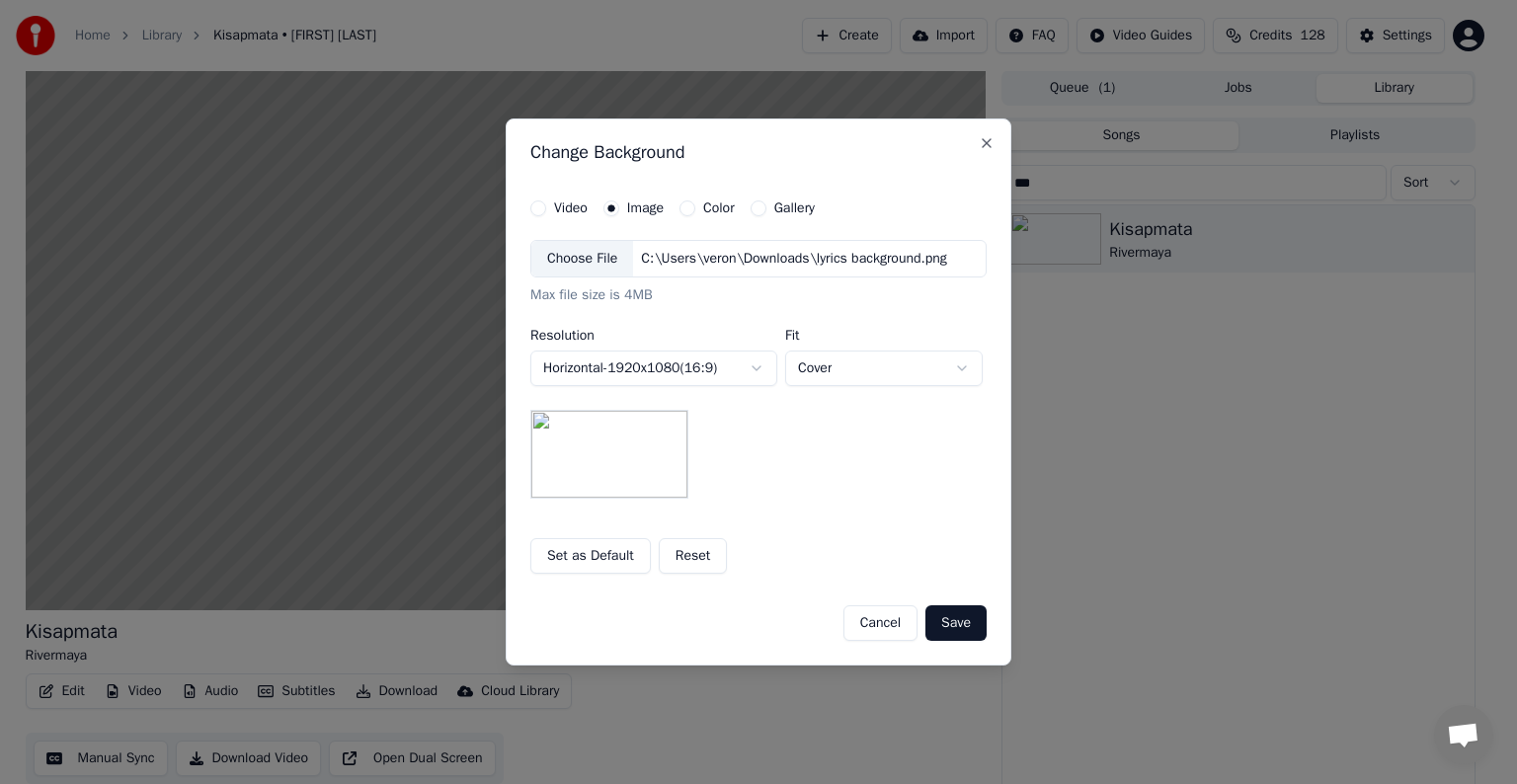 click on "Save" at bounding box center (956, 623) 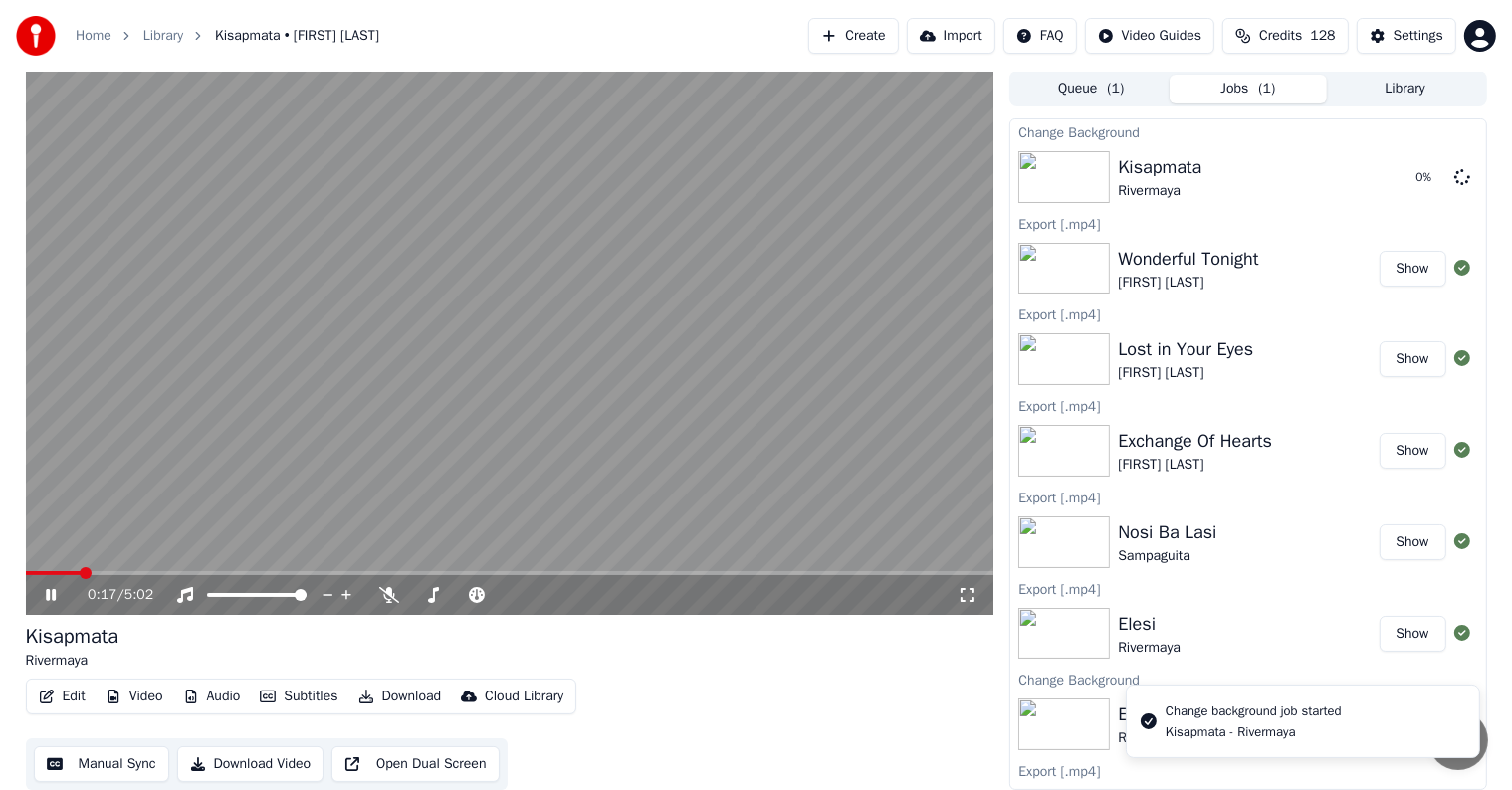 click 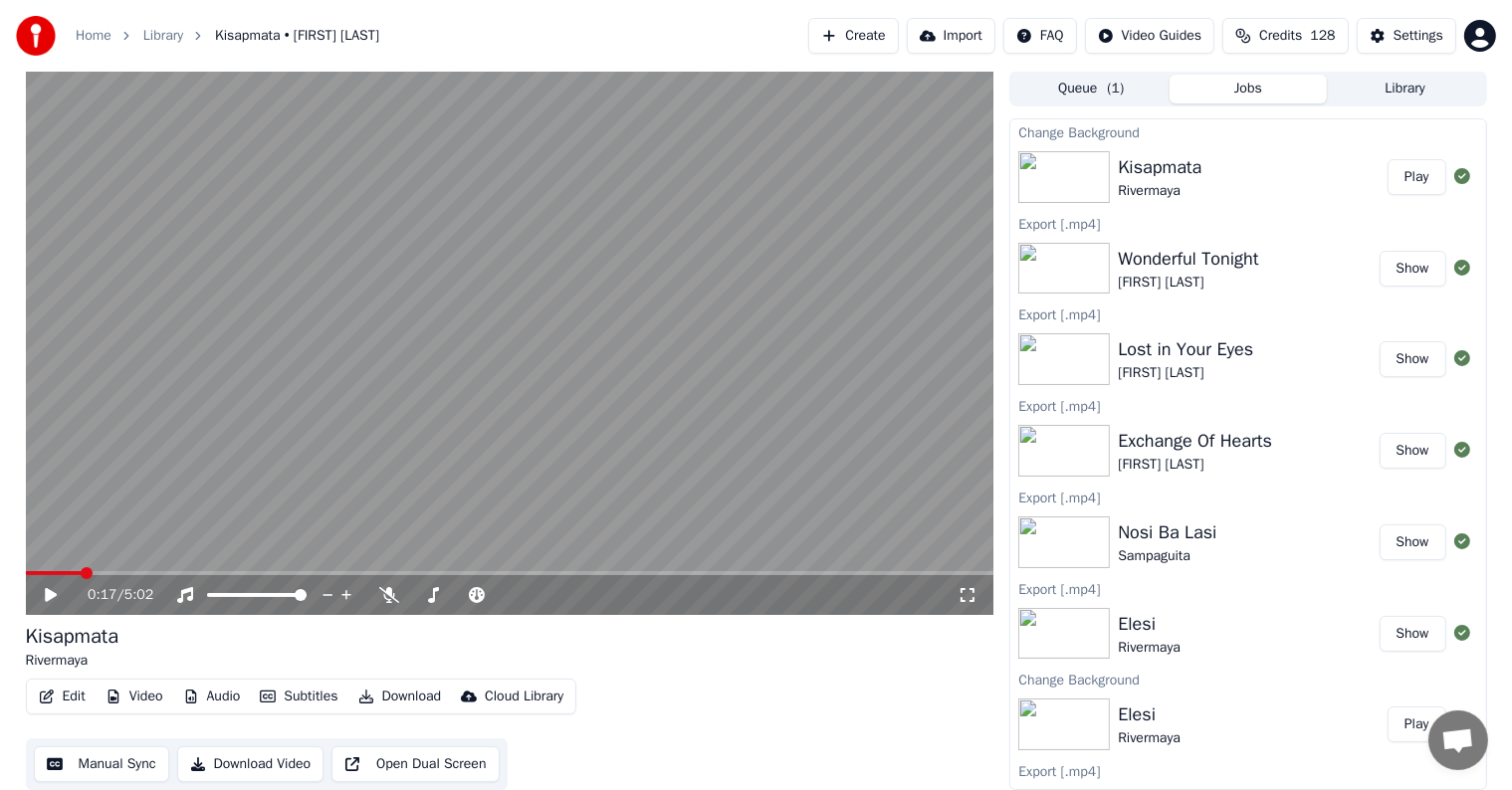 click on "Play" at bounding box center (1416, 177) 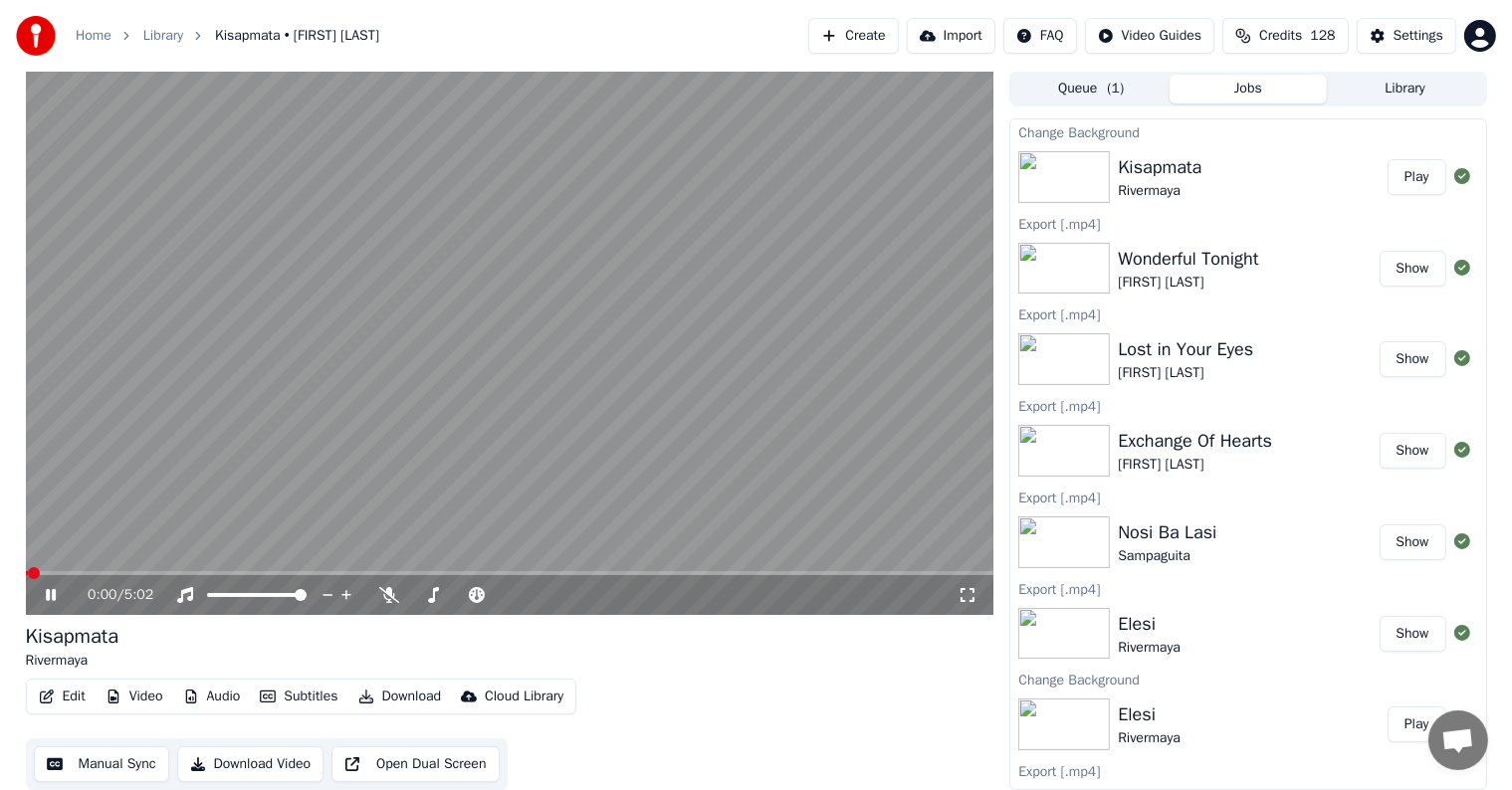 click 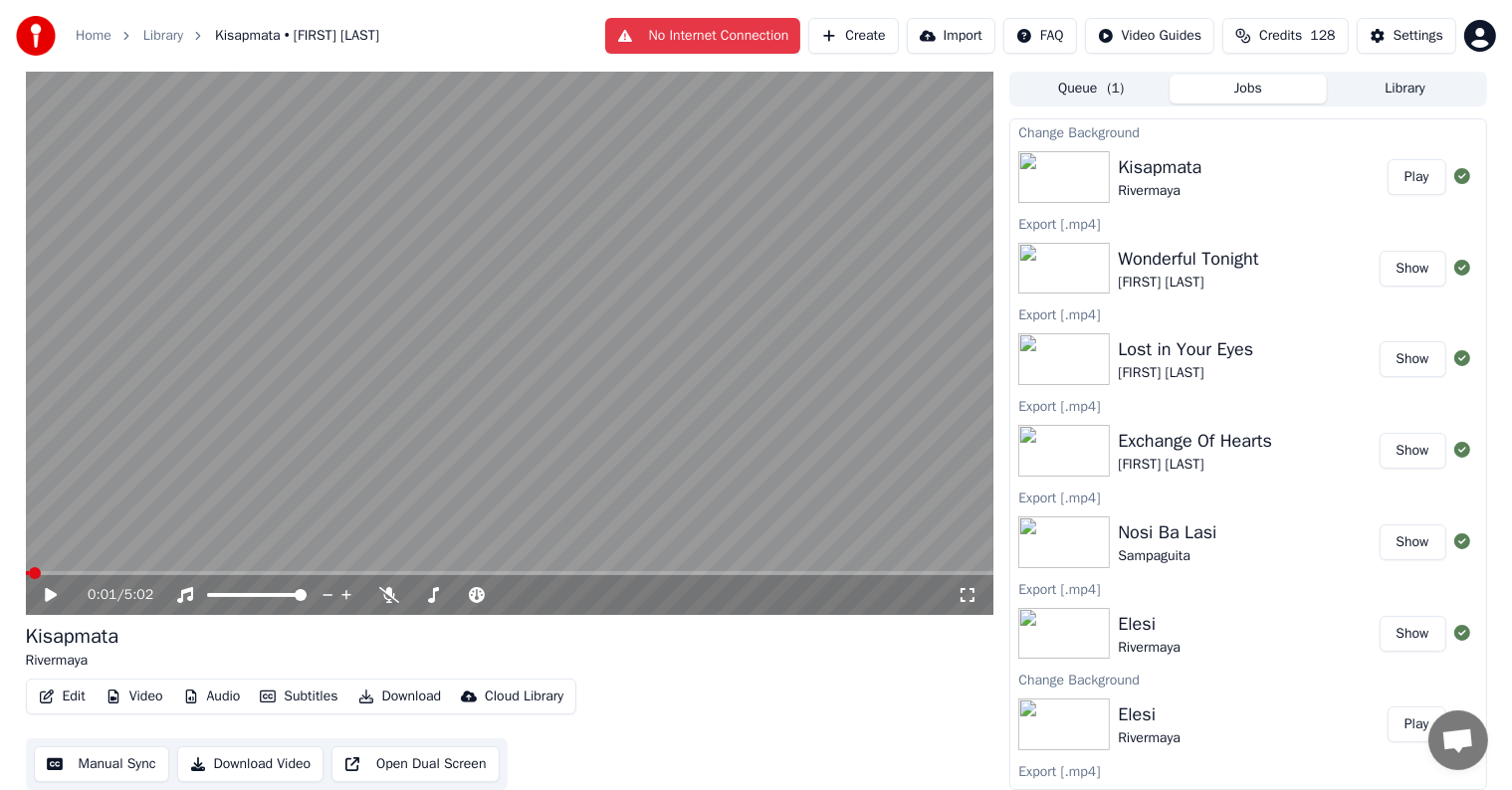 click on "Edit Video Audio Subtitles Download Cloud Library Manual Sync Download Video Open Dual Screen" at bounding box center [510, 734] 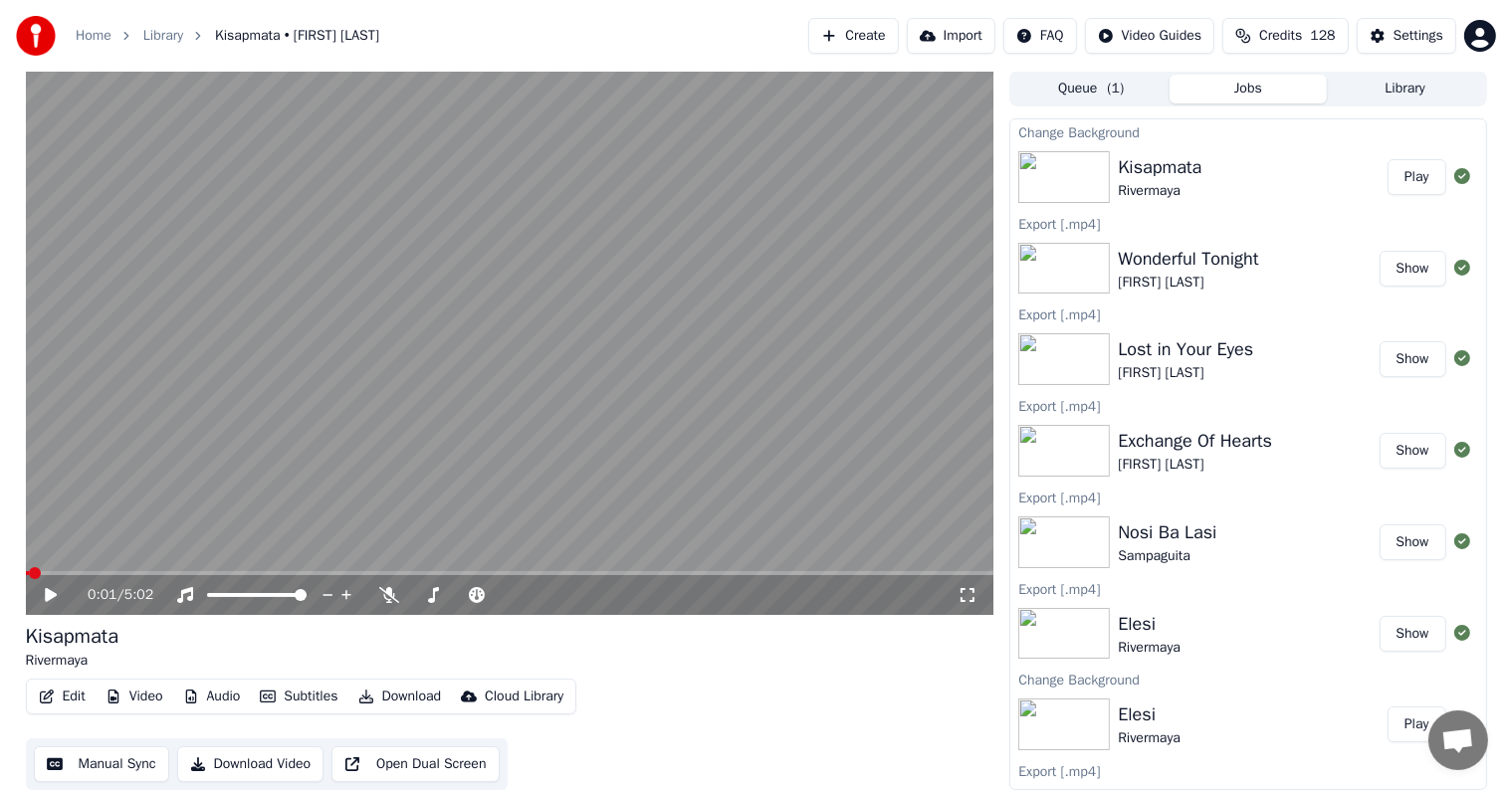 click on "Edit Video Audio Subtitles Download Cloud Library Manual Sync Download Video Open Dual Screen" at bounding box center (510, 734) 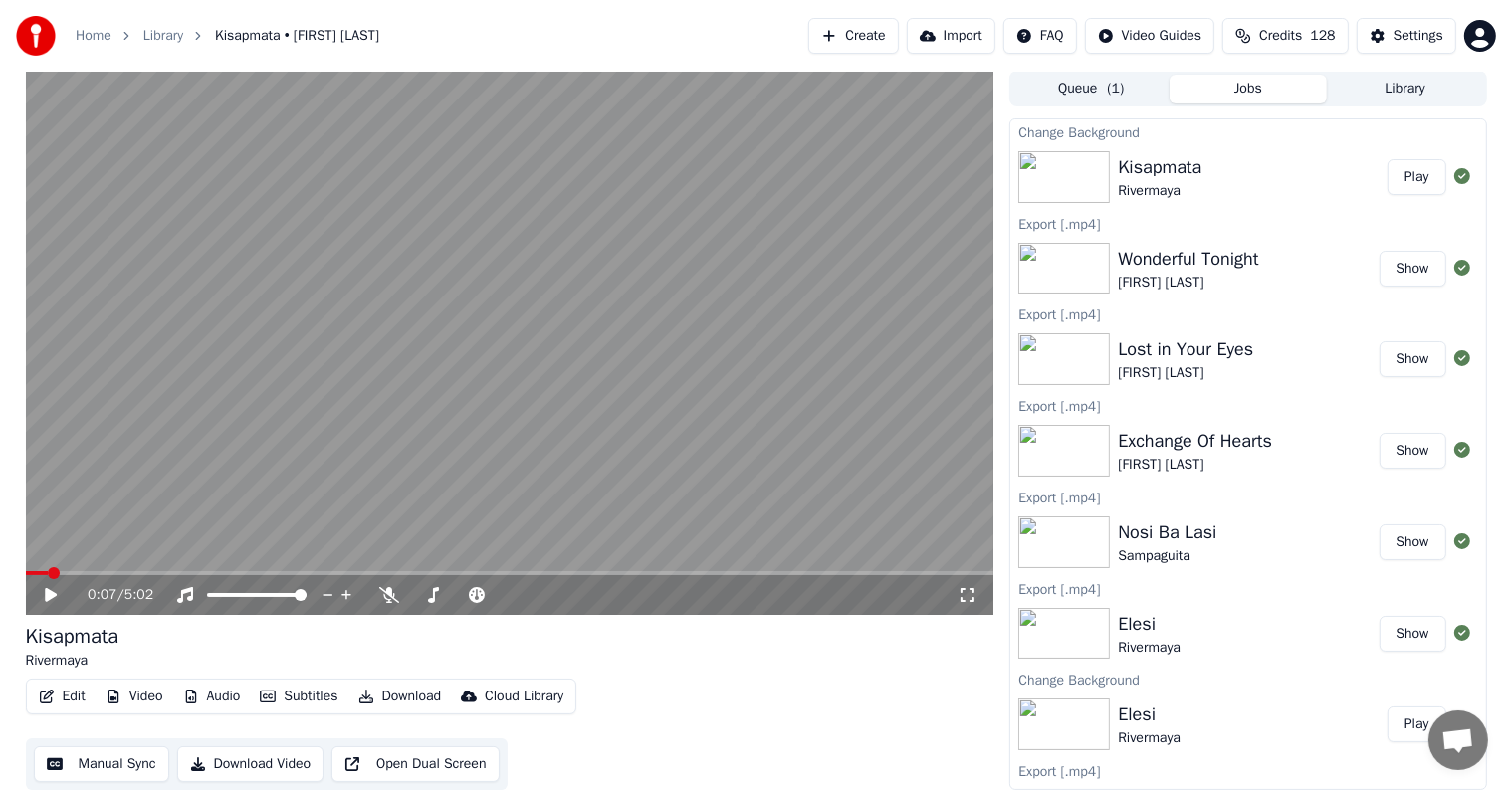 click at bounding box center [510, 573] 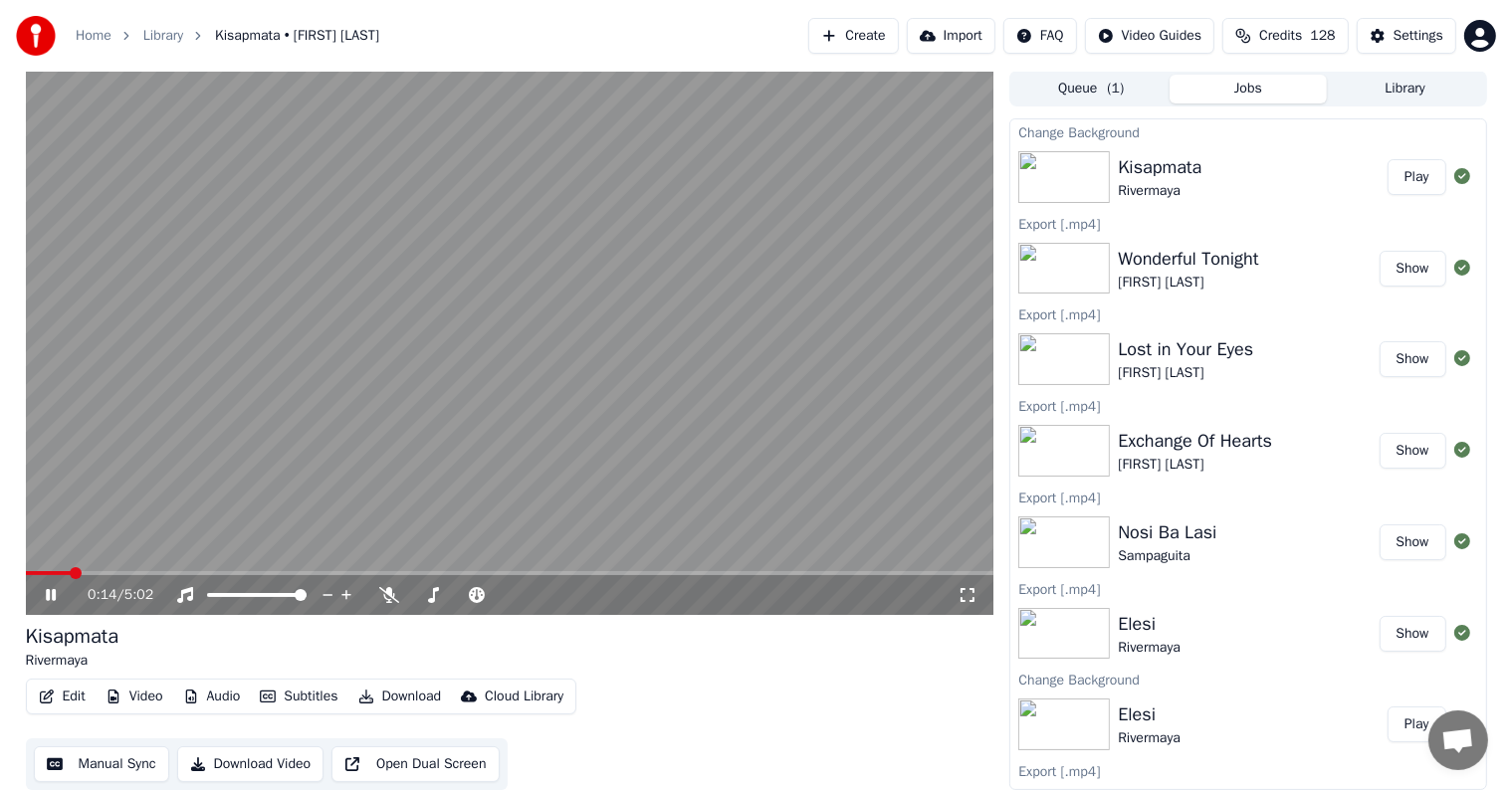 click at bounding box center [48, 573] 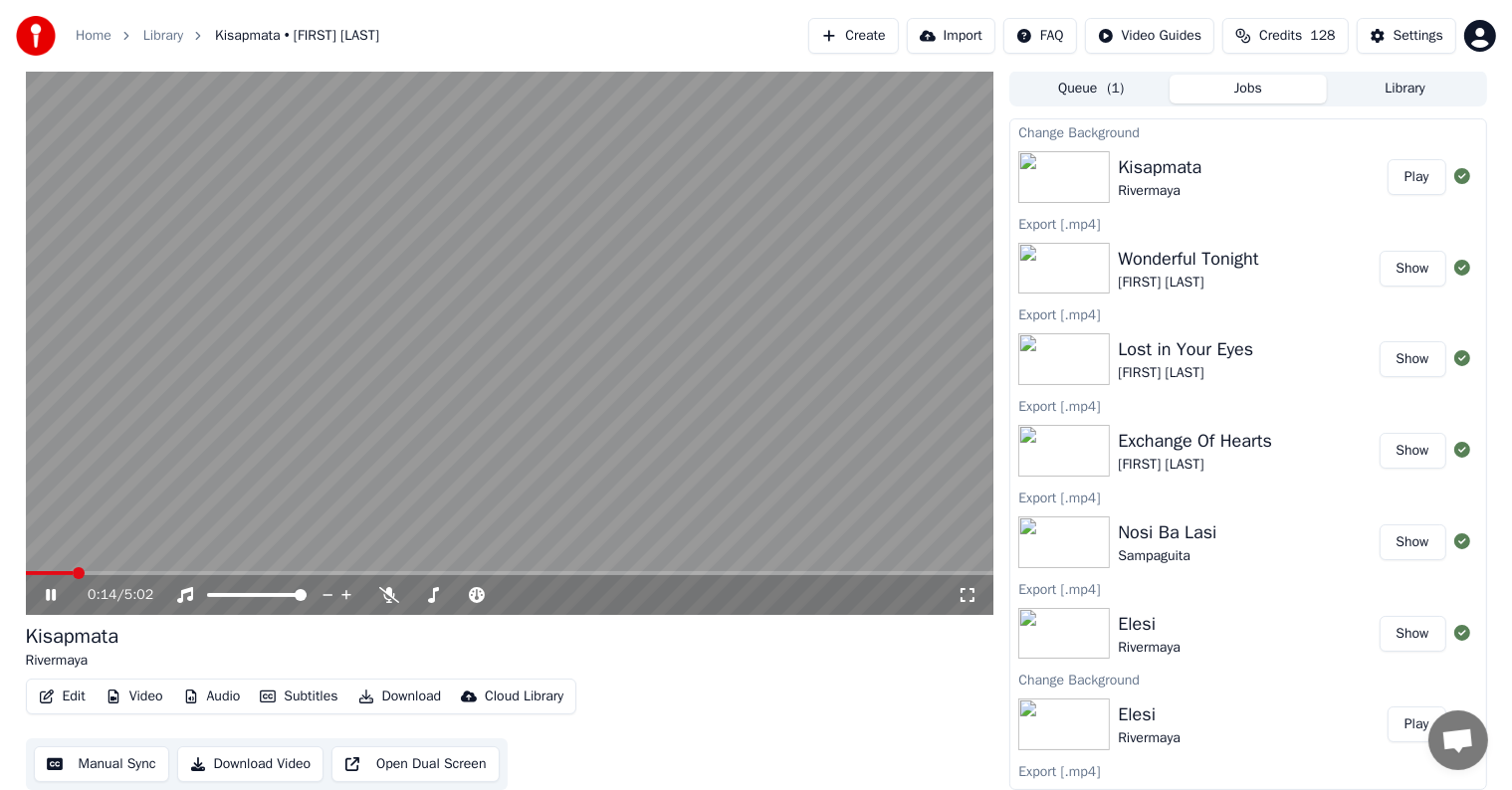 click at bounding box center [50, 573] 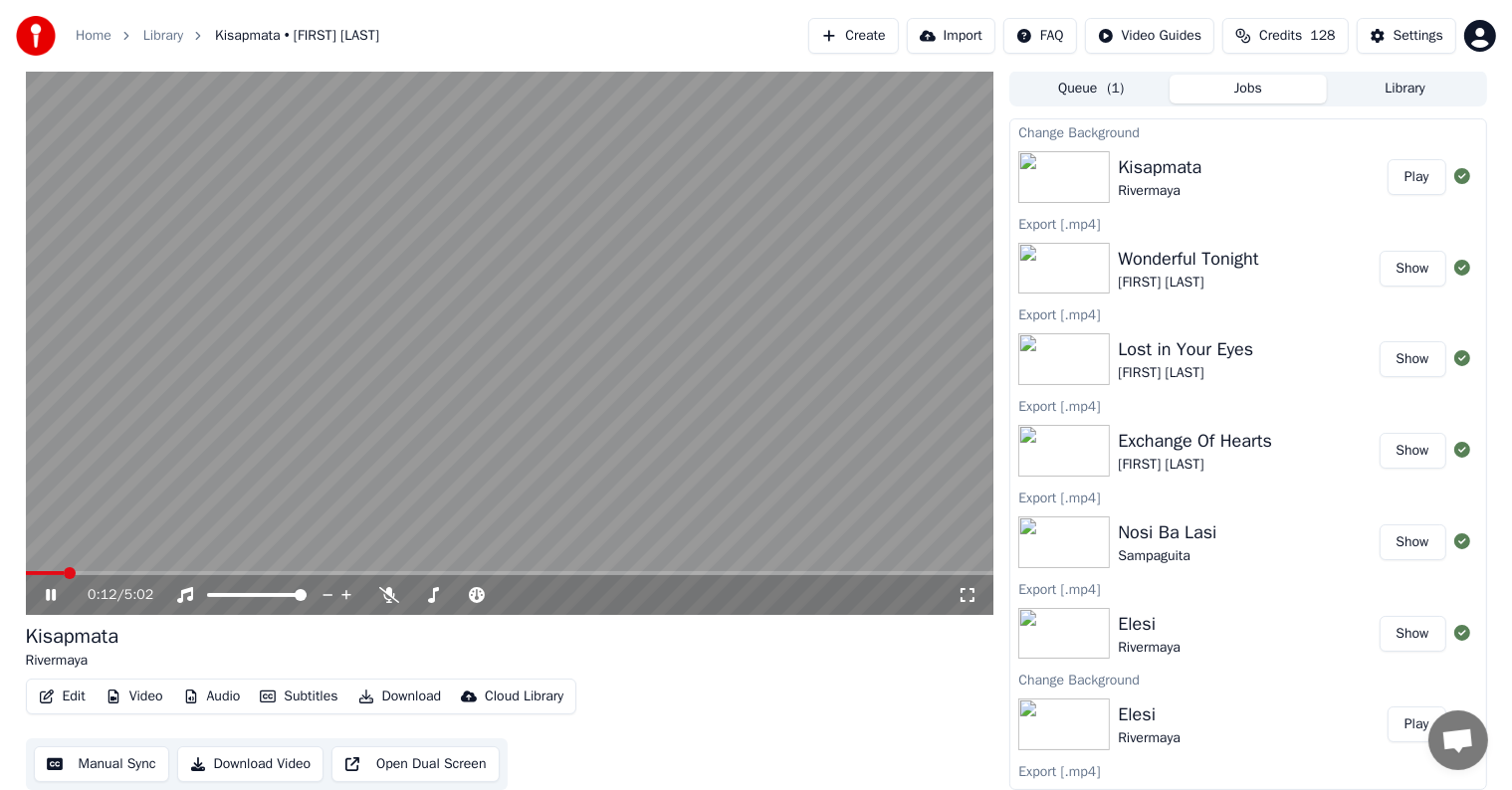 click at bounding box center [45, 573] 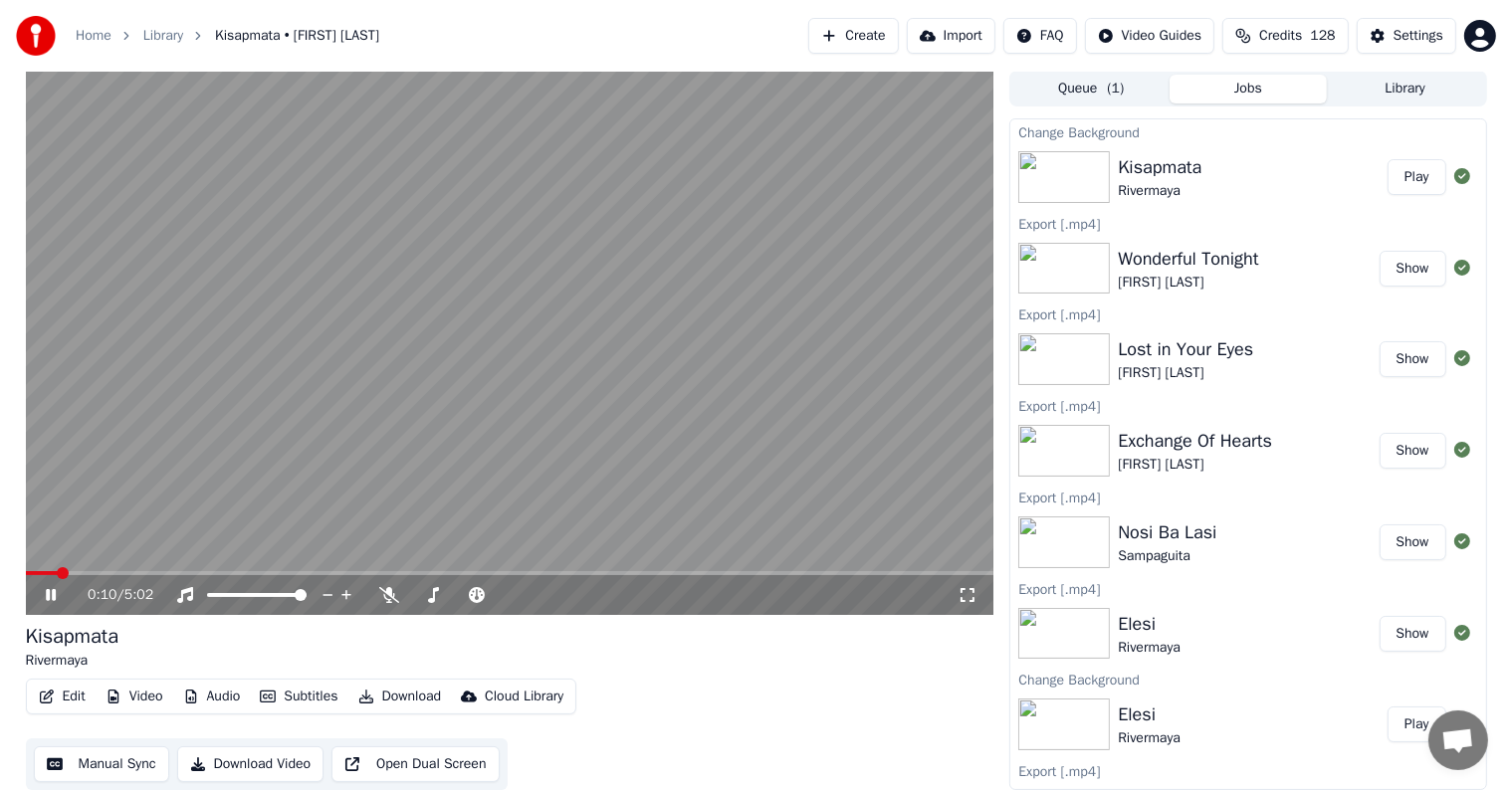 click at bounding box center (42, 573) 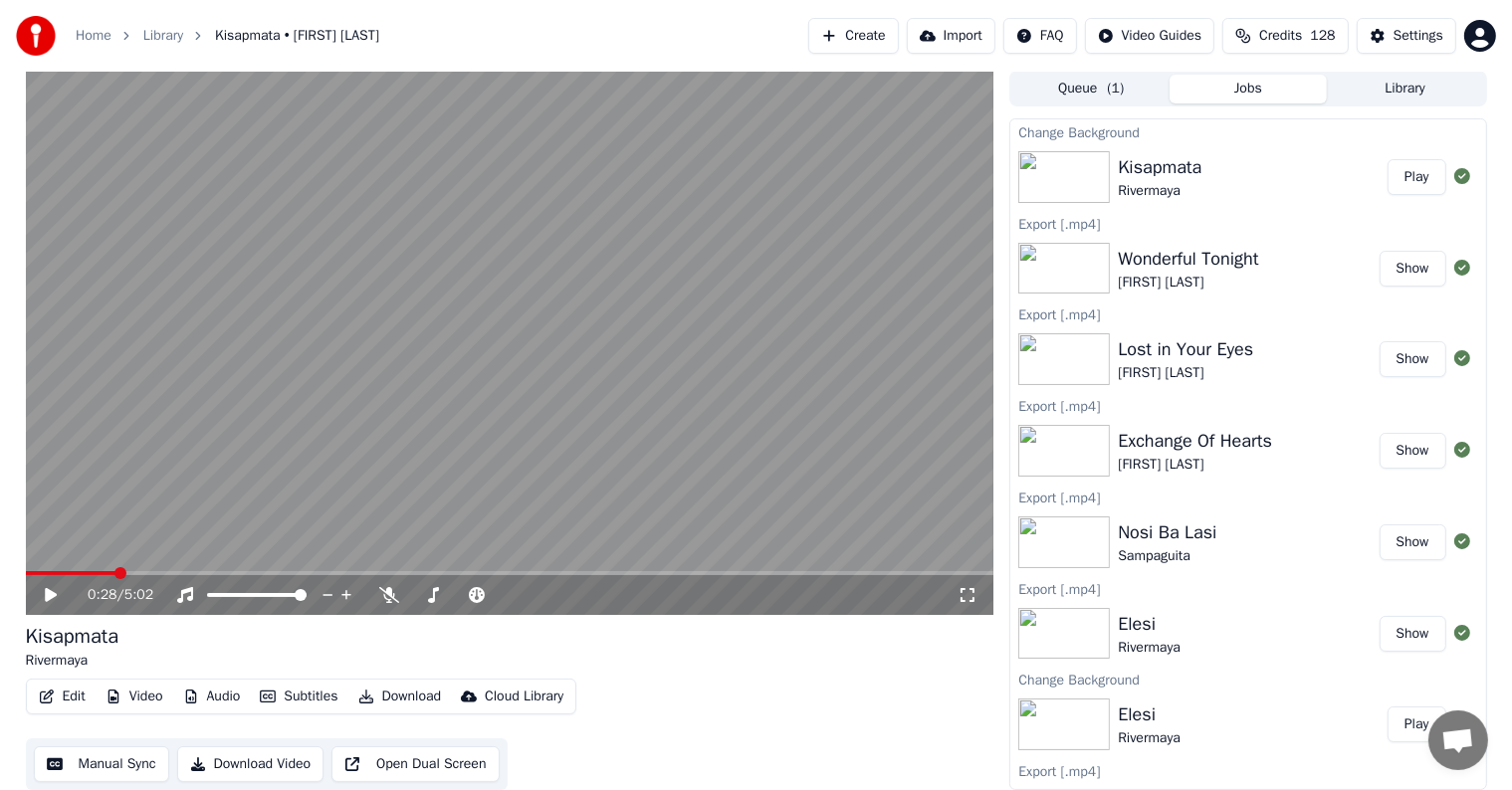 click at bounding box center [510, 573] 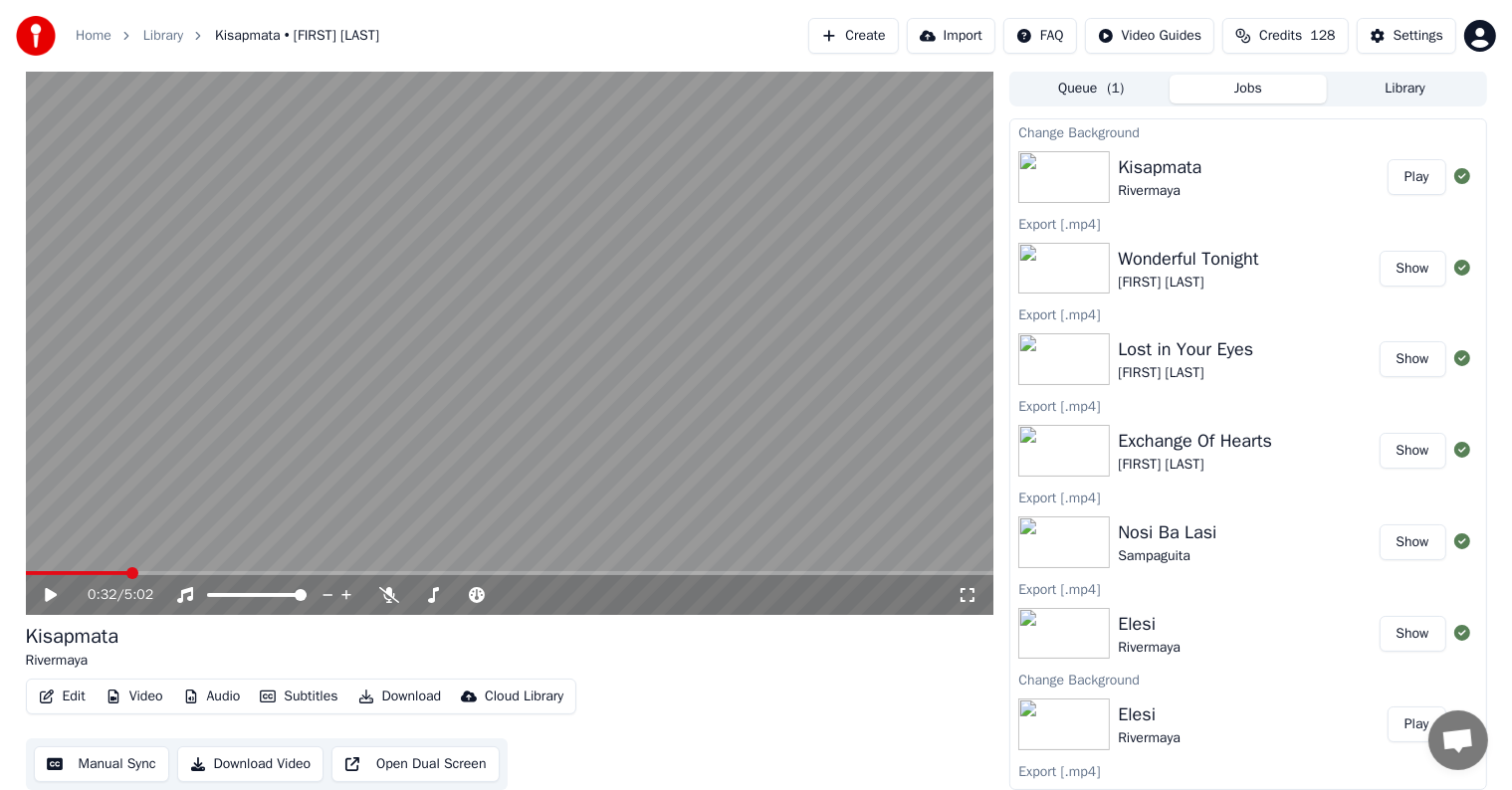 click at bounding box center (510, 573) 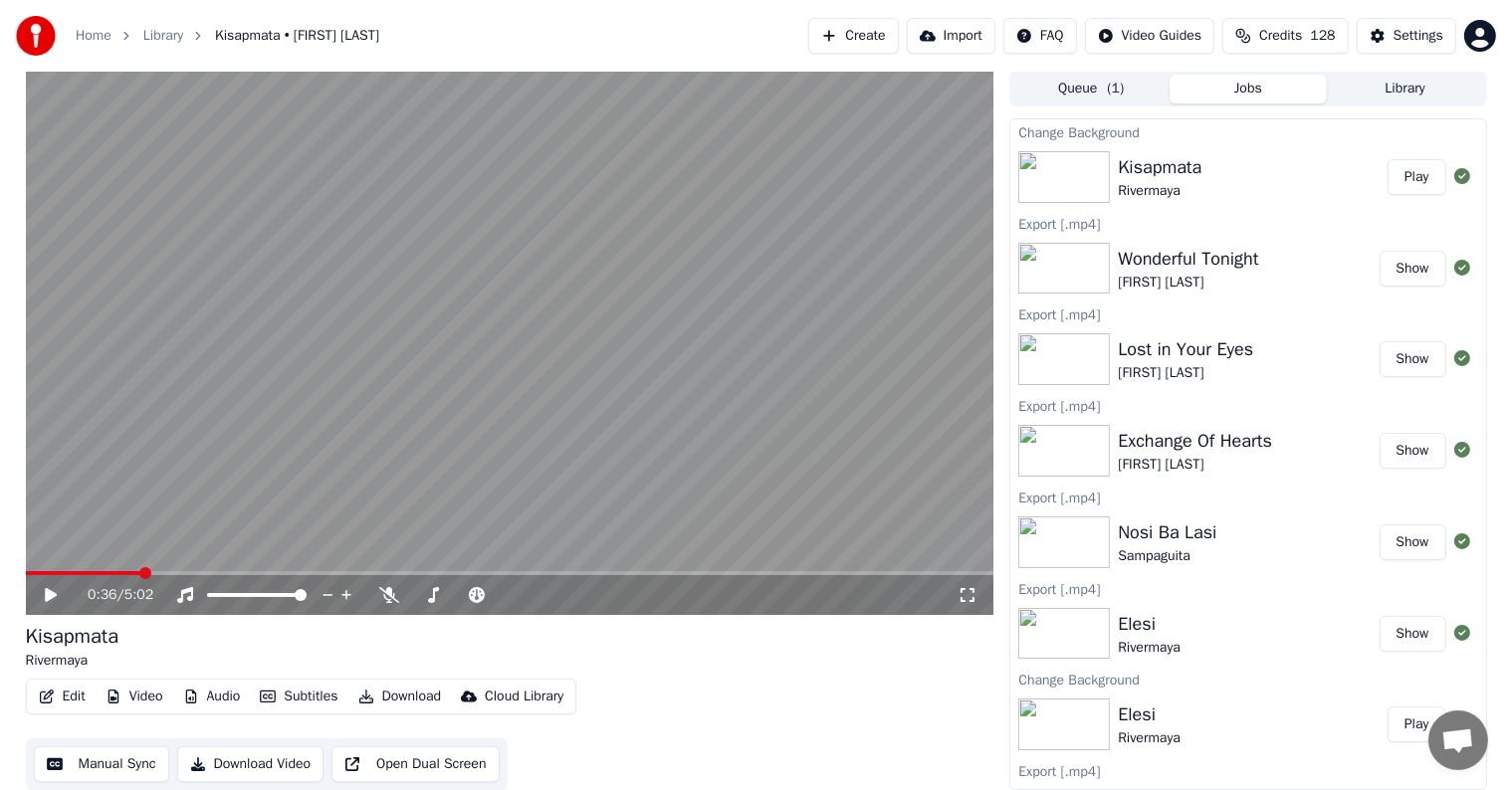 click at bounding box center (510, 573) 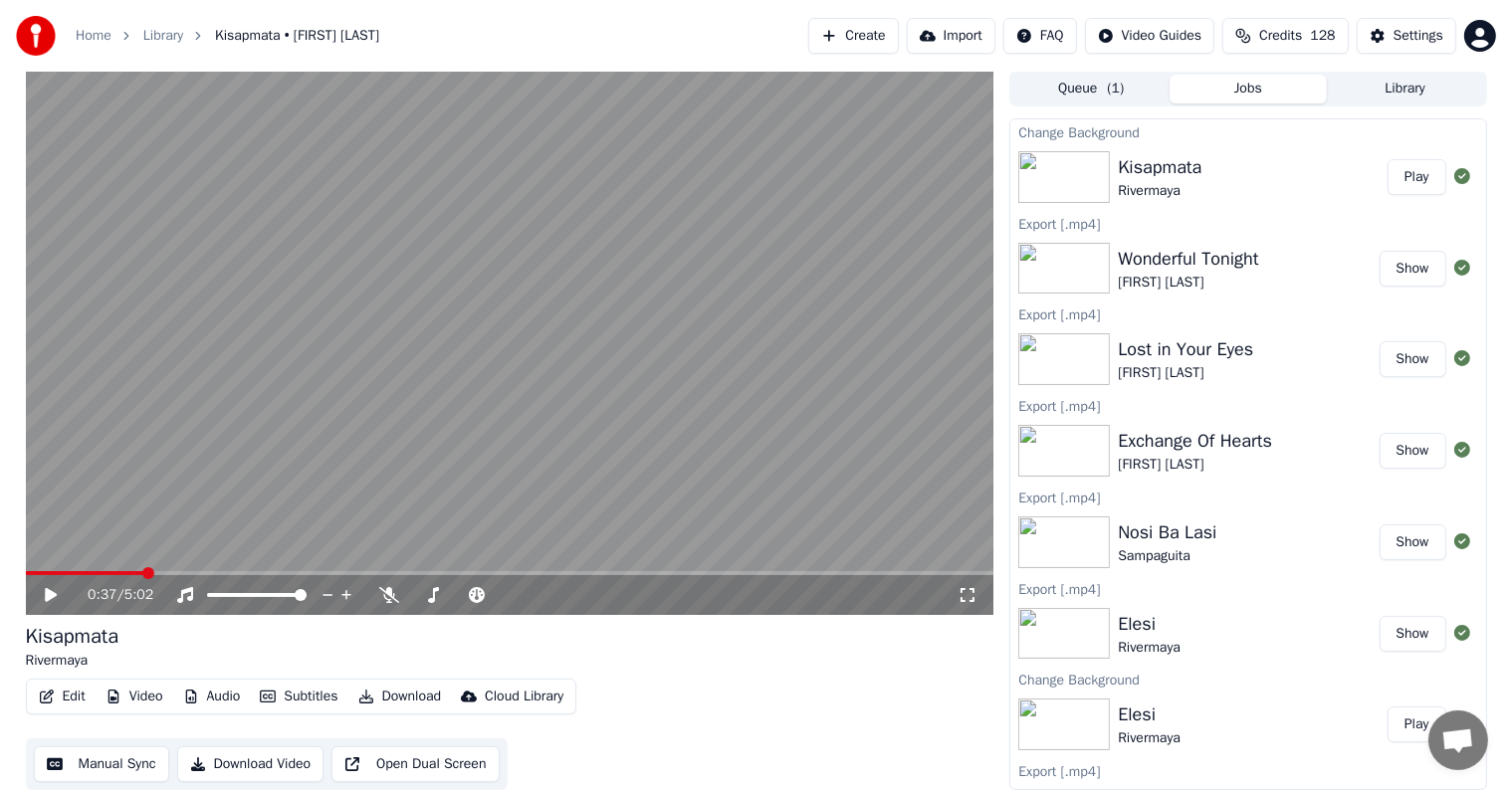 click at bounding box center [148, 573] 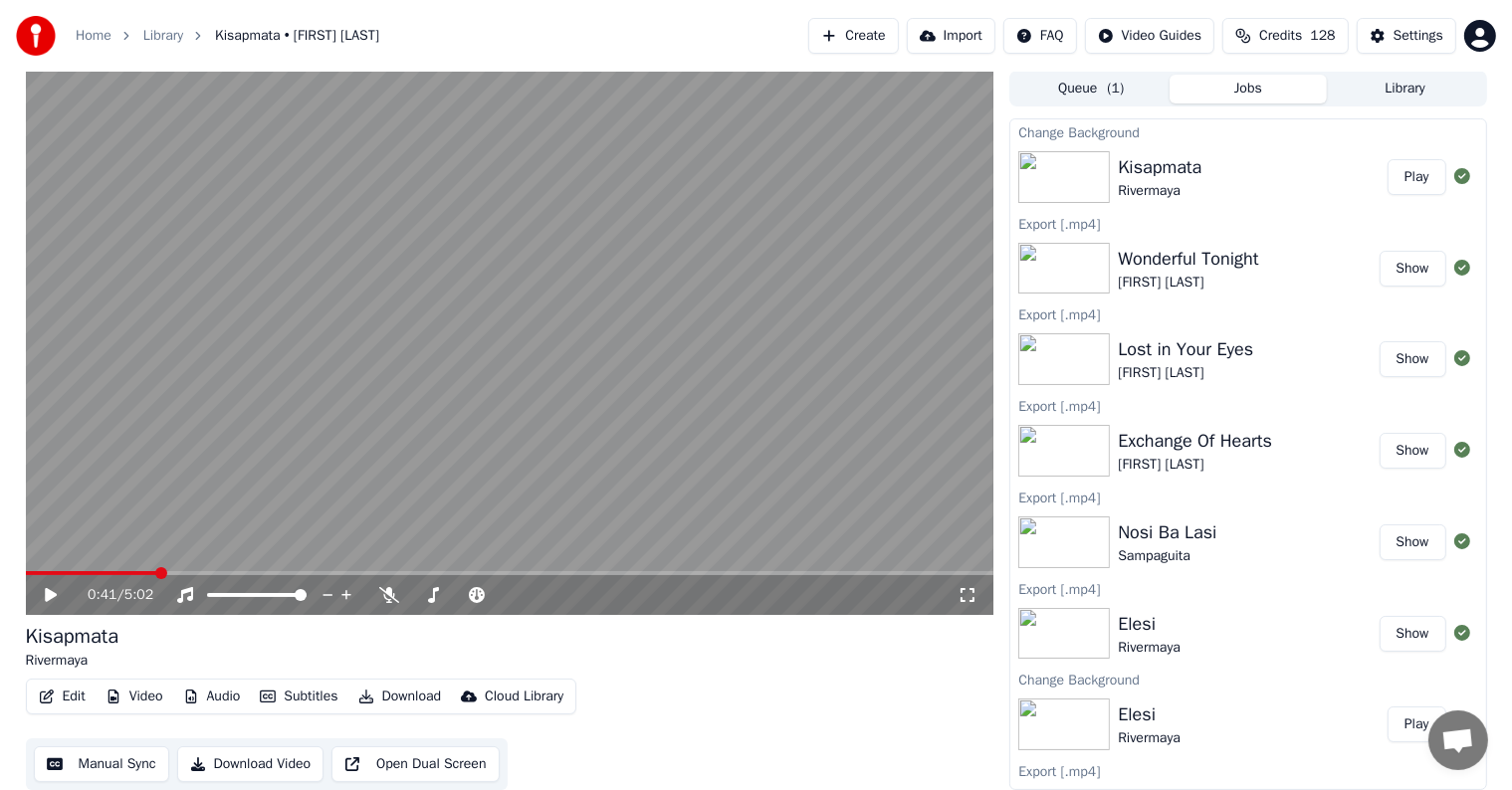 click at bounding box center (510, 573) 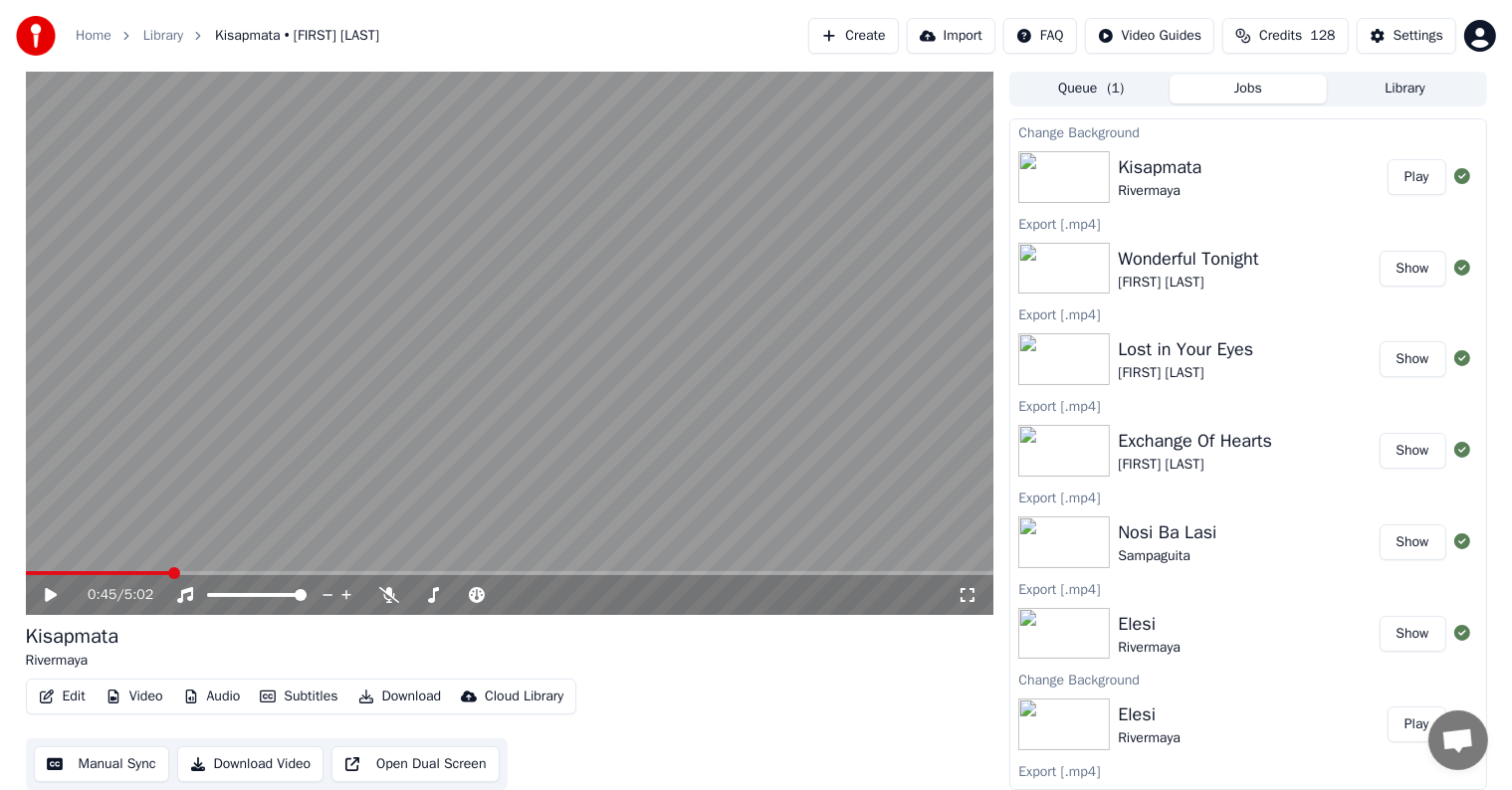 click at bounding box center (510, 573) 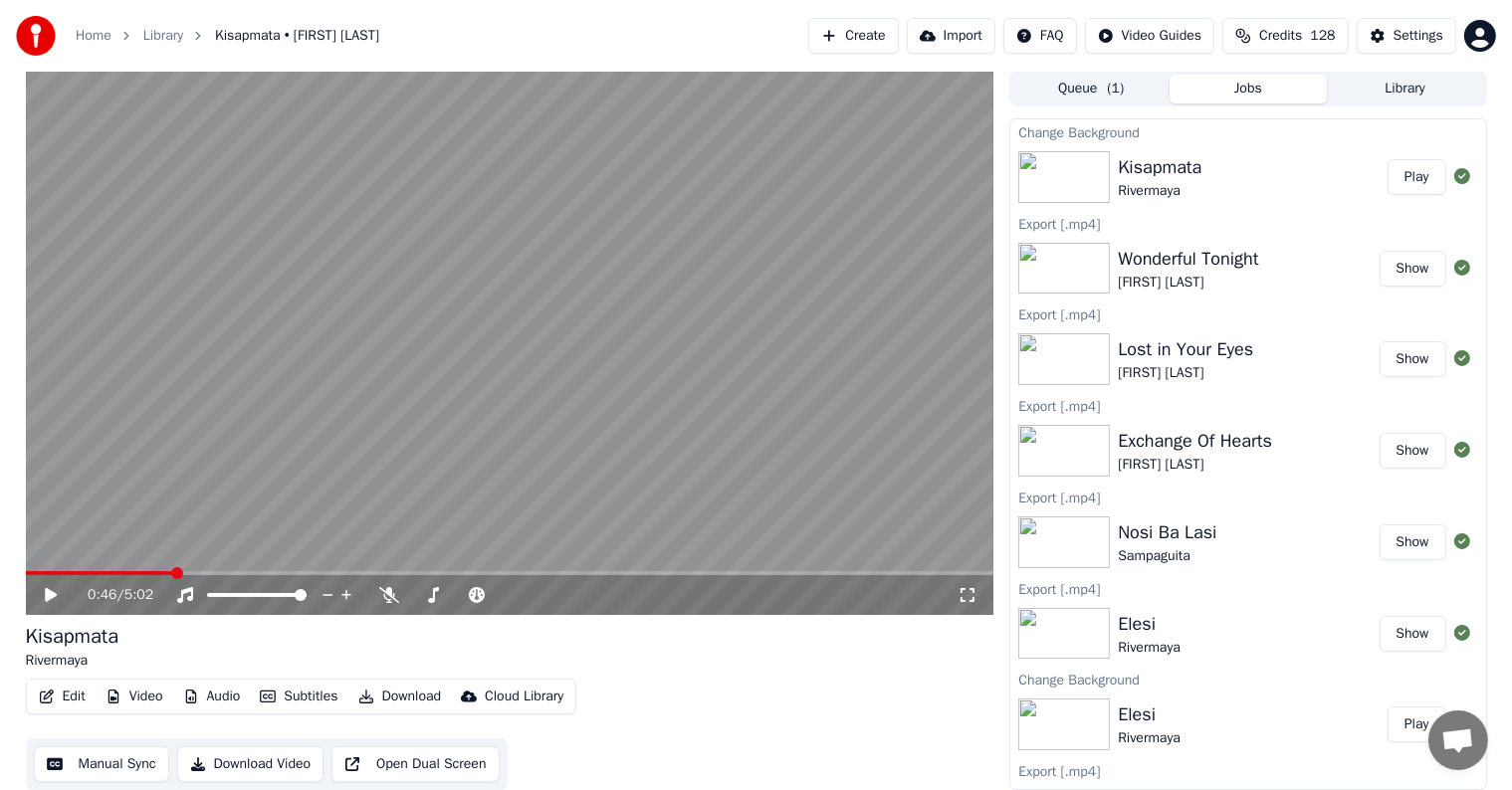 click on "0:46  /  5:02" at bounding box center (510, 595) 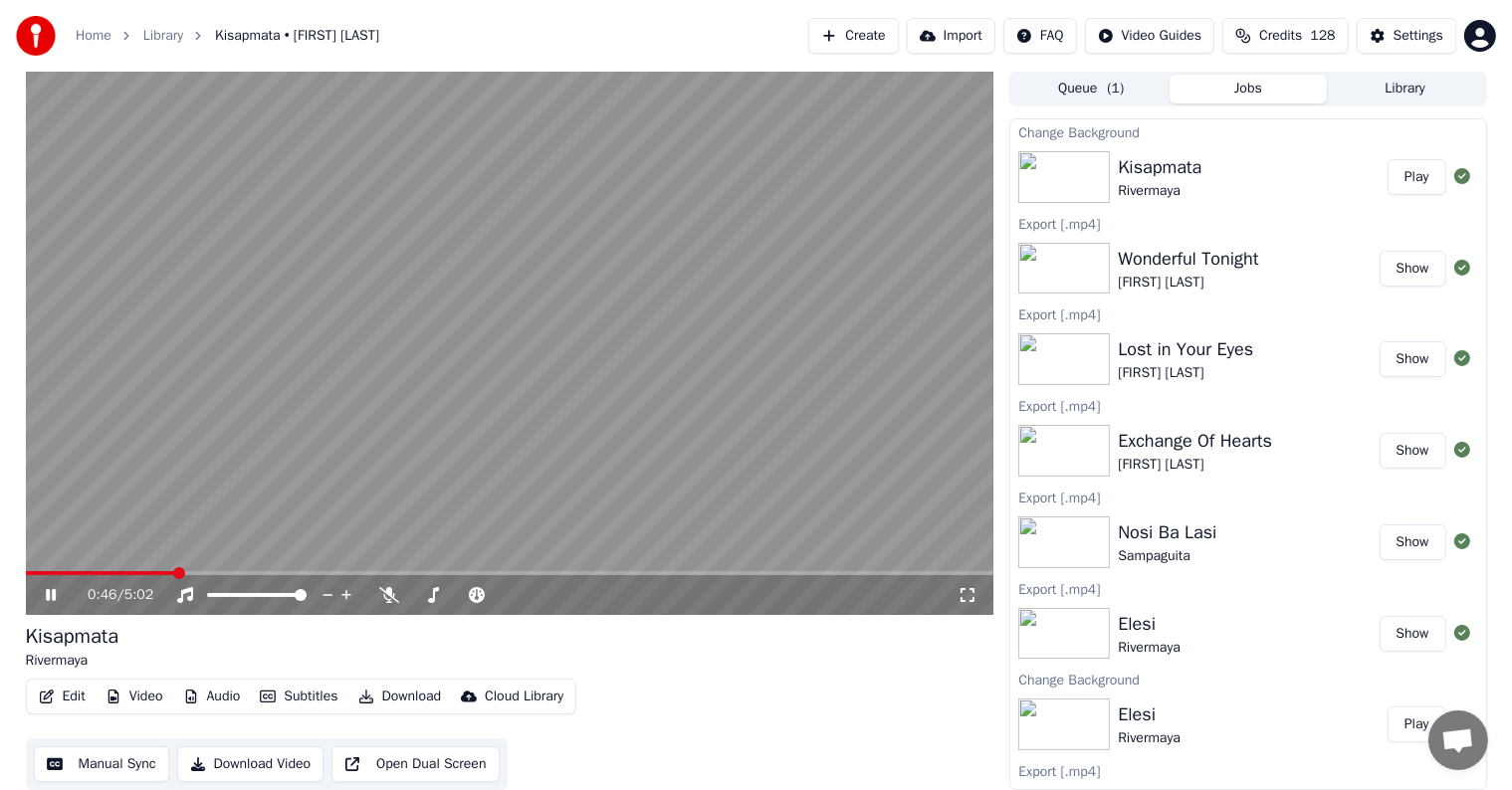 click at bounding box center (510, 573) 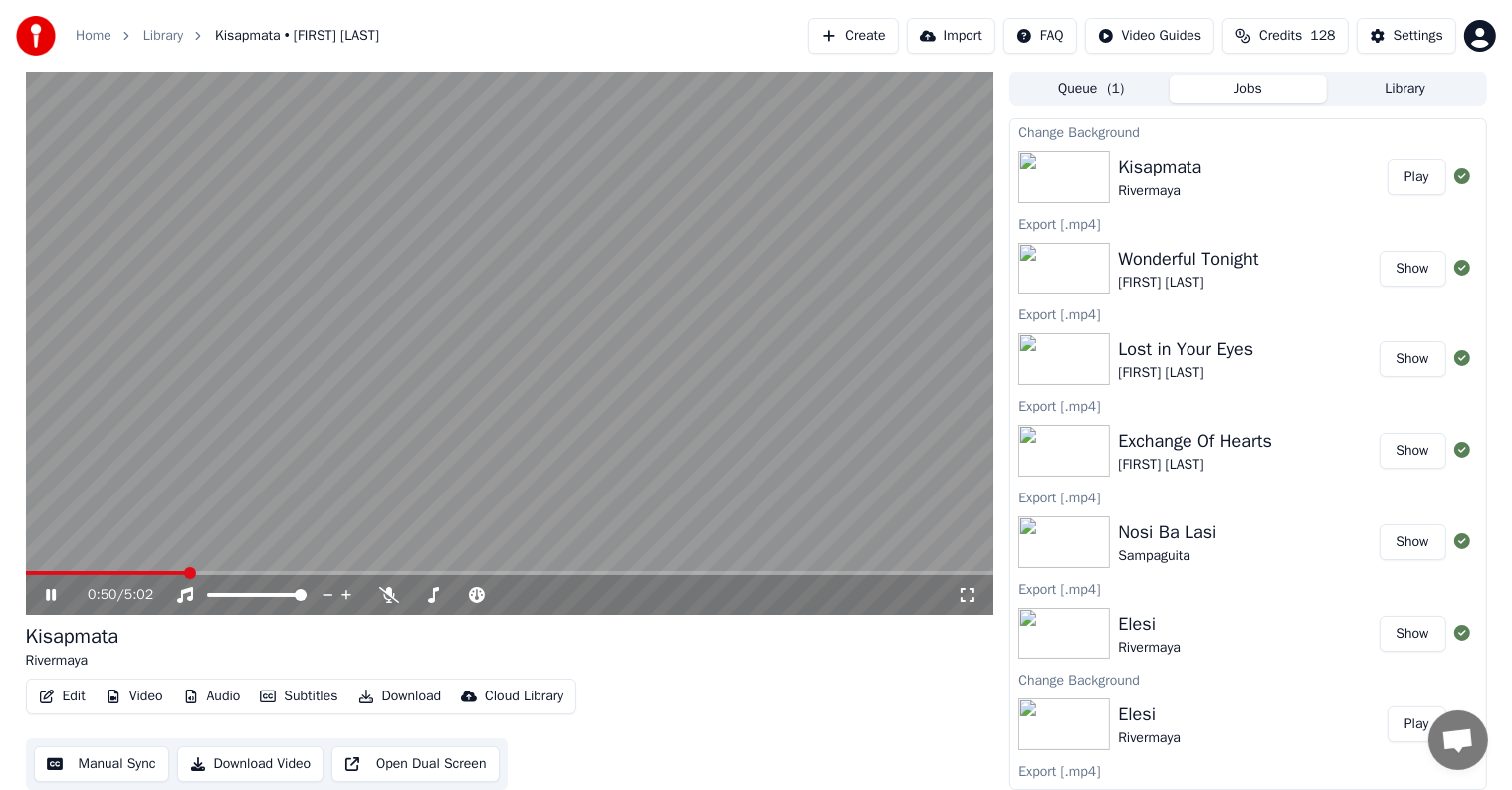 click at bounding box center [510, 573] 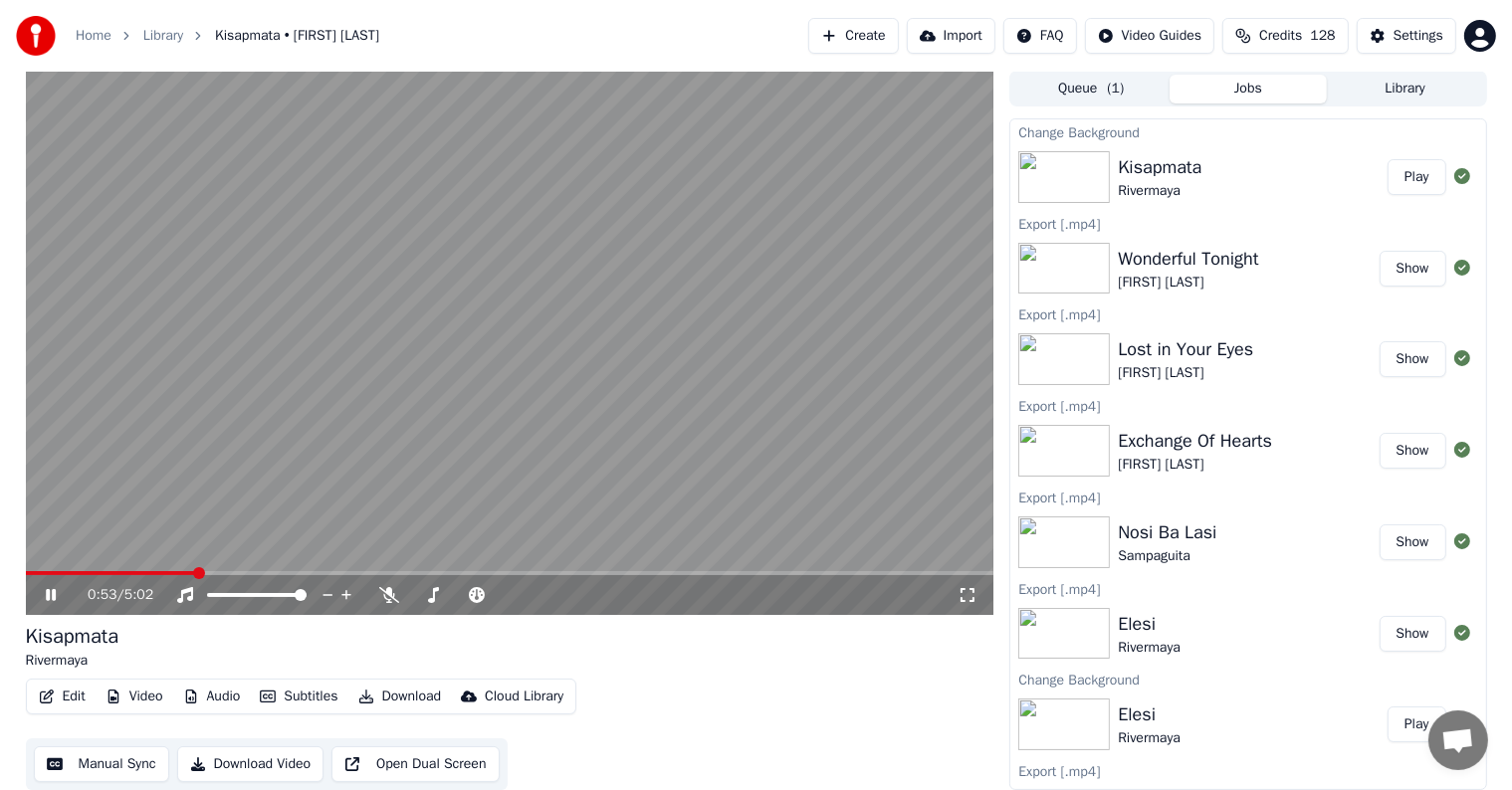 click at bounding box center (199, 573) 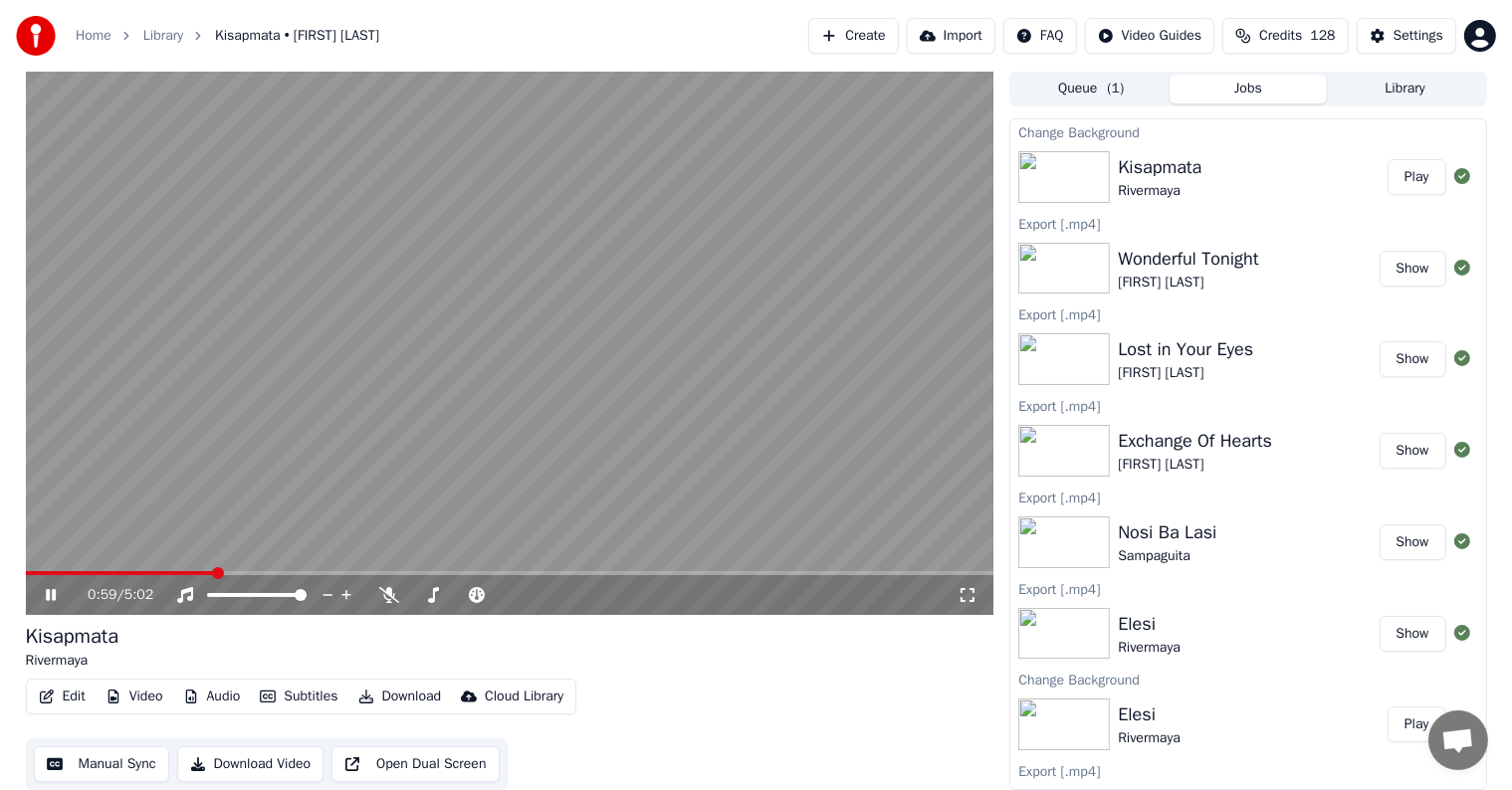 click at bounding box center [510, 573] 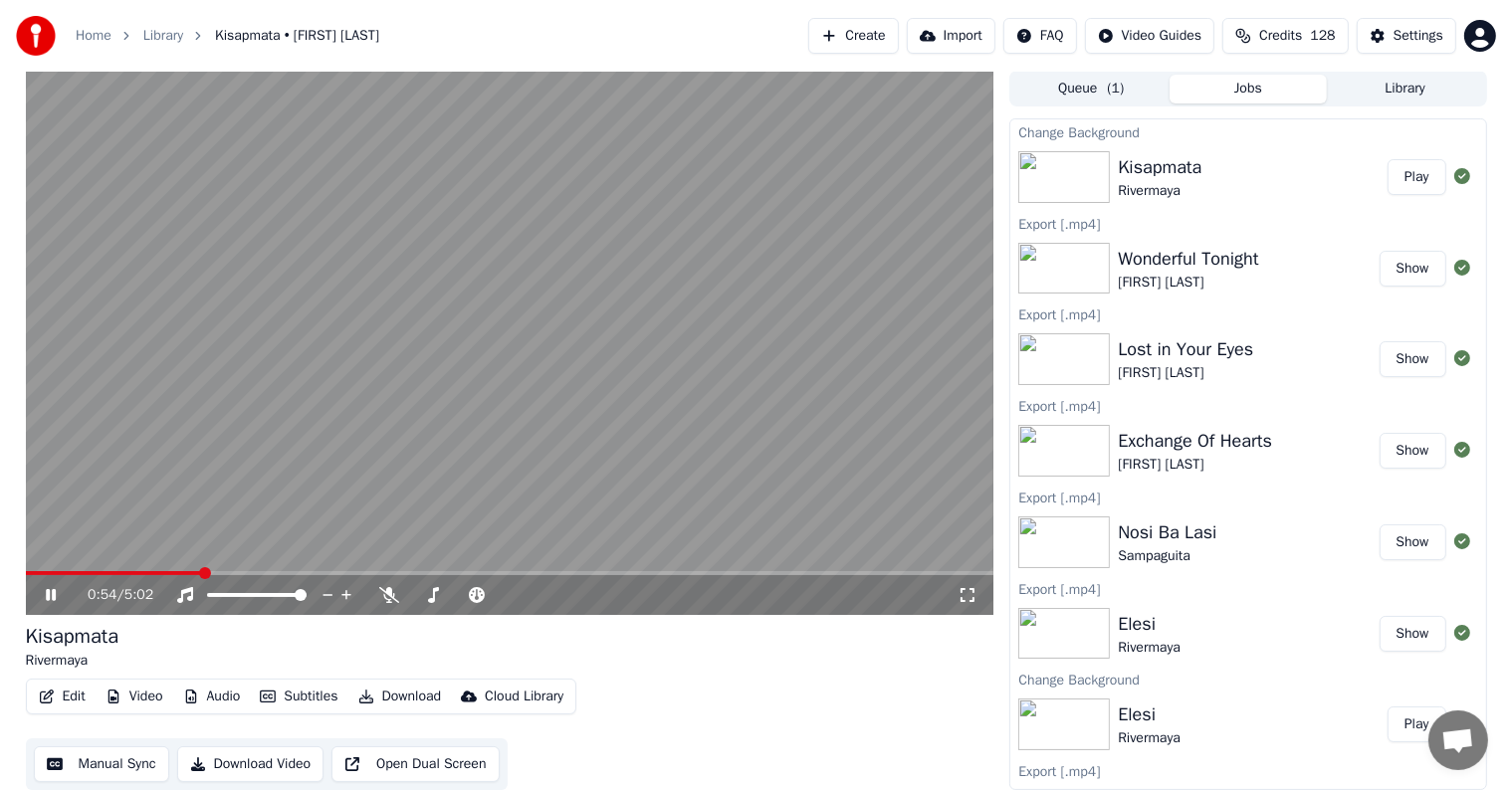 click at bounding box center (510, 573) 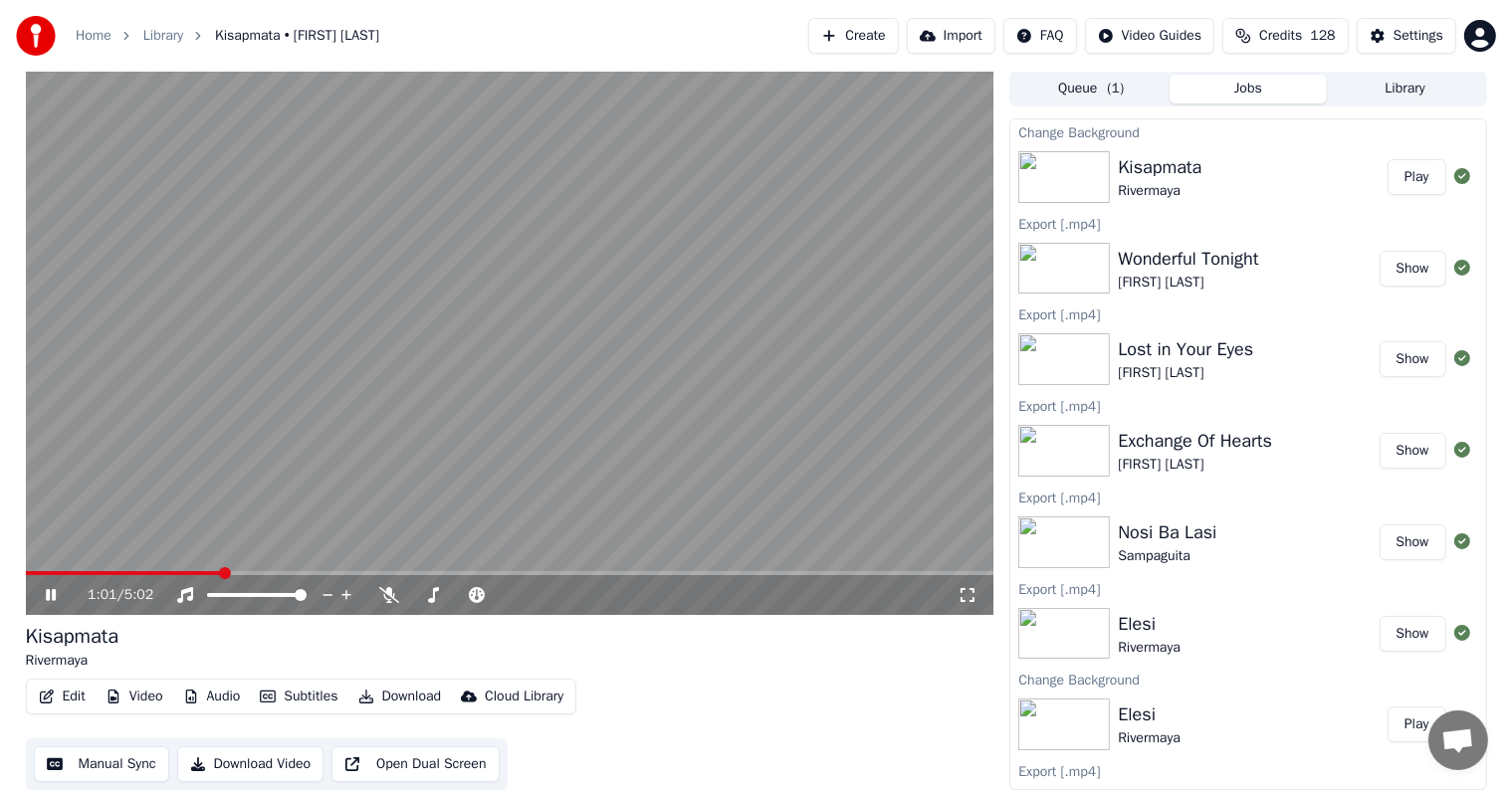 click at bounding box center [225, 573] 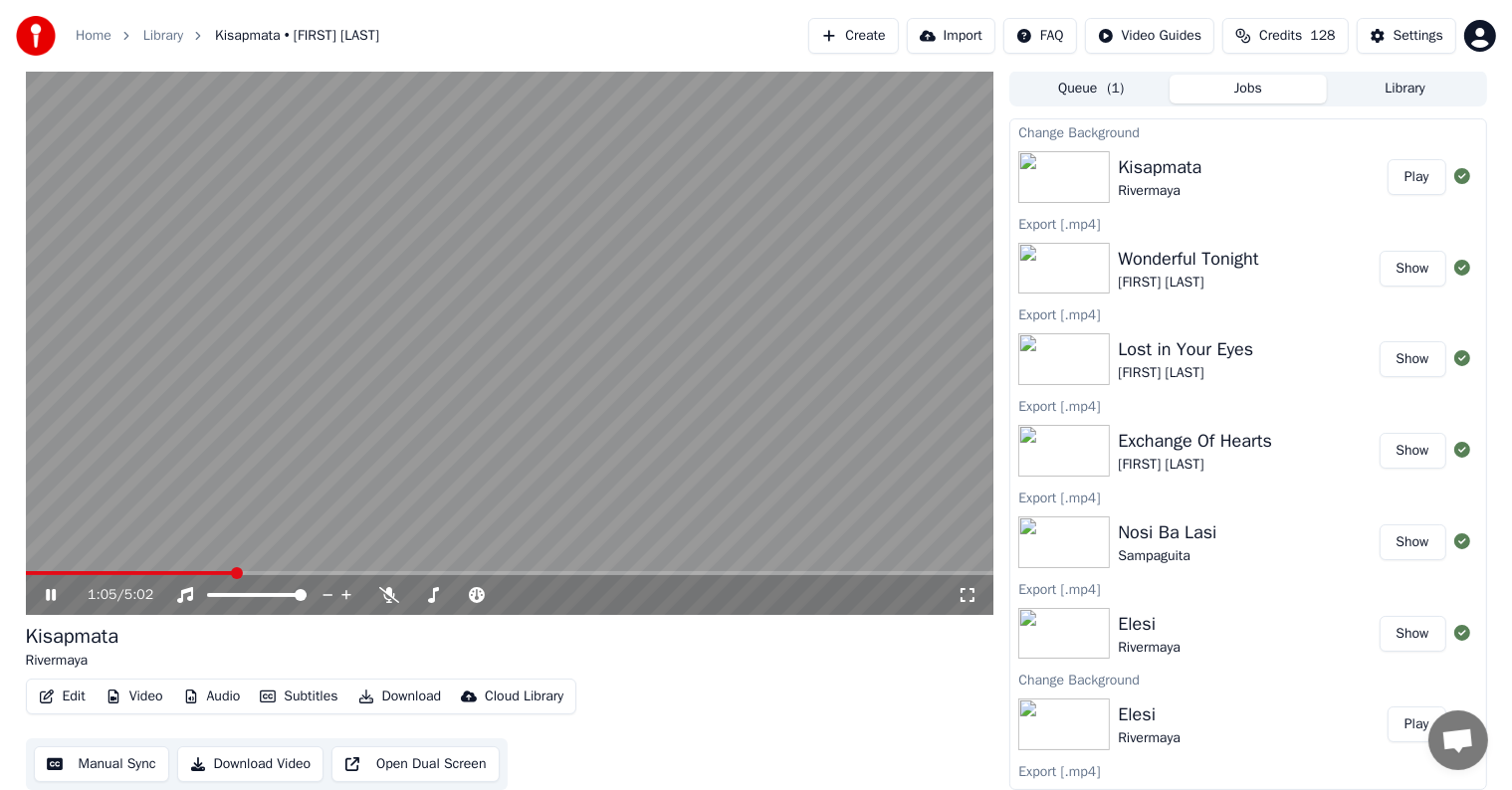 click at bounding box center (510, 573) 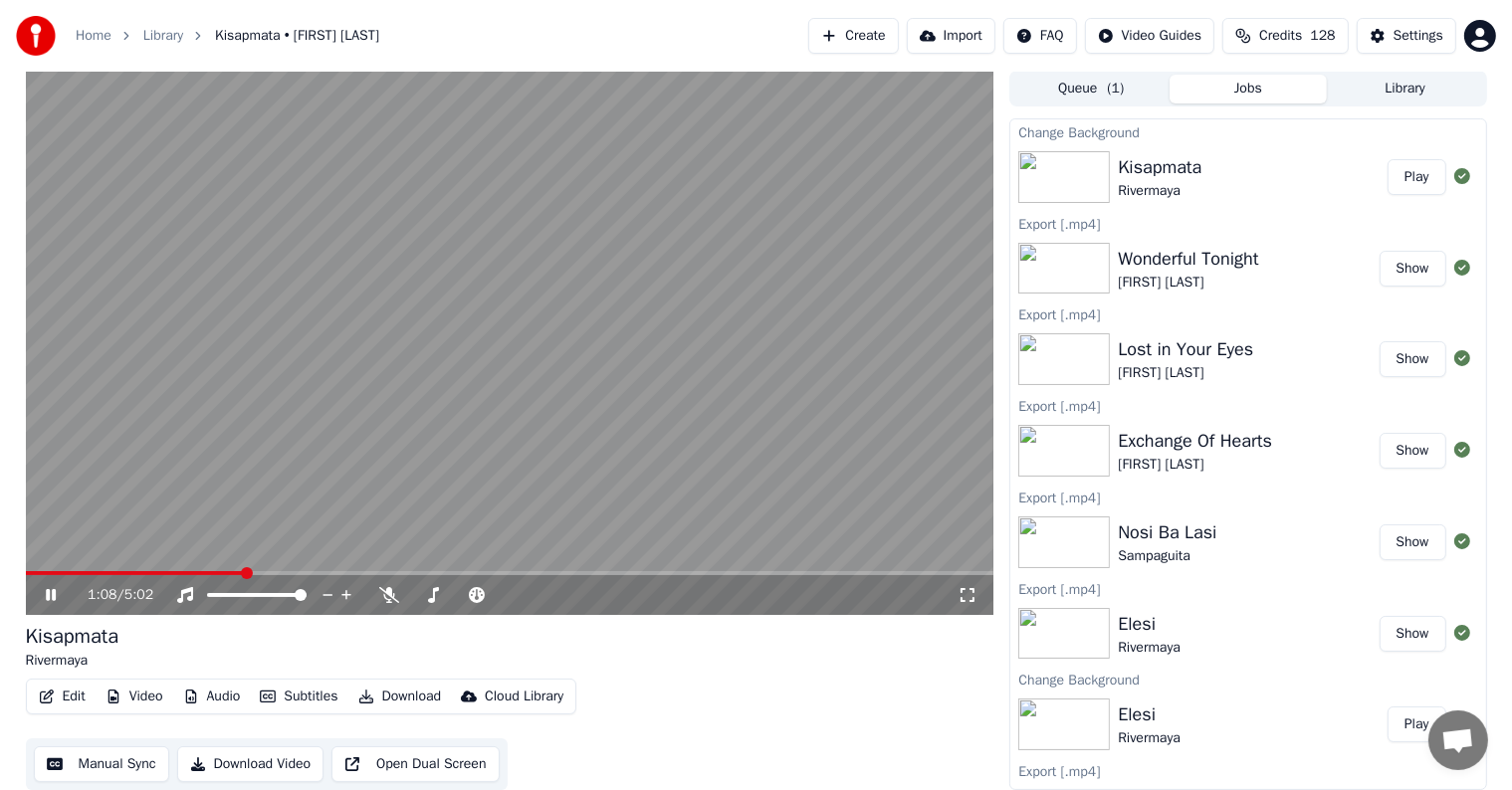 click at bounding box center [247, 573] 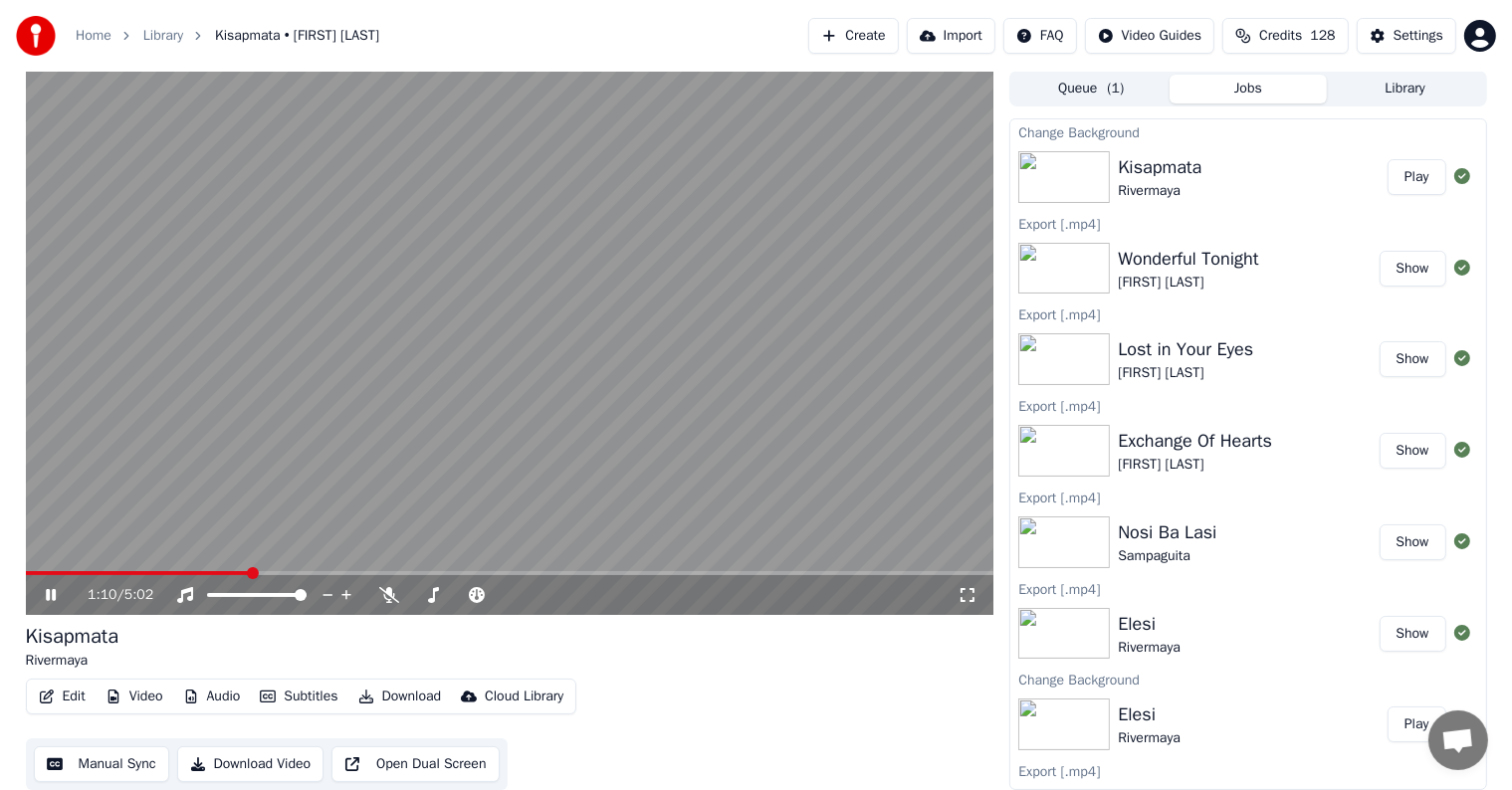 click at bounding box center (253, 573) 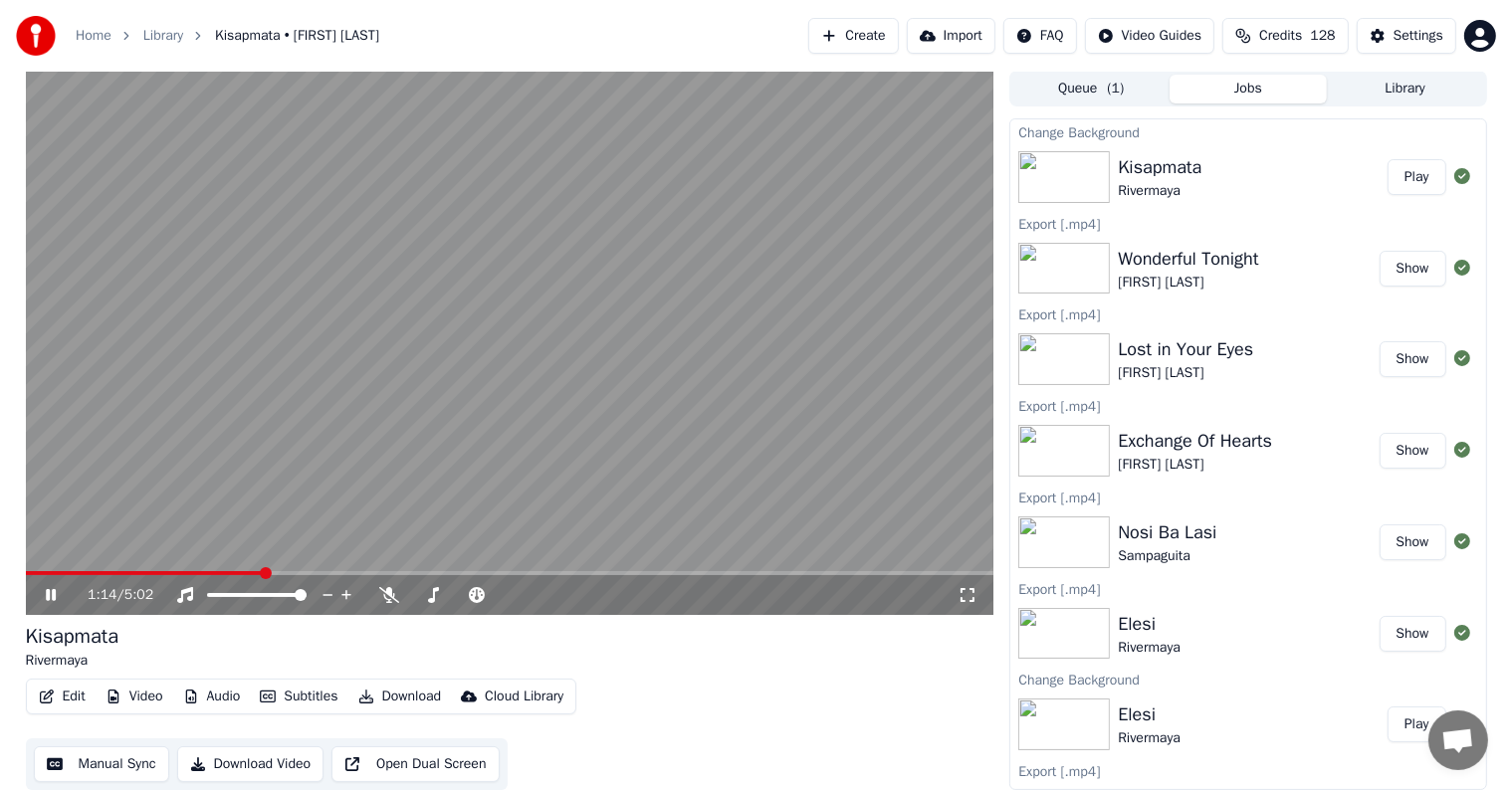 click at bounding box center [510, 573] 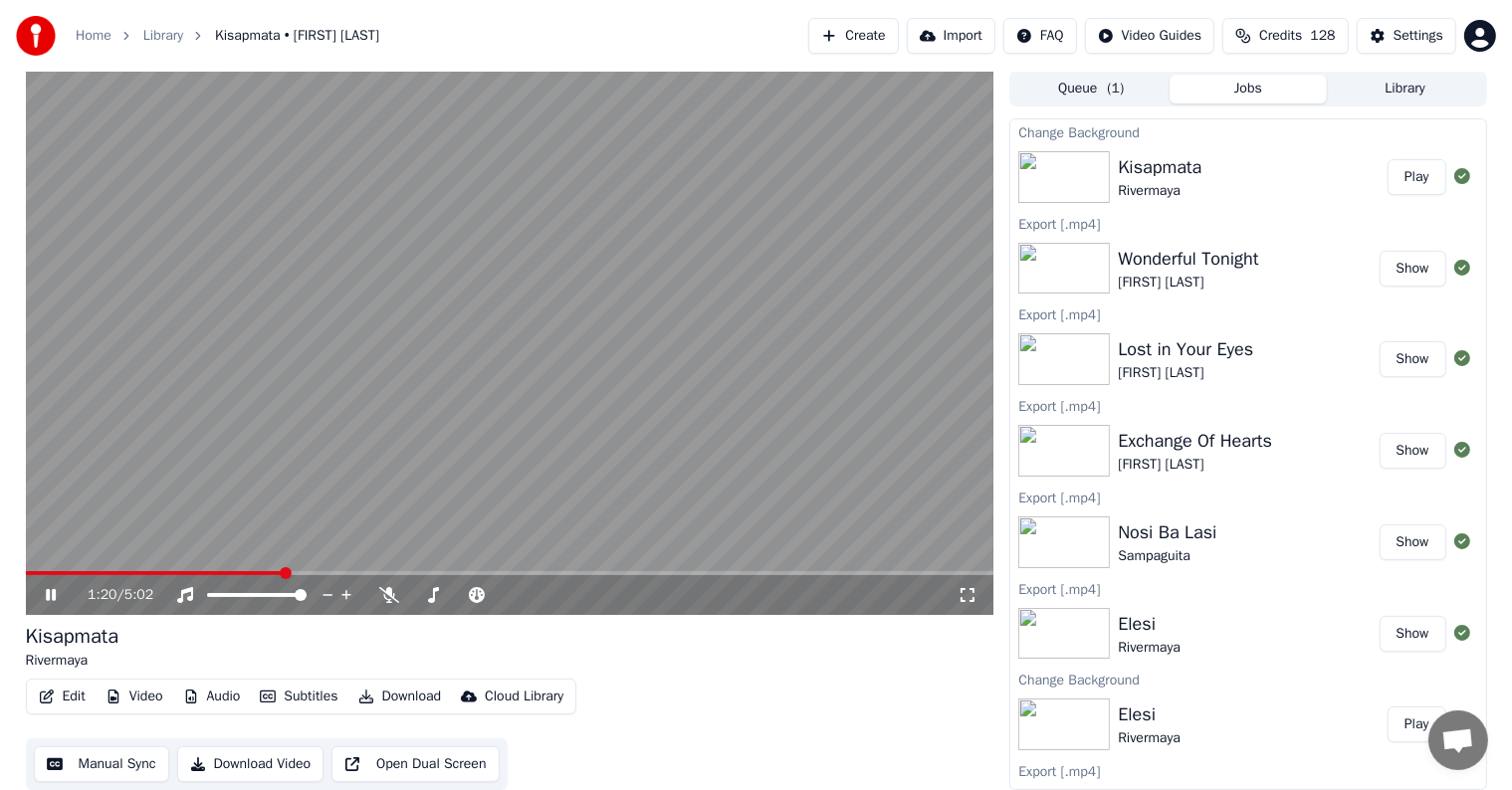 click at bounding box center (286, 573) 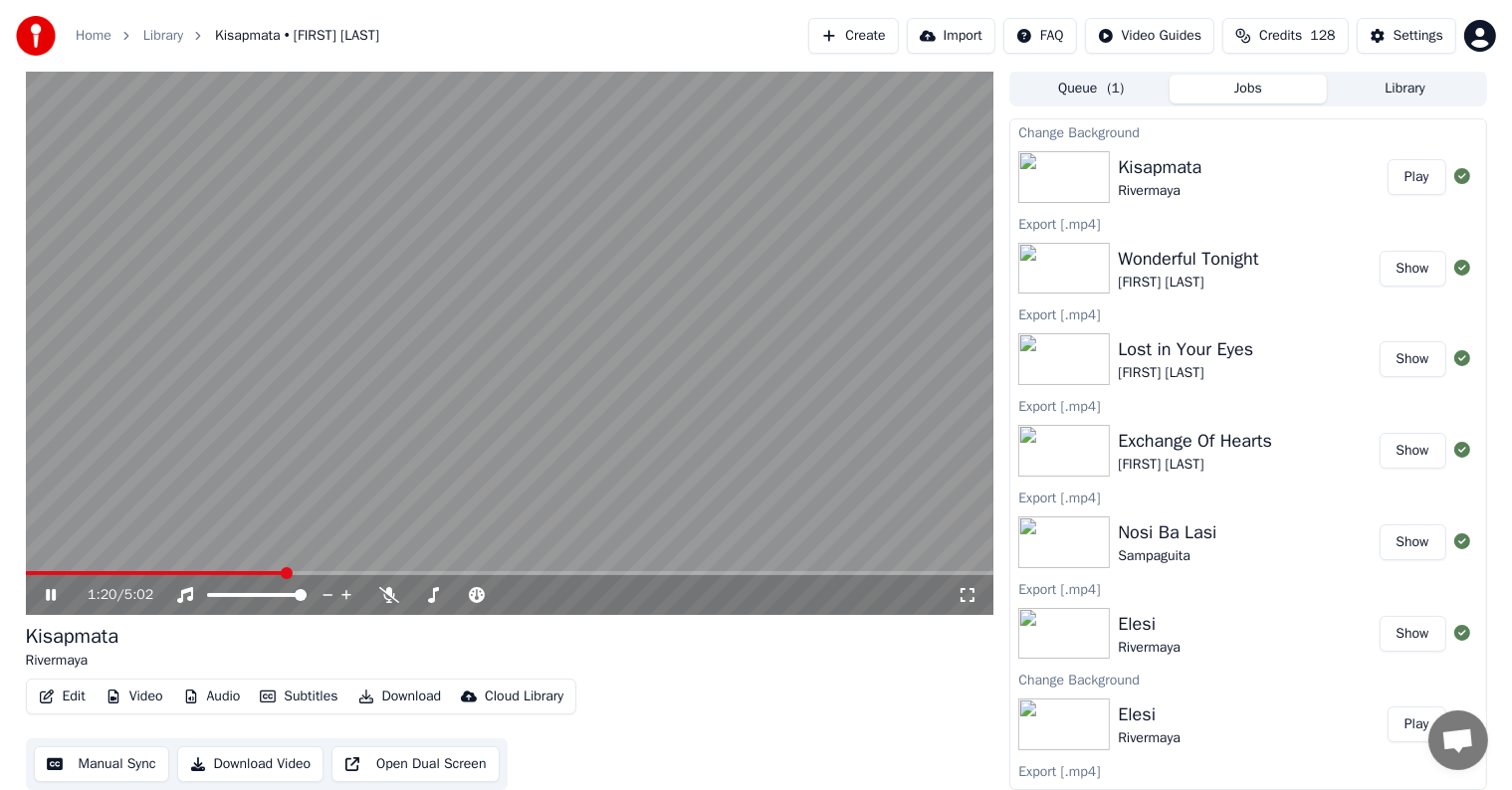 click at bounding box center [510, 342] 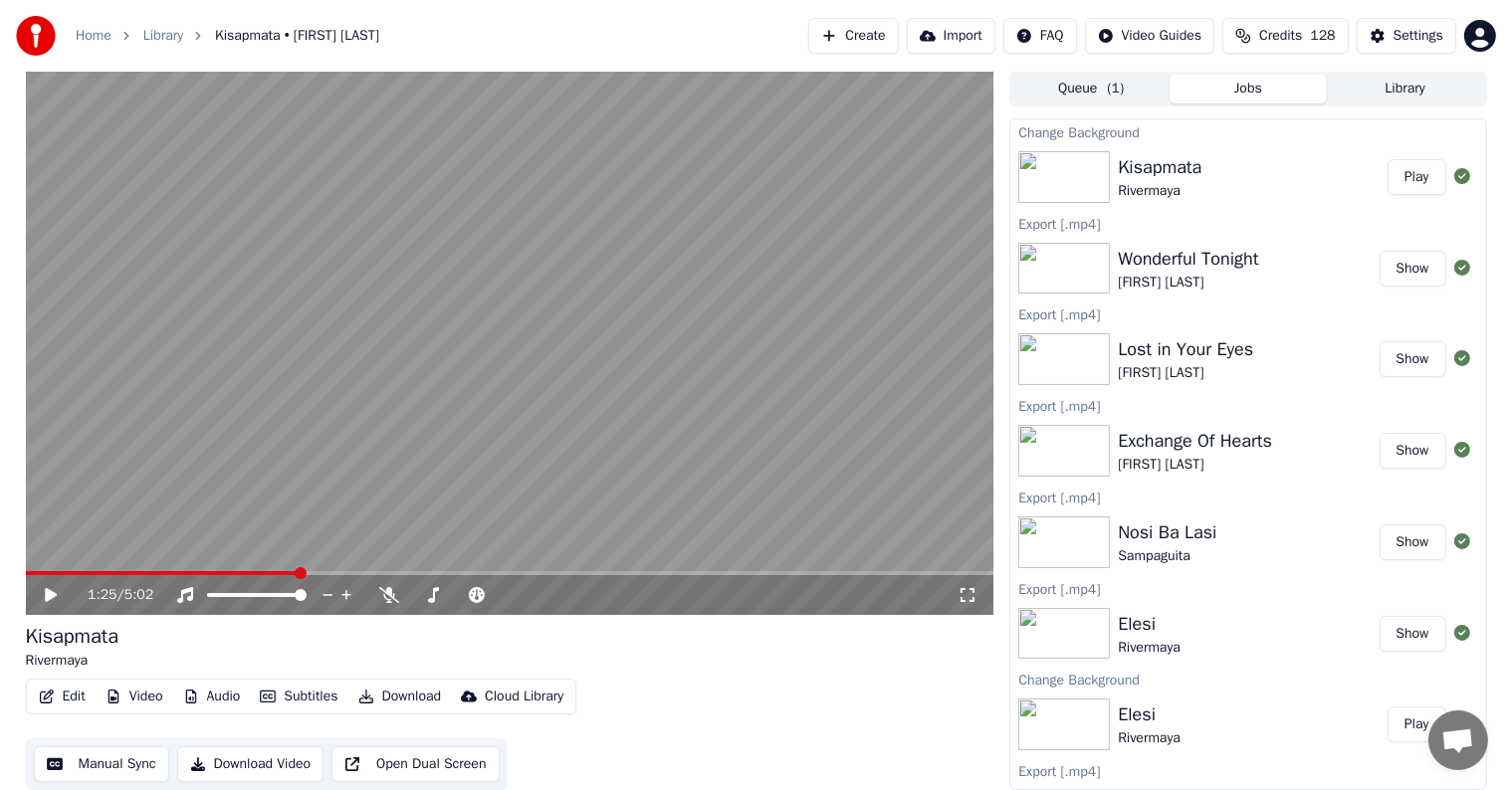 click at bounding box center (510, 573) 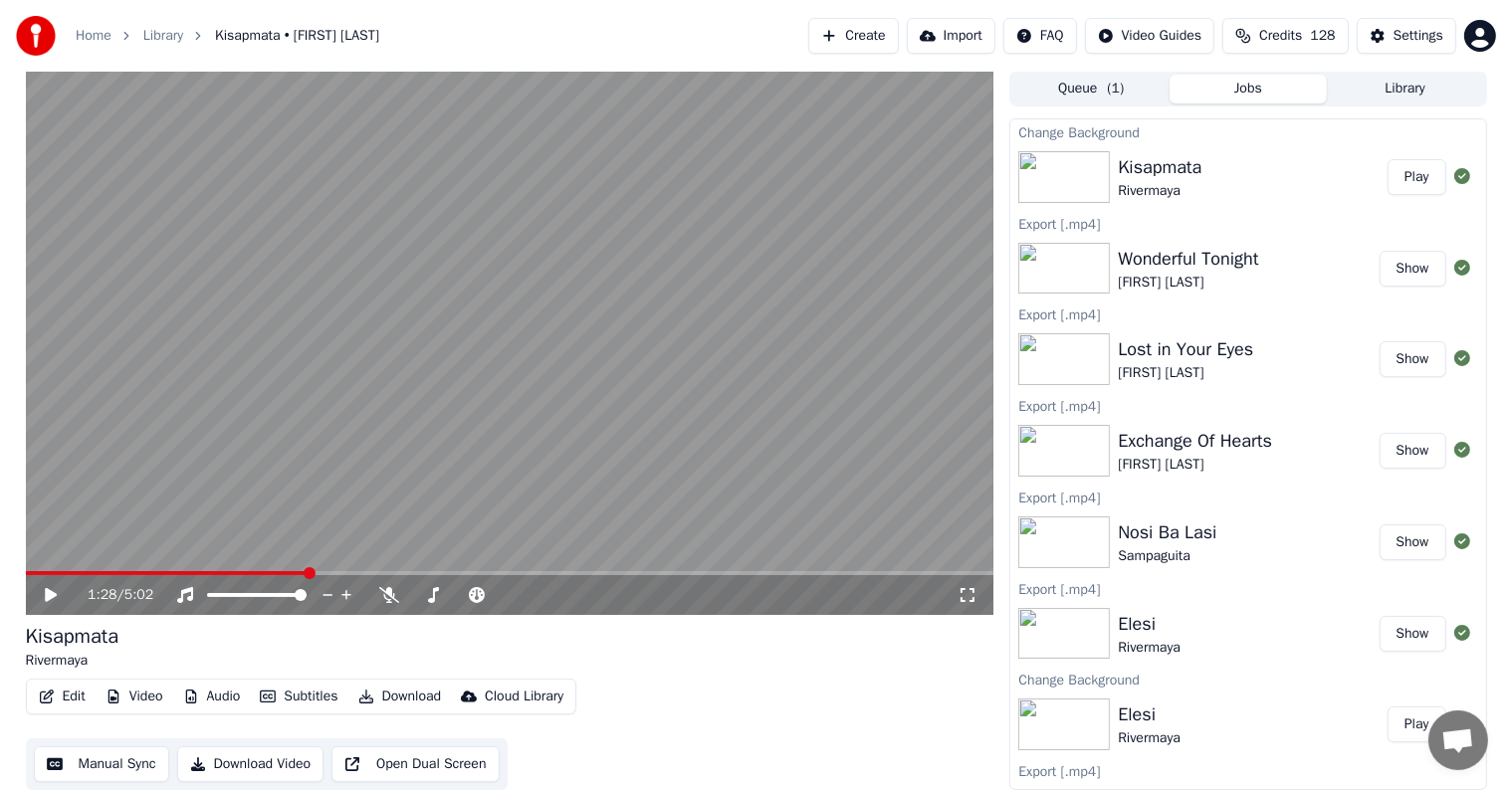 click at bounding box center [510, 573] 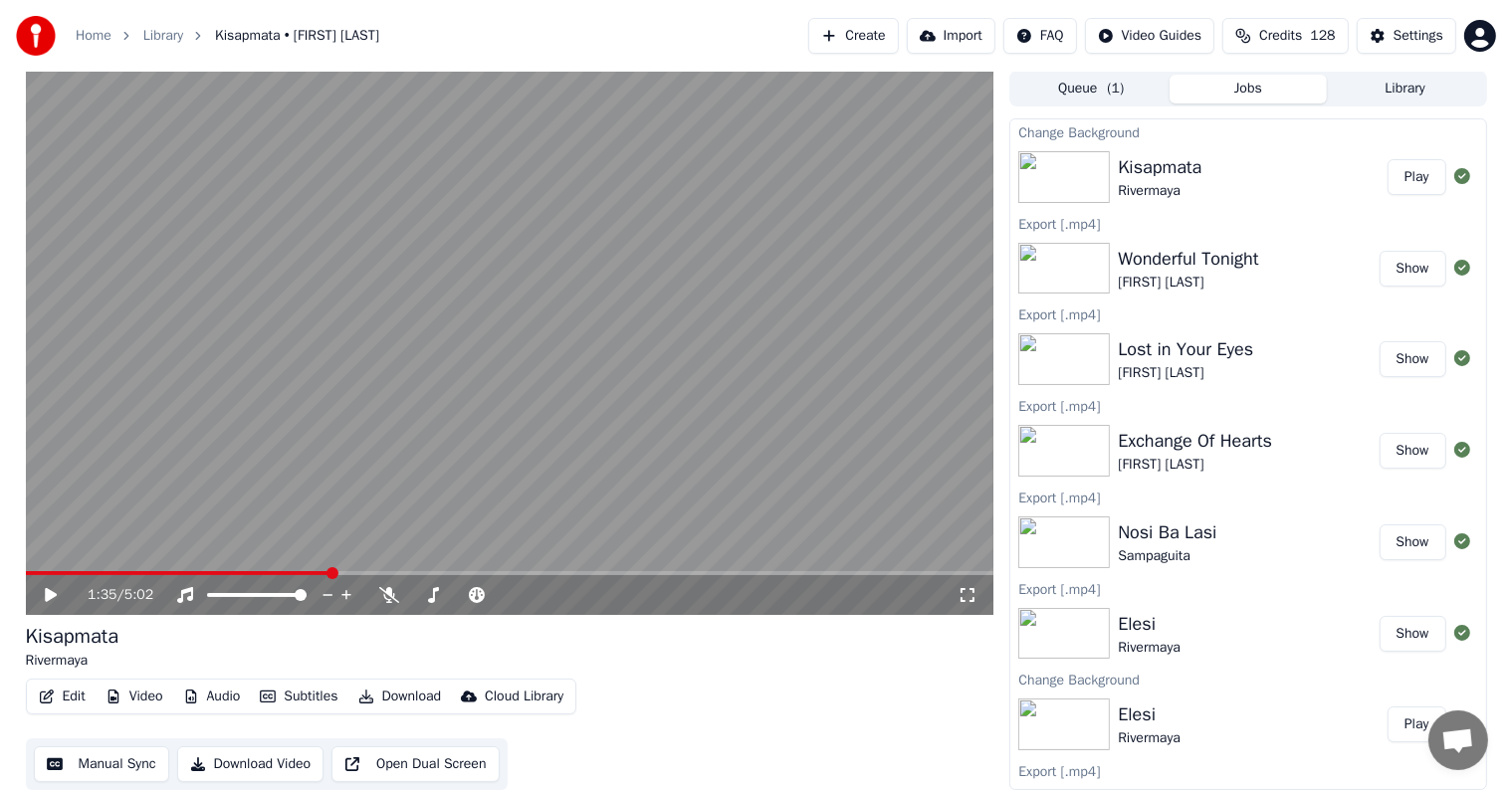 click at bounding box center (510, 573) 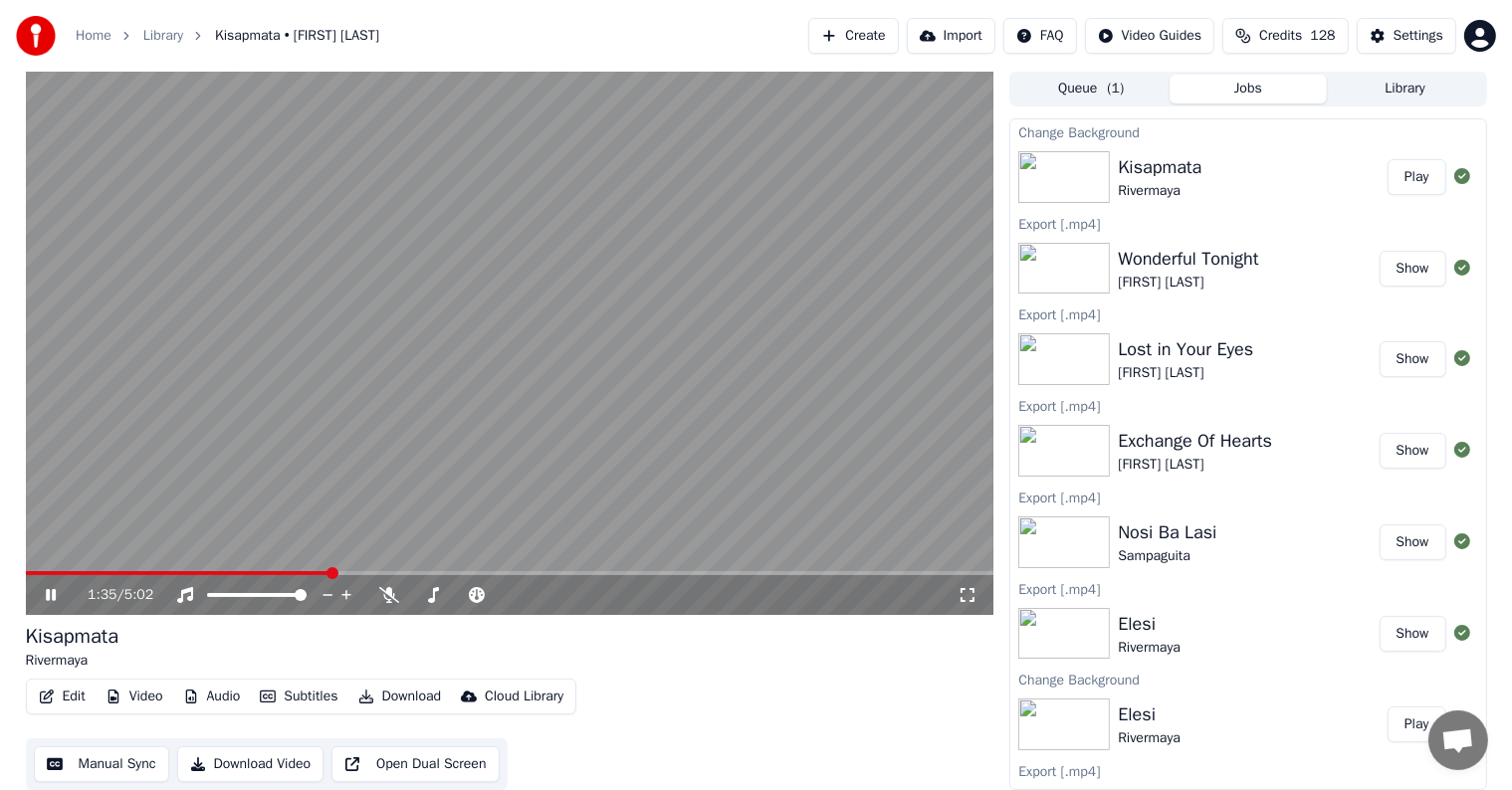 click at bounding box center (510, 573) 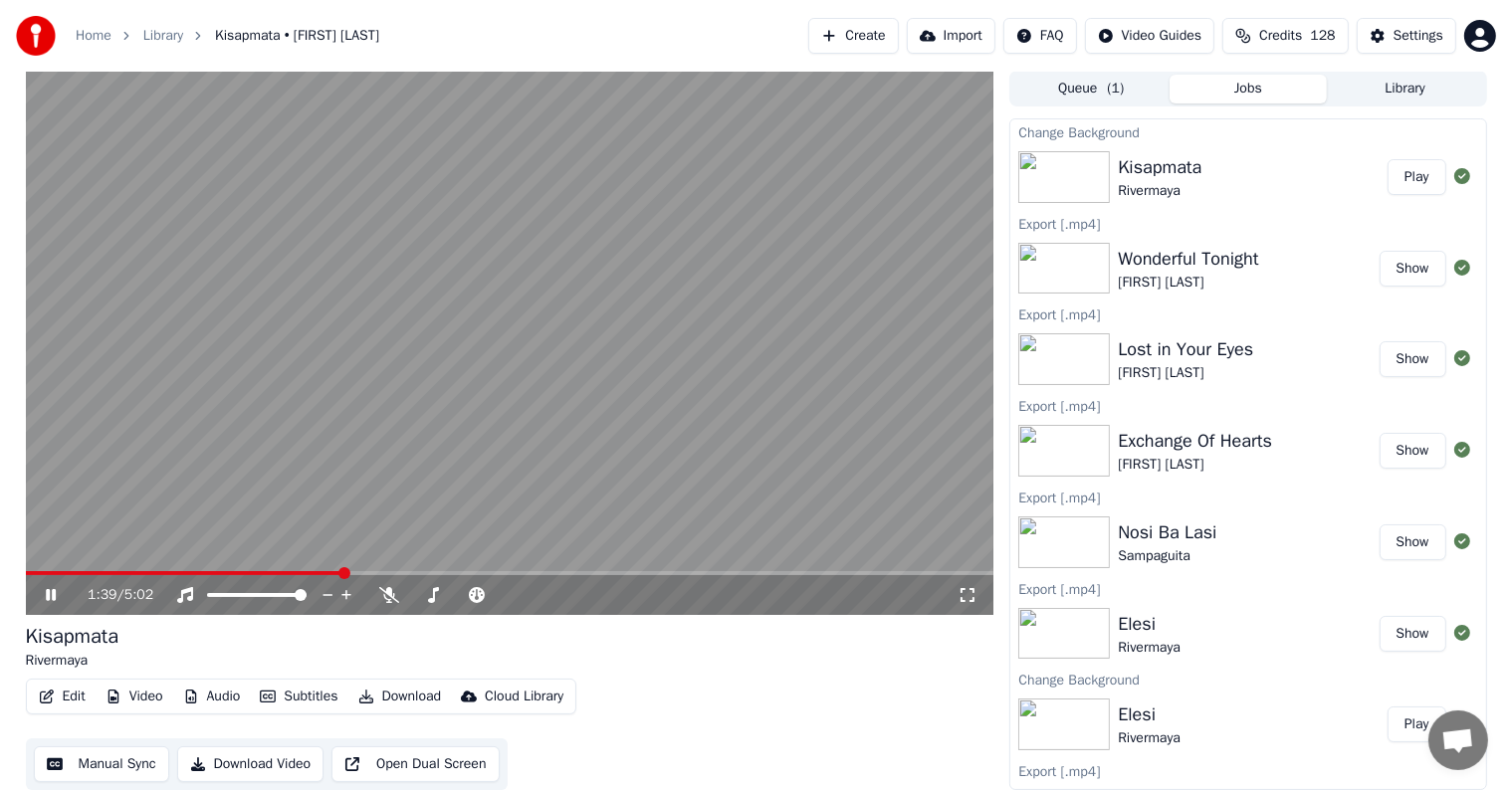 click at bounding box center [344, 573] 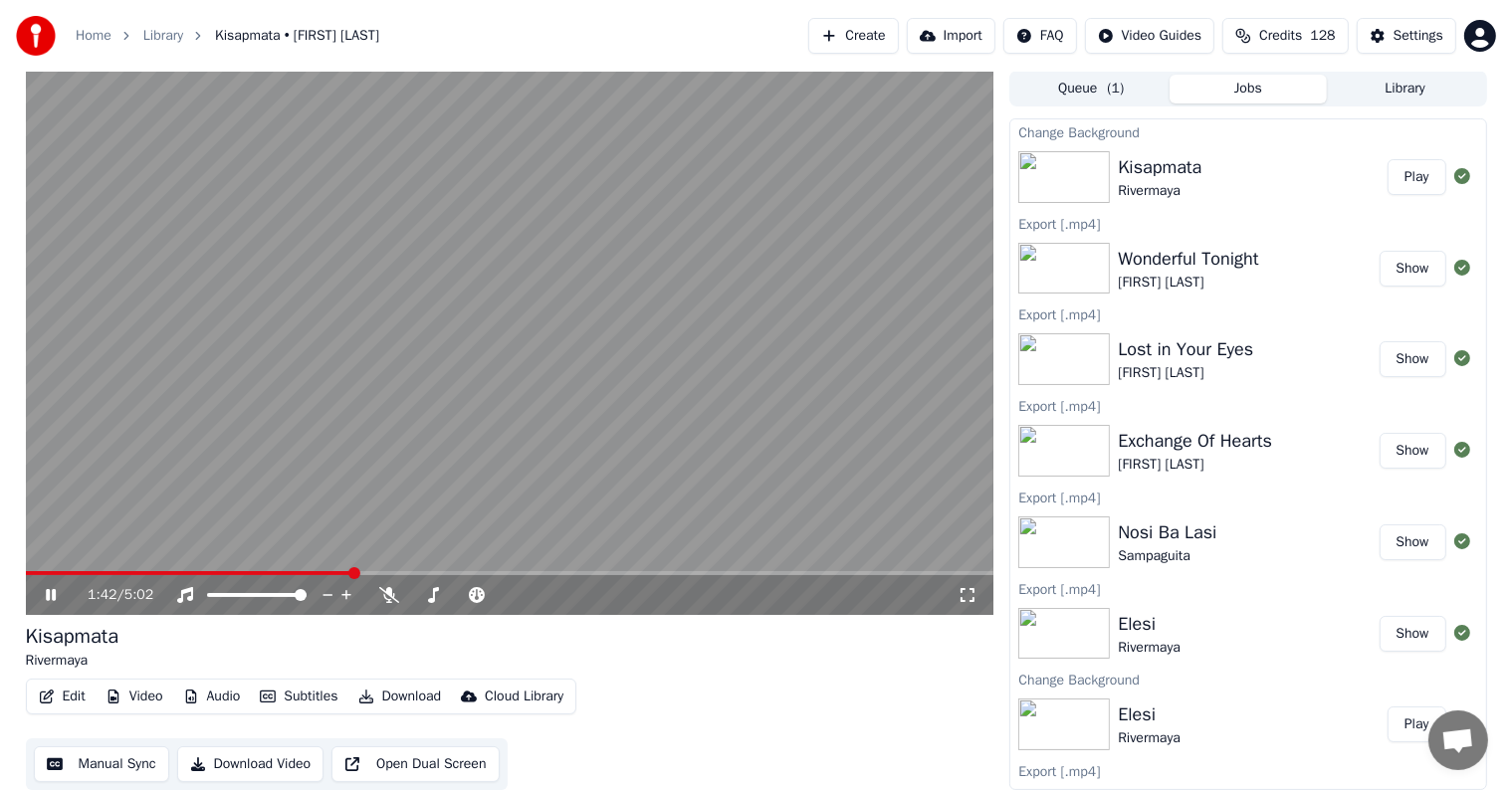 click at bounding box center [354, 573] 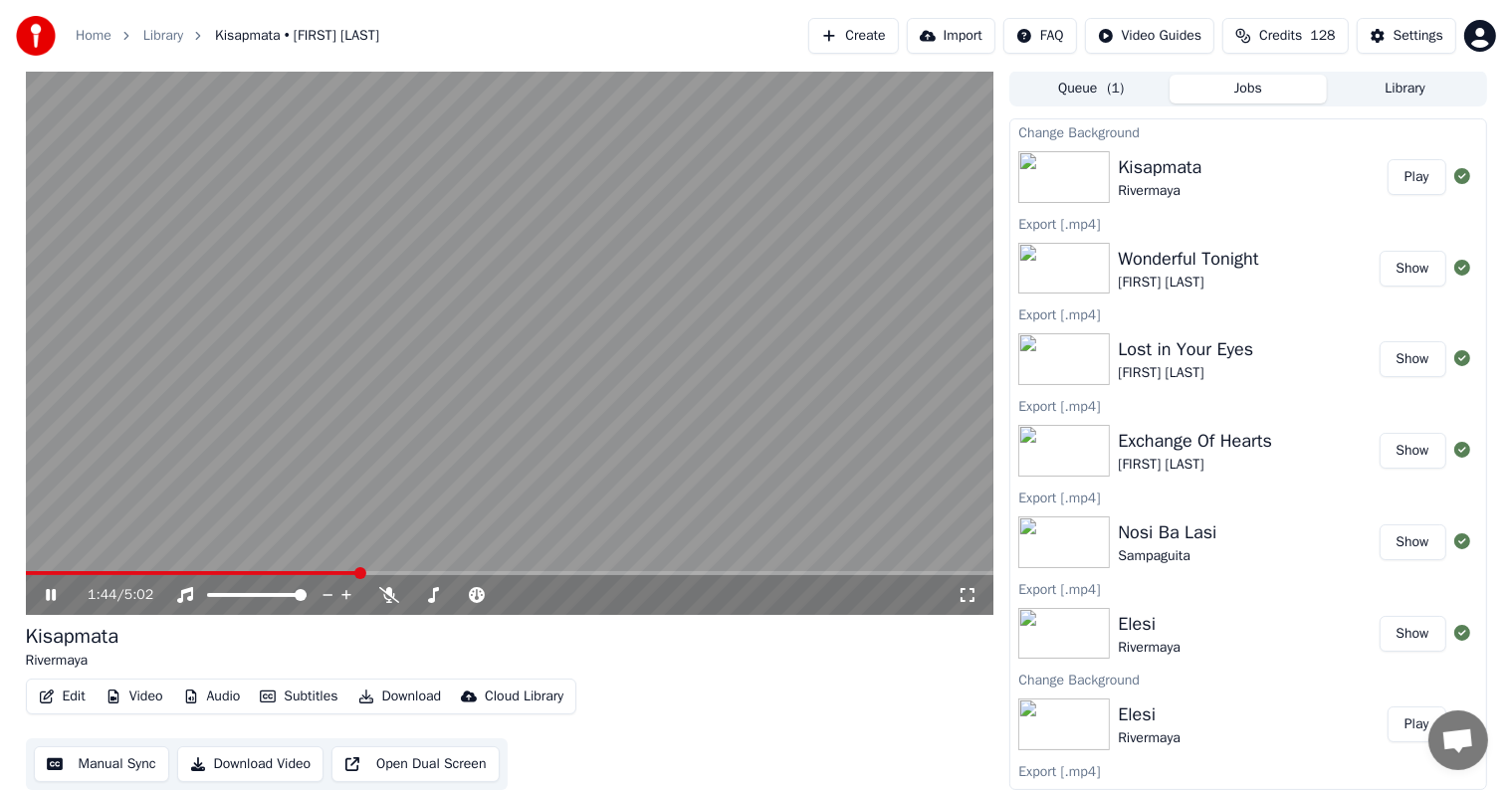 click at bounding box center (360, 573) 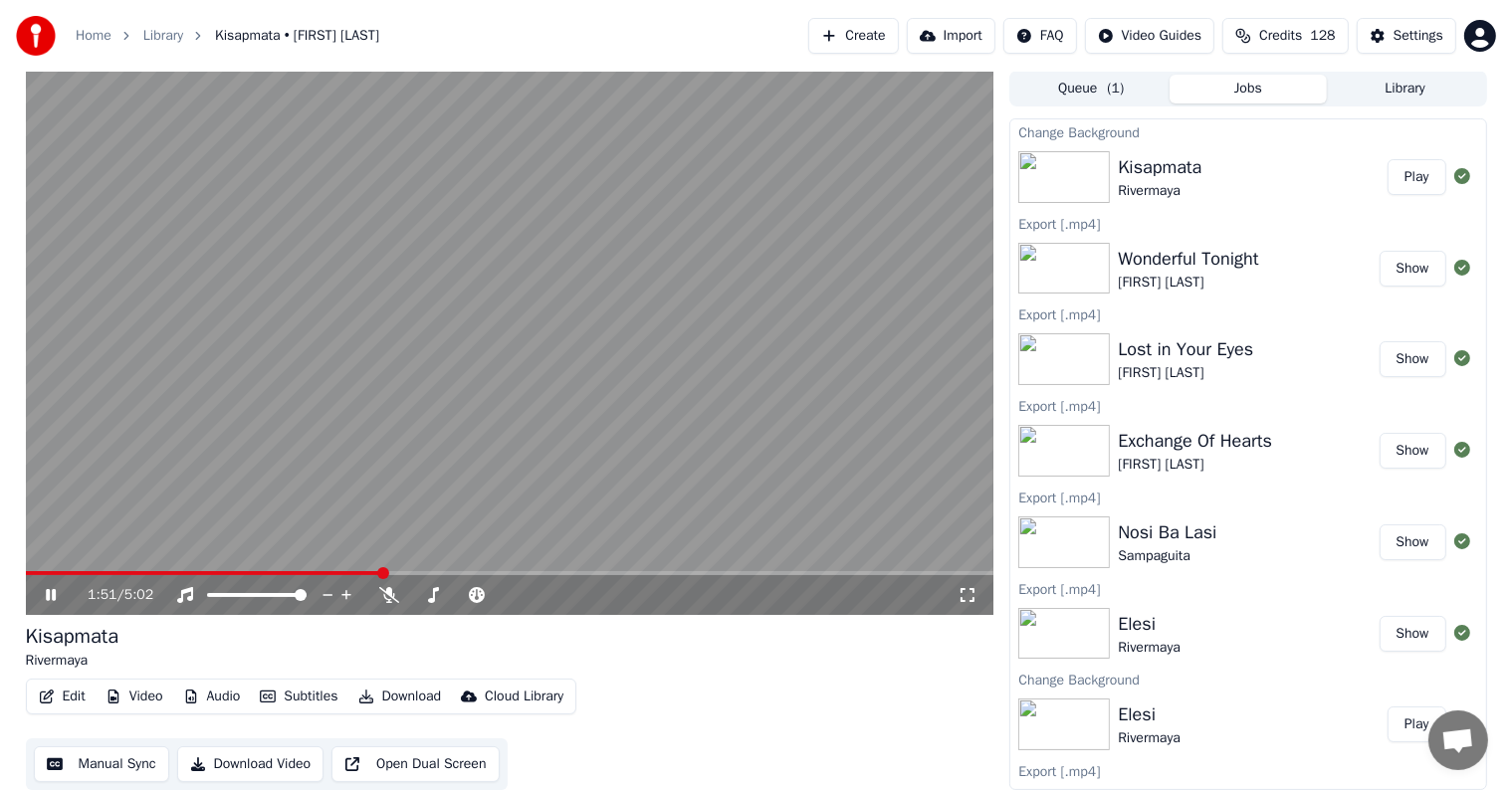 click at bounding box center (510, 573) 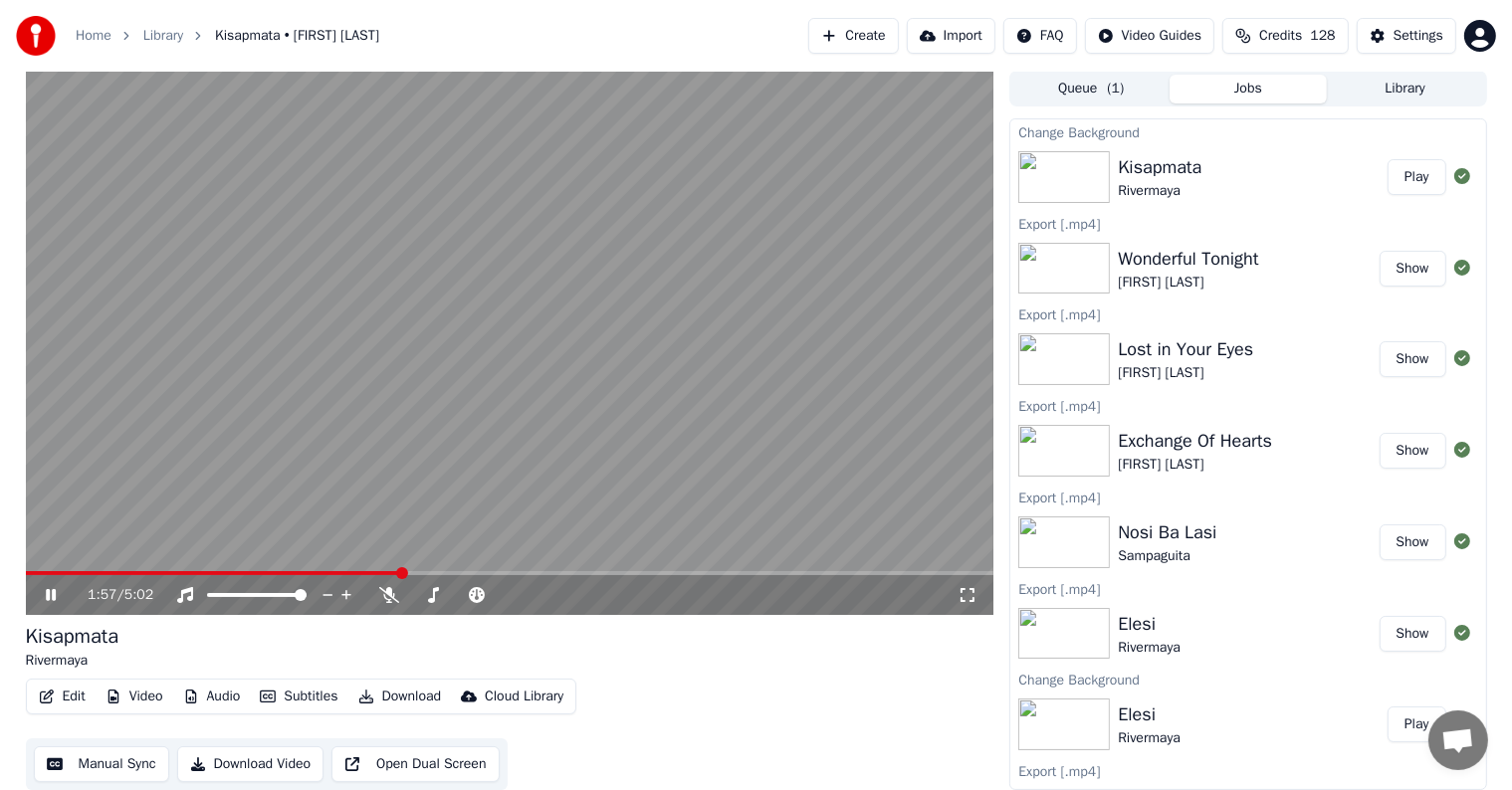 click at bounding box center [510, 573] 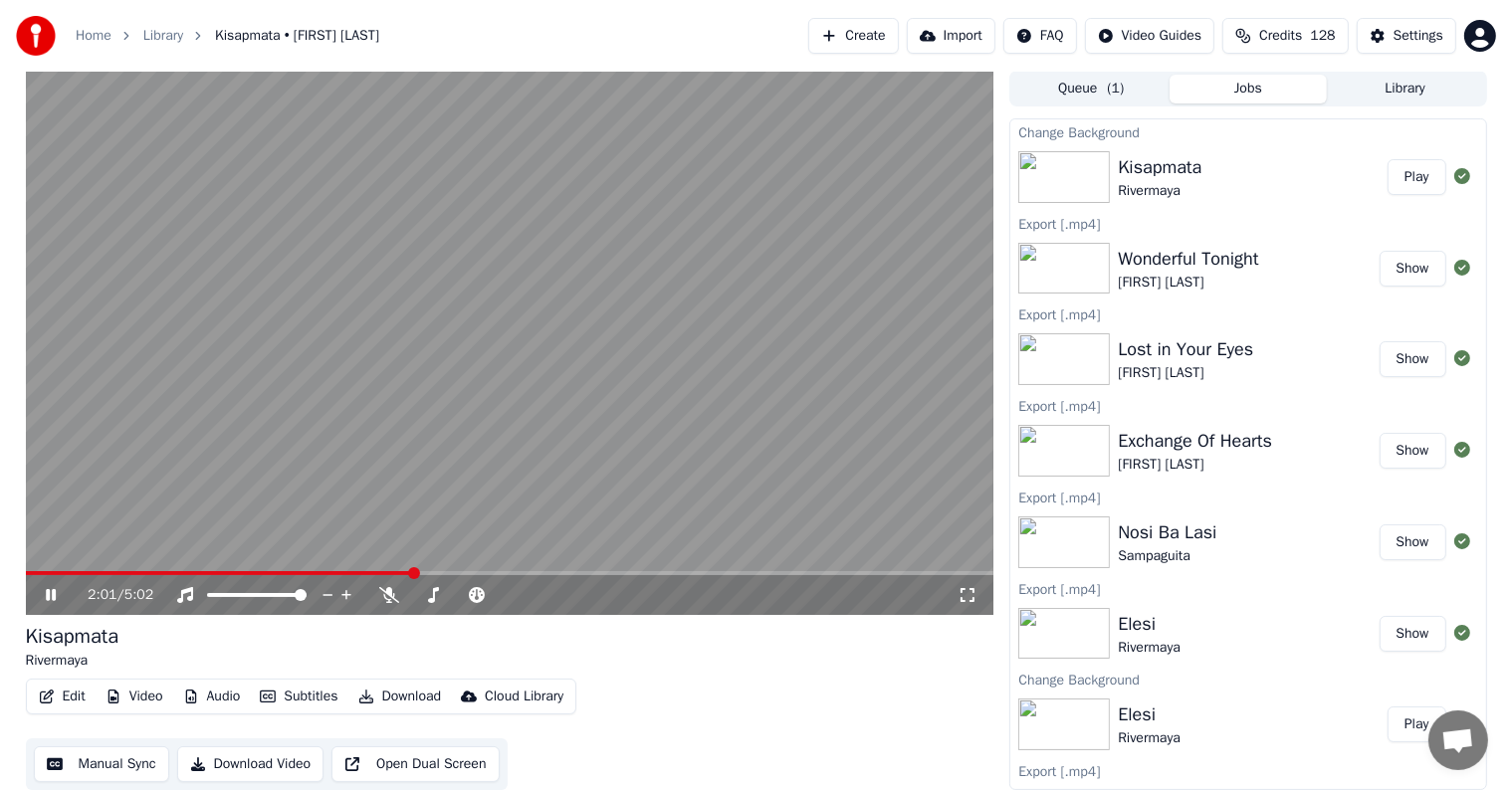 click at bounding box center (510, 573) 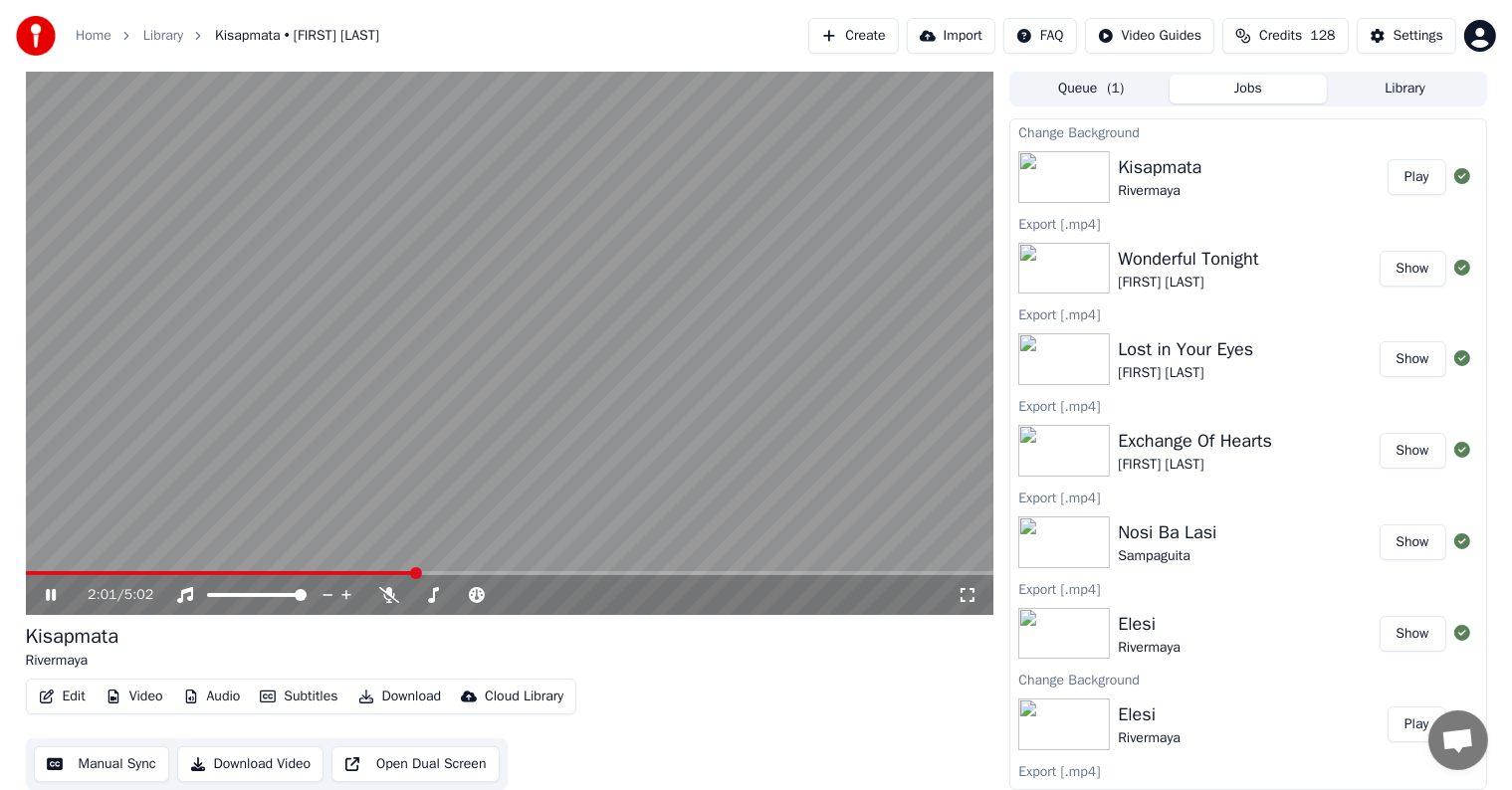 click at bounding box center [510, 573] 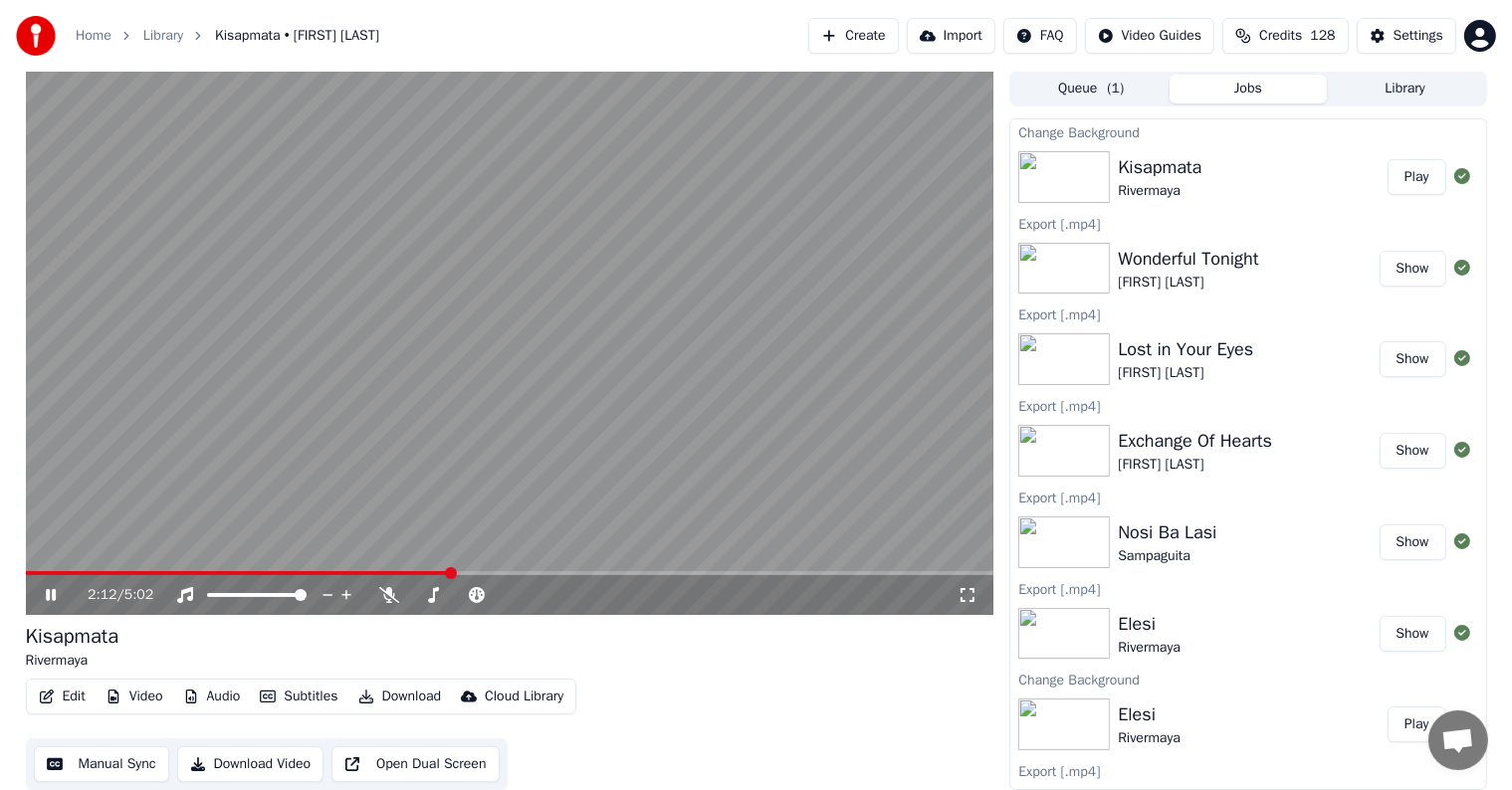 click at bounding box center [510, 342] 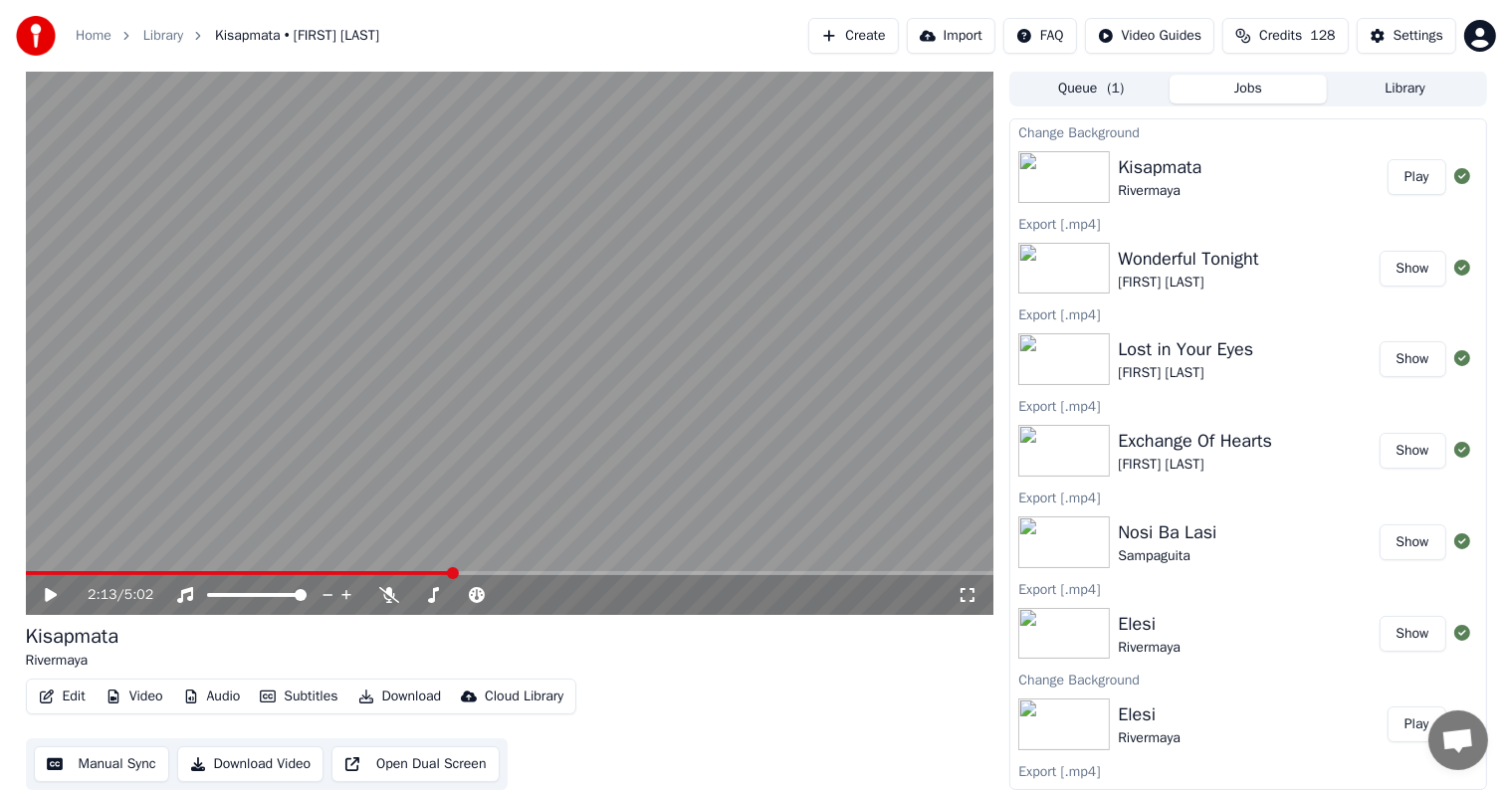 click on "2:13  /  5:02" at bounding box center (510, 595) 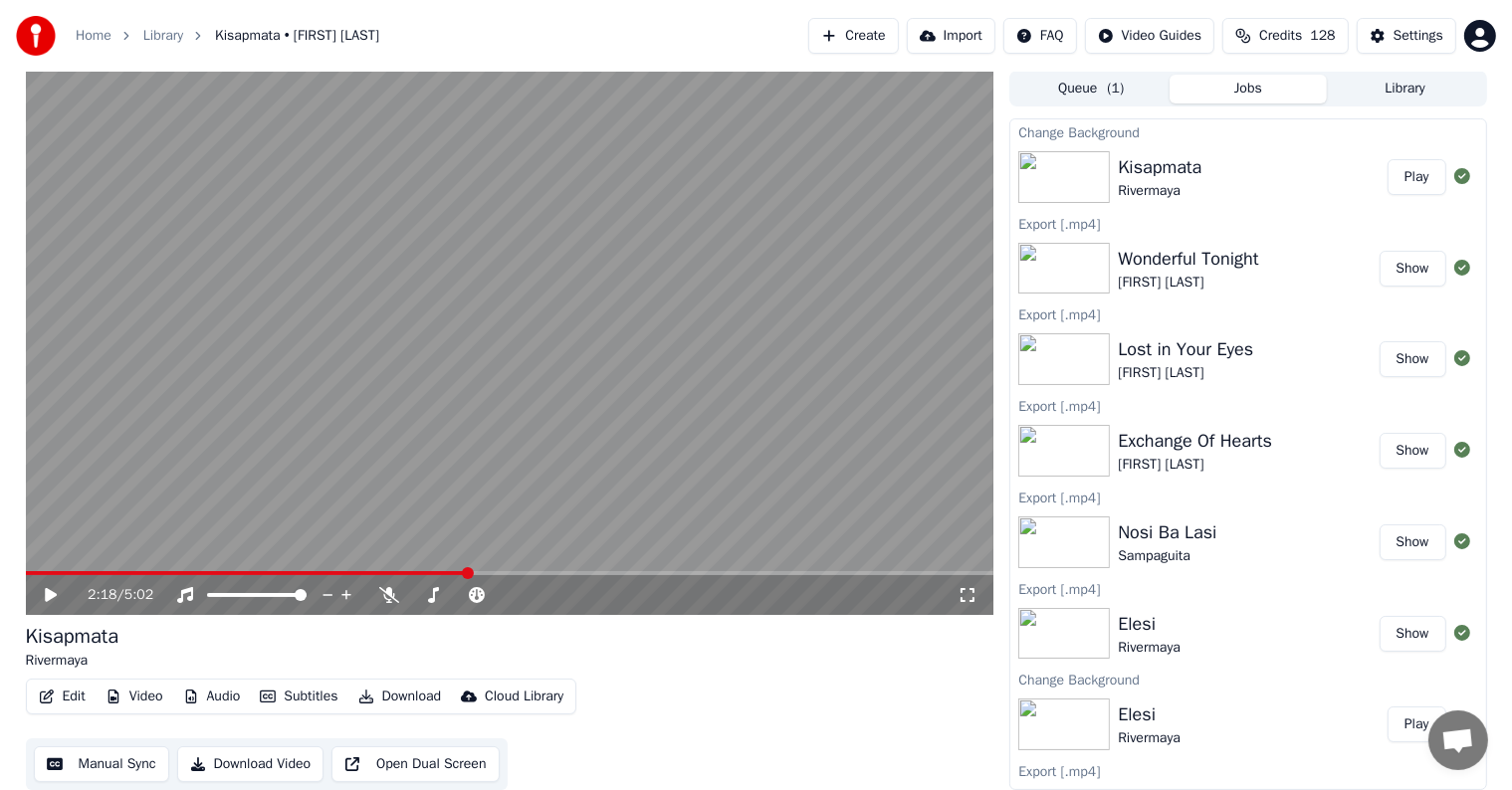 click at bounding box center (510, 573) 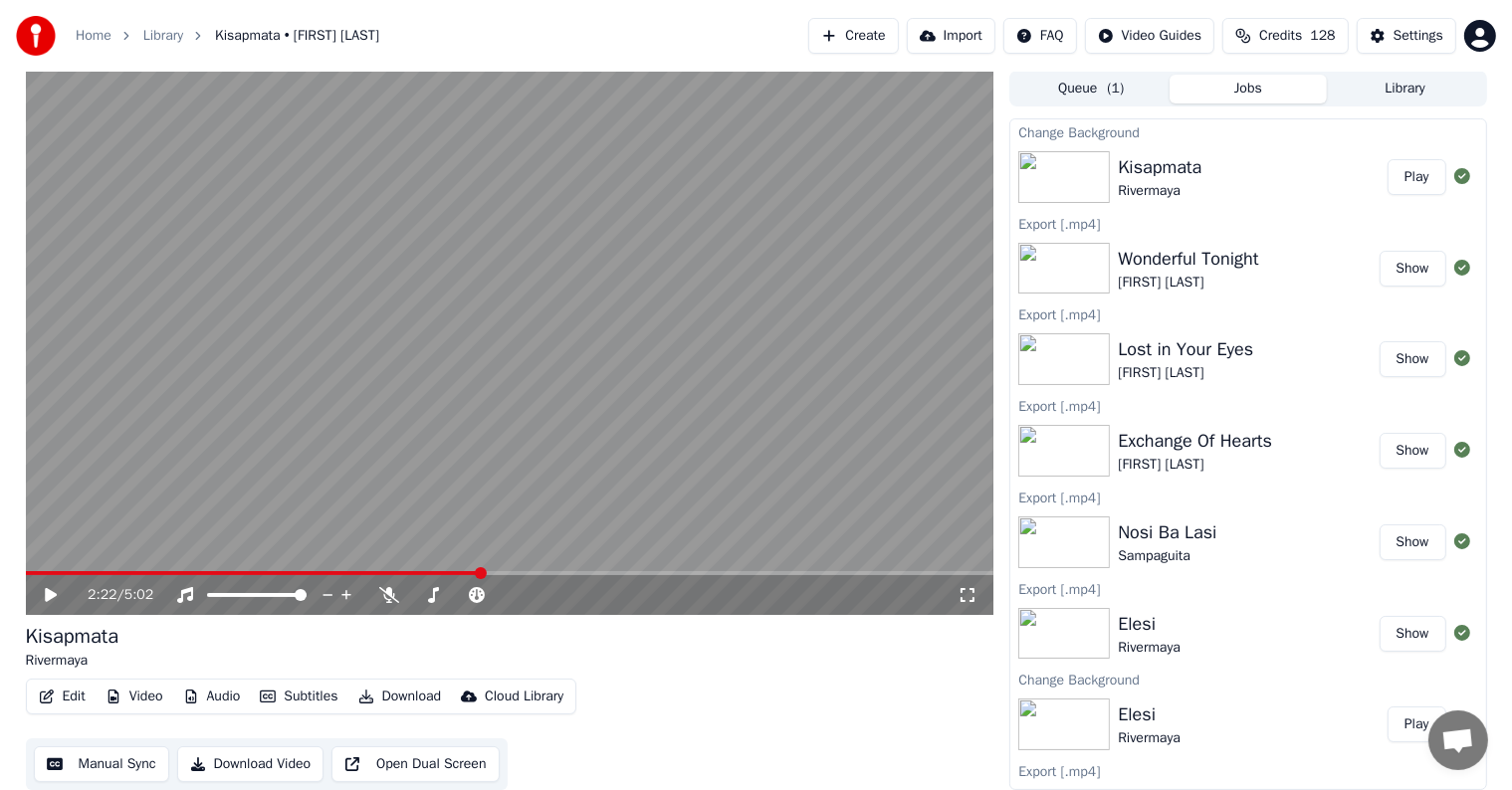 click at bounding box center (481, 573) 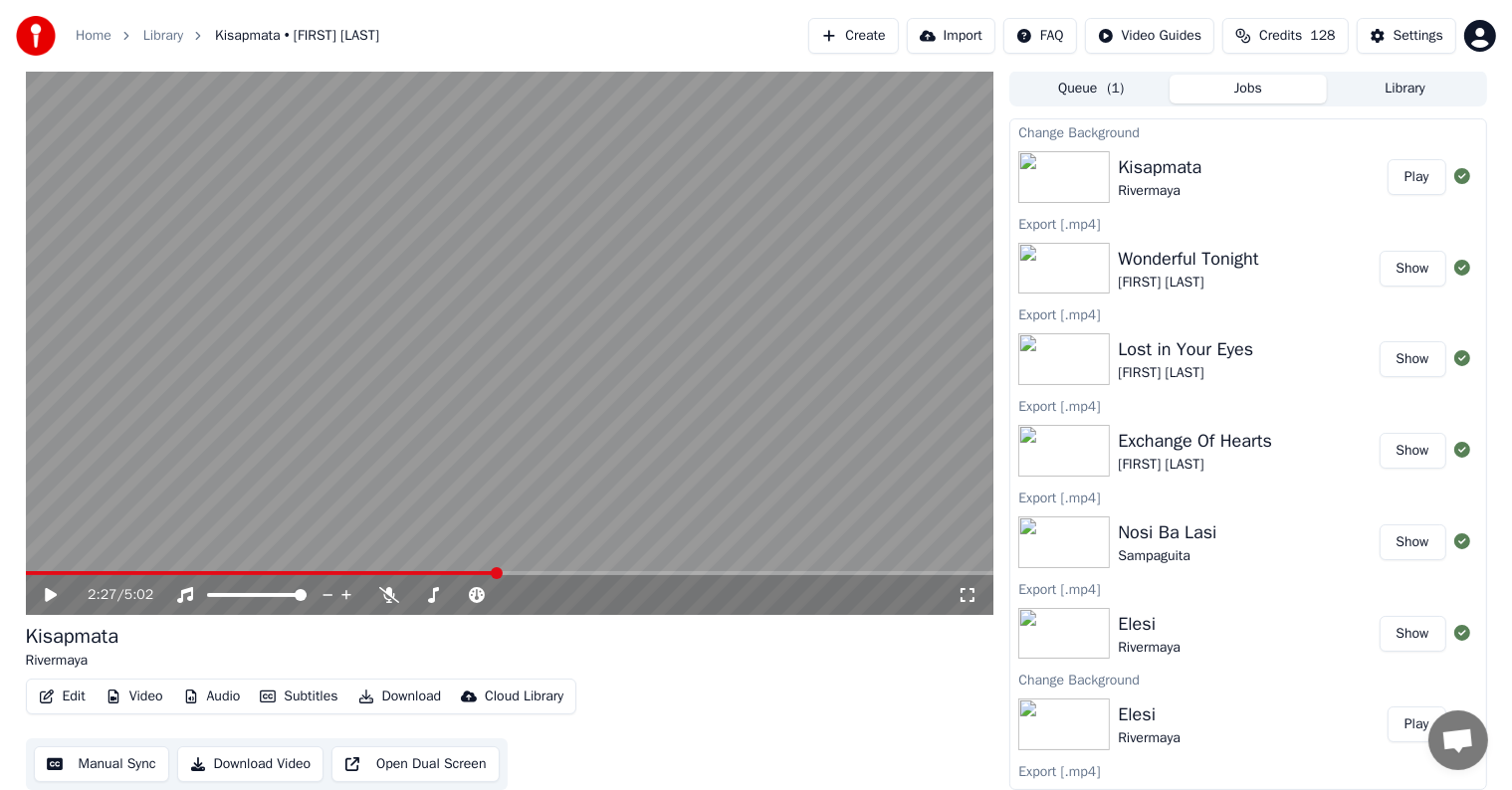 click at bounding box center [510, 342] 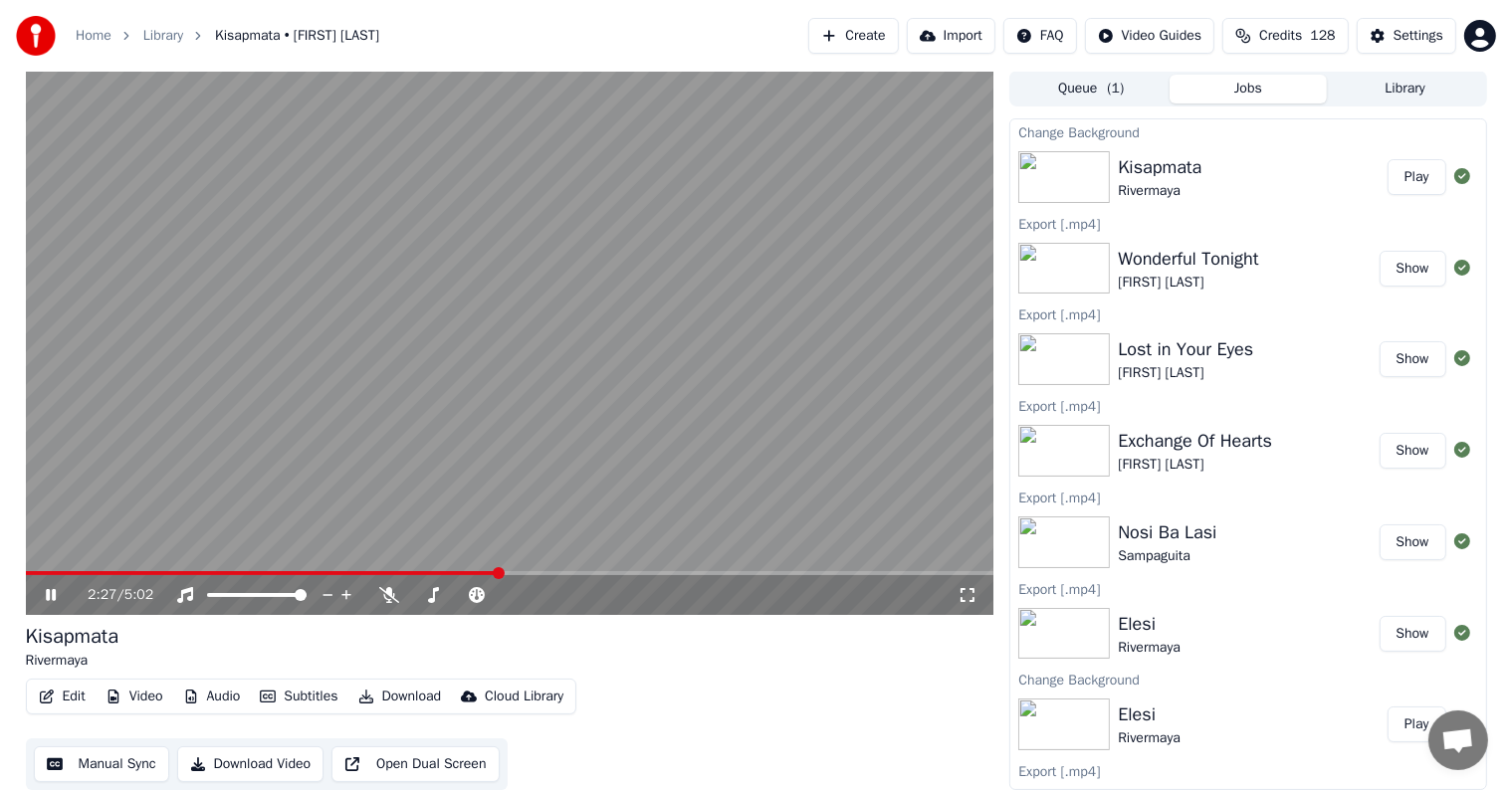 drag, startPoint x: 510, startPoint y: 569, endPoint x: 522, endPoint y: 573, distance: 12.649111 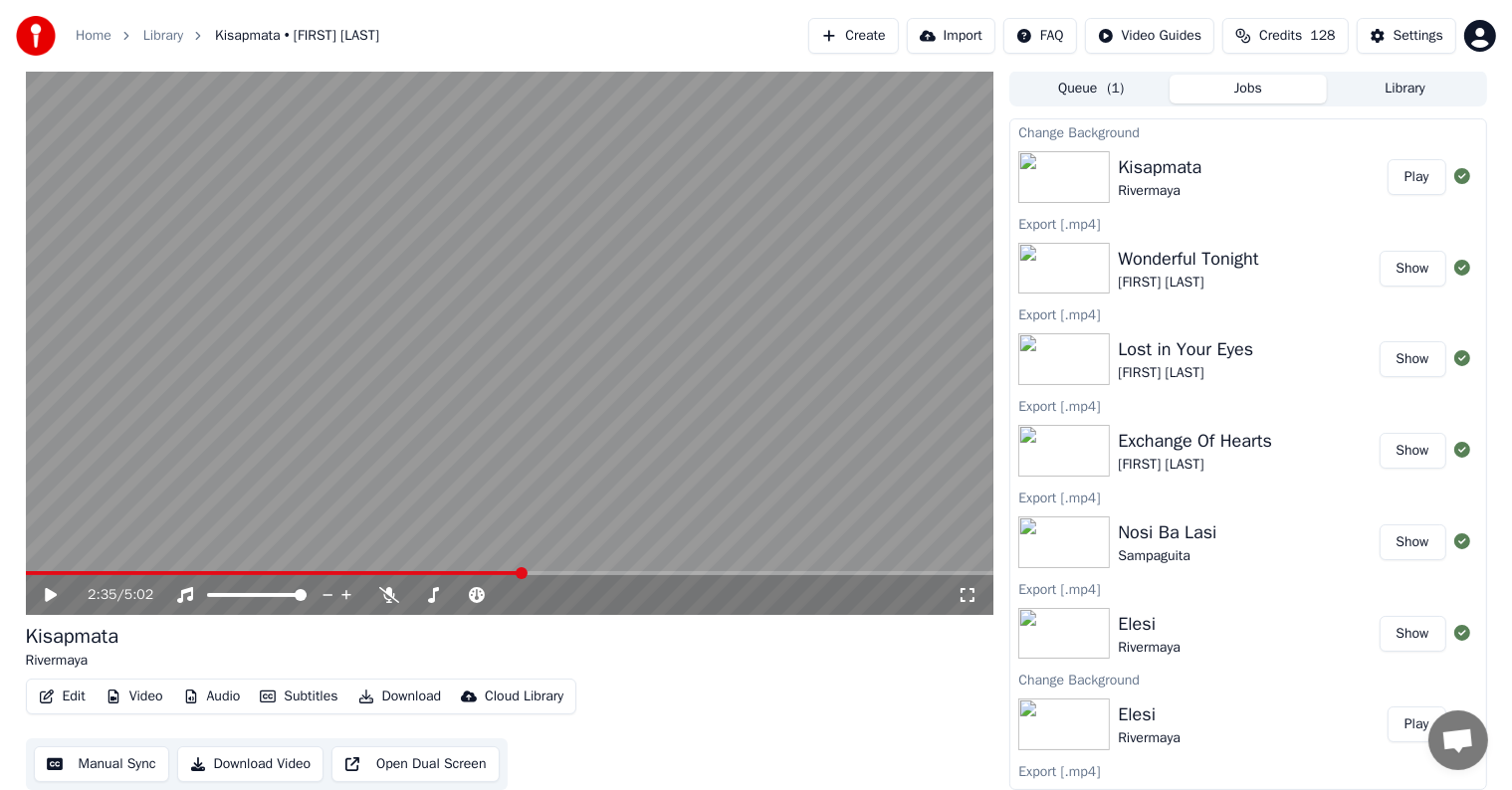 click at bounding box center [510, 573] 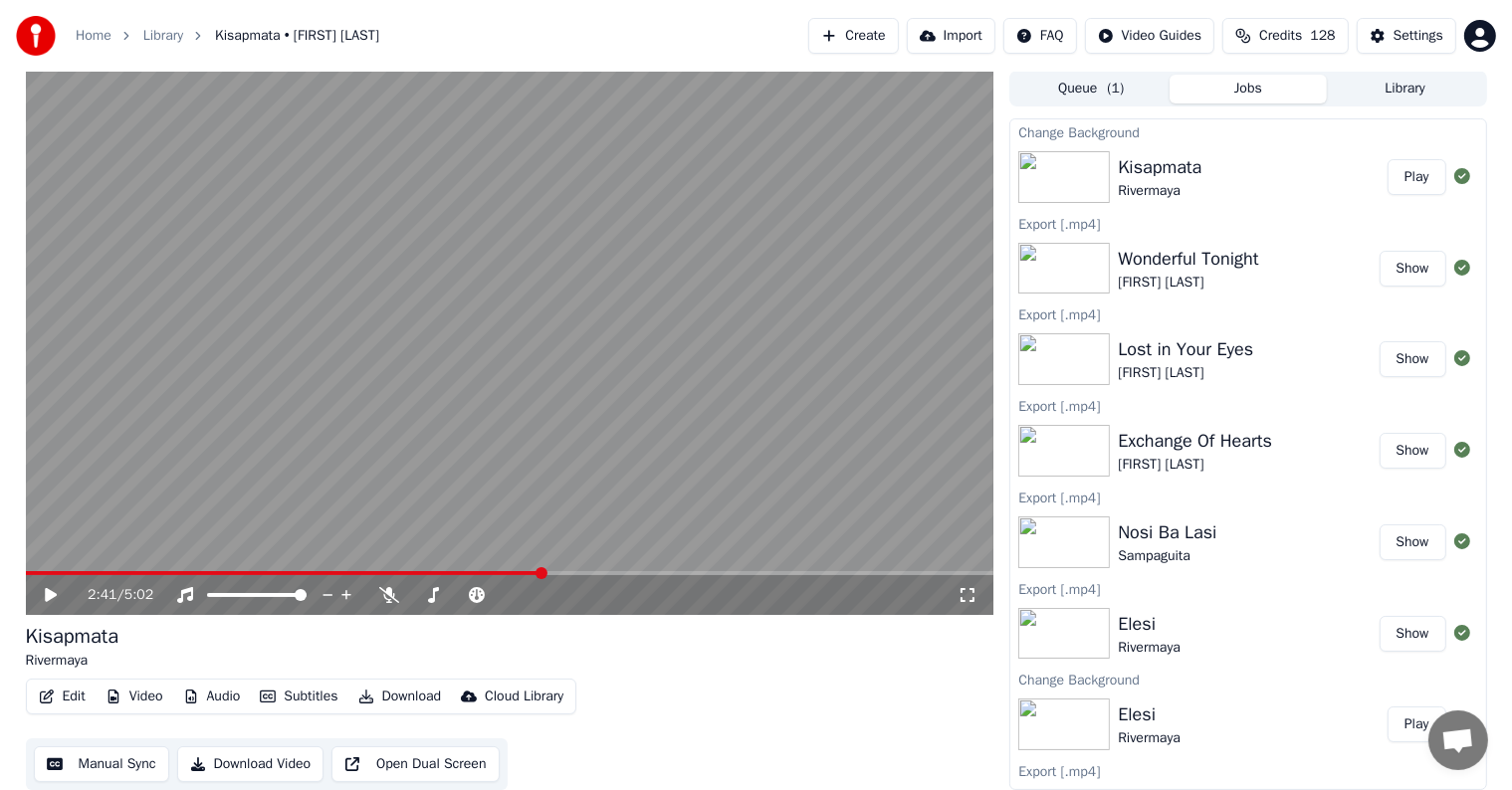 click at bounding box center (510, 573) 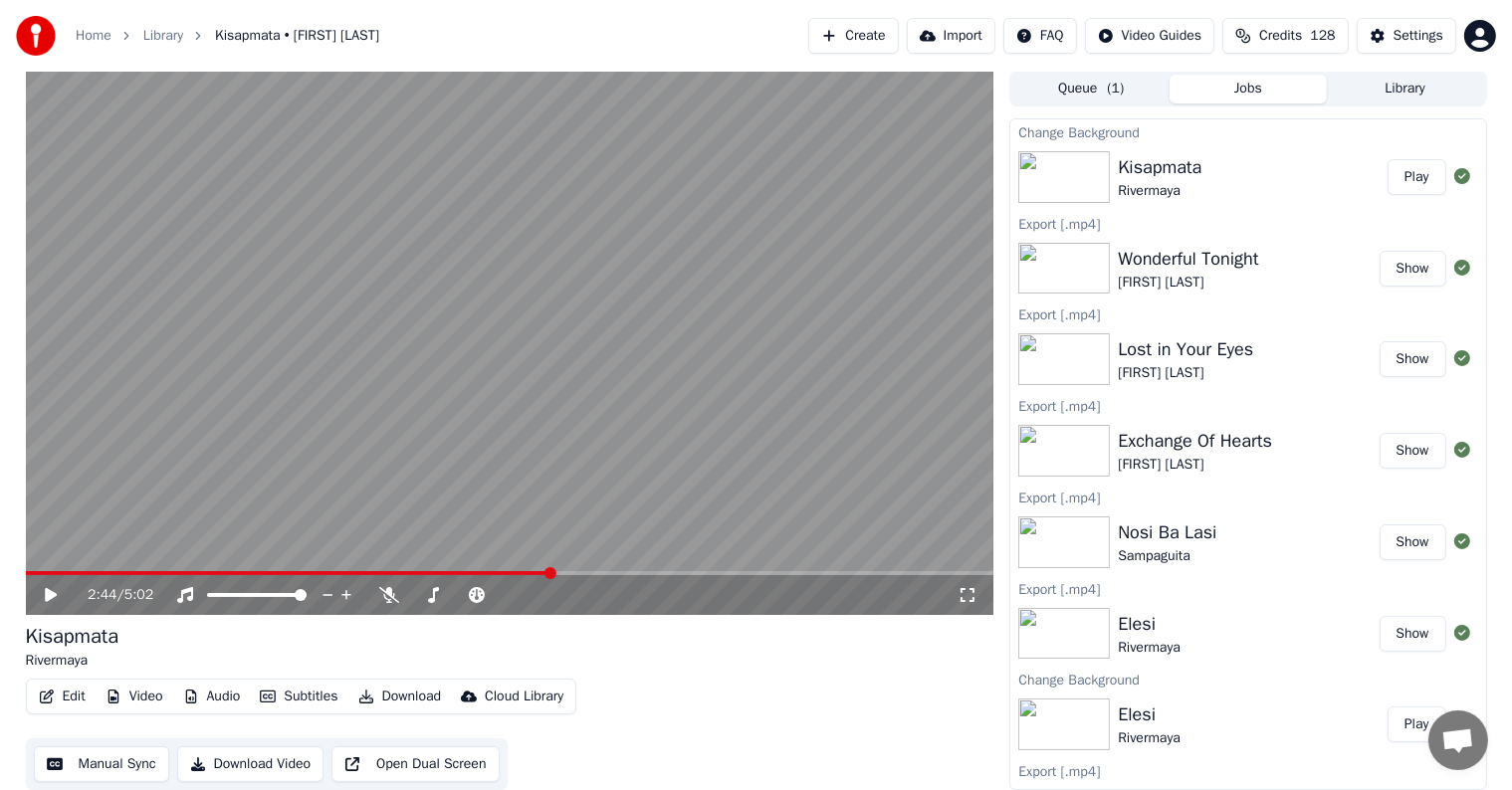 click at bounding box center (510, 573) 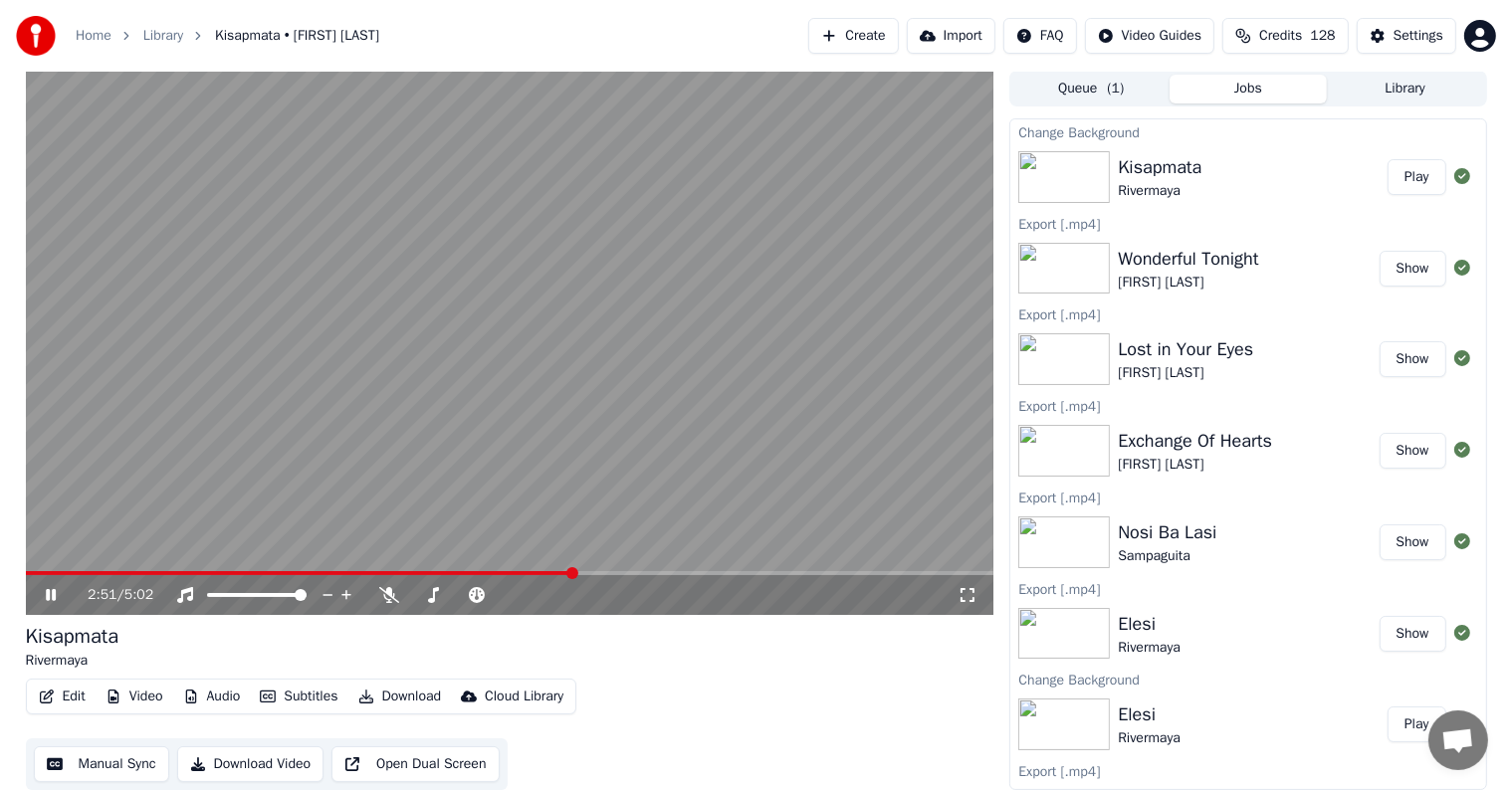 click at bounding box center (510, 573) 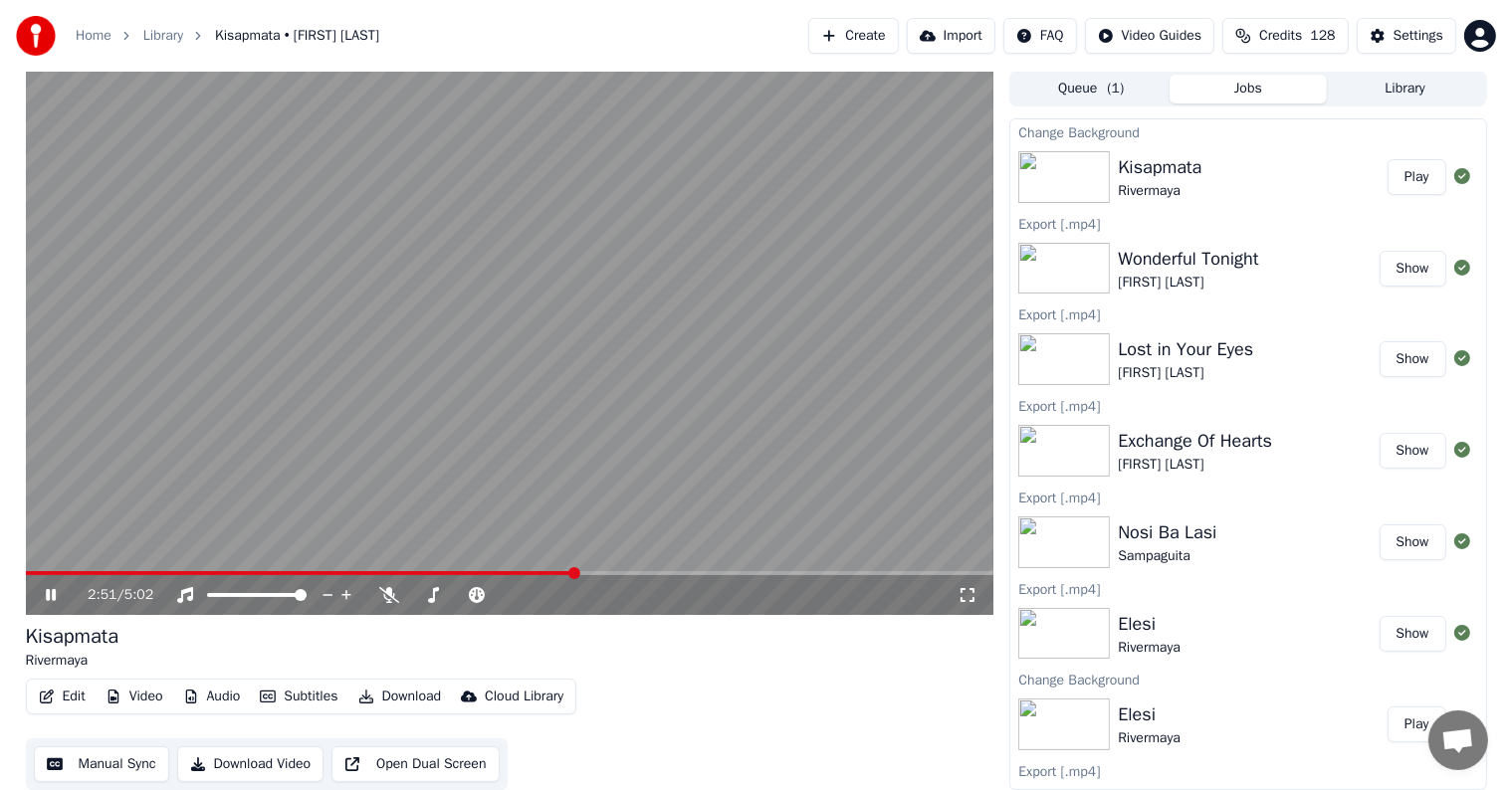 click at bounding box center (574, 573) 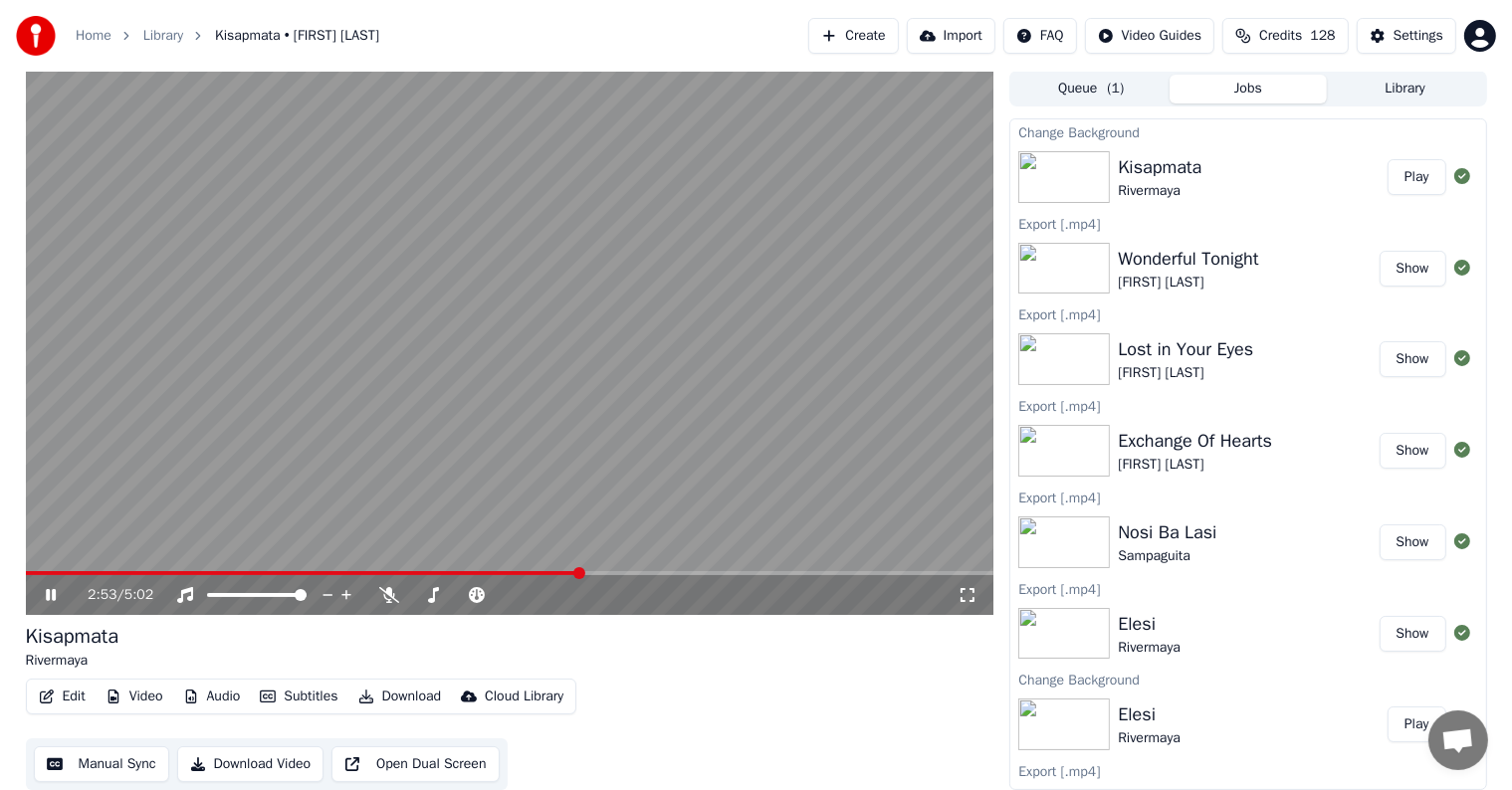 click at bounding box center [510, 573] 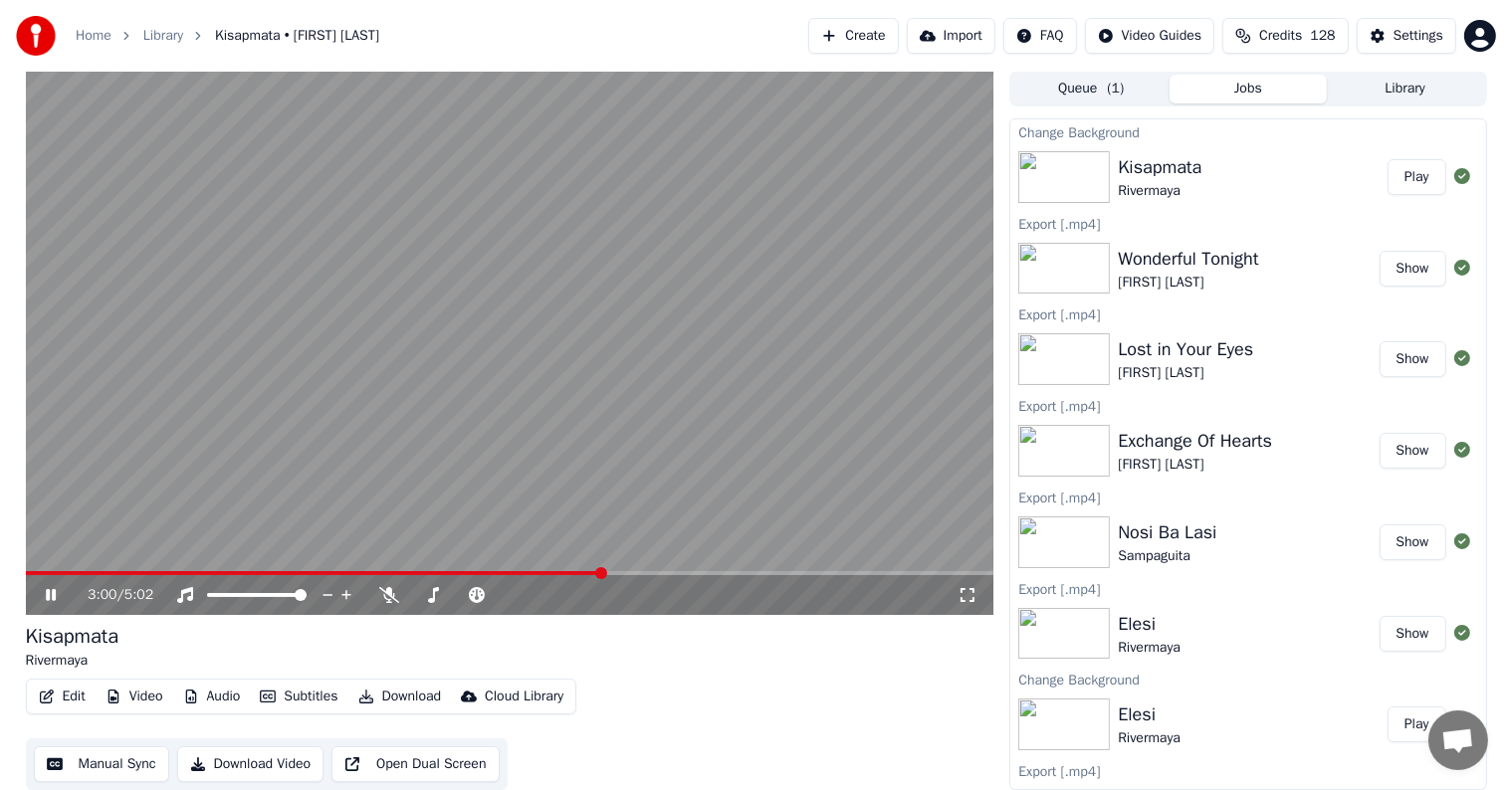click at bounding box center (510, 573) 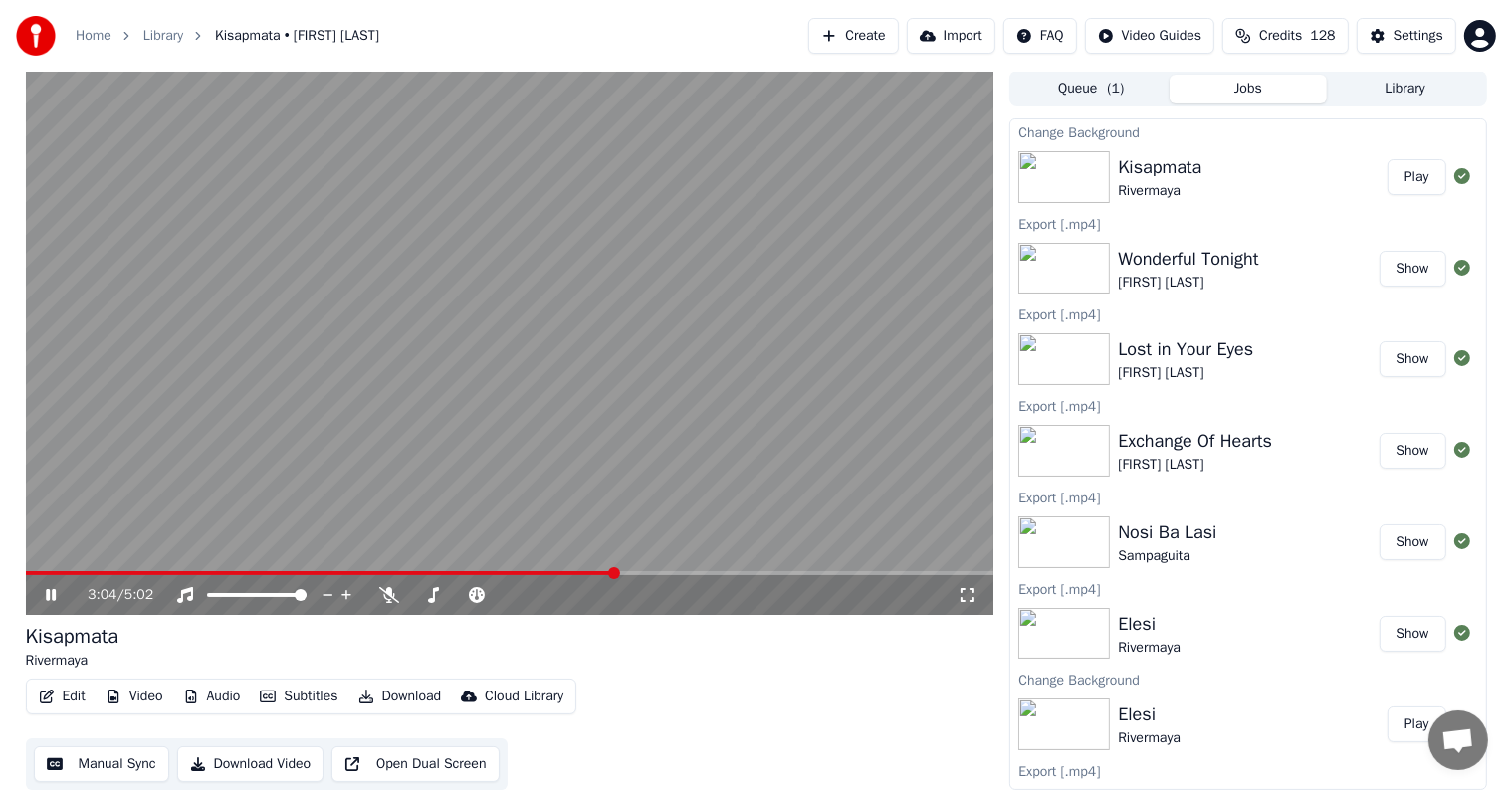 click at bounding box center [510, 573] 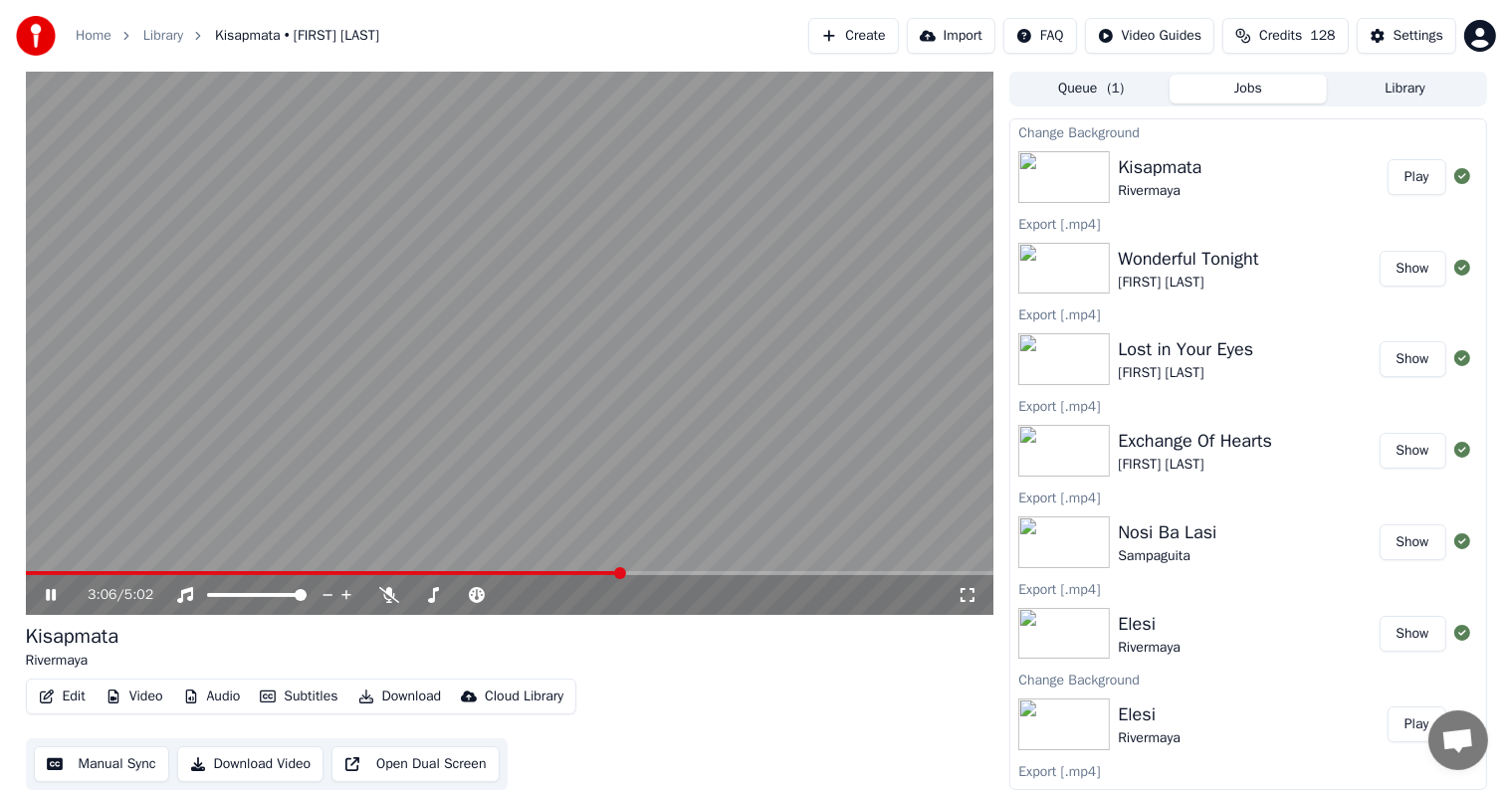 click at bounding box center (510, 573) 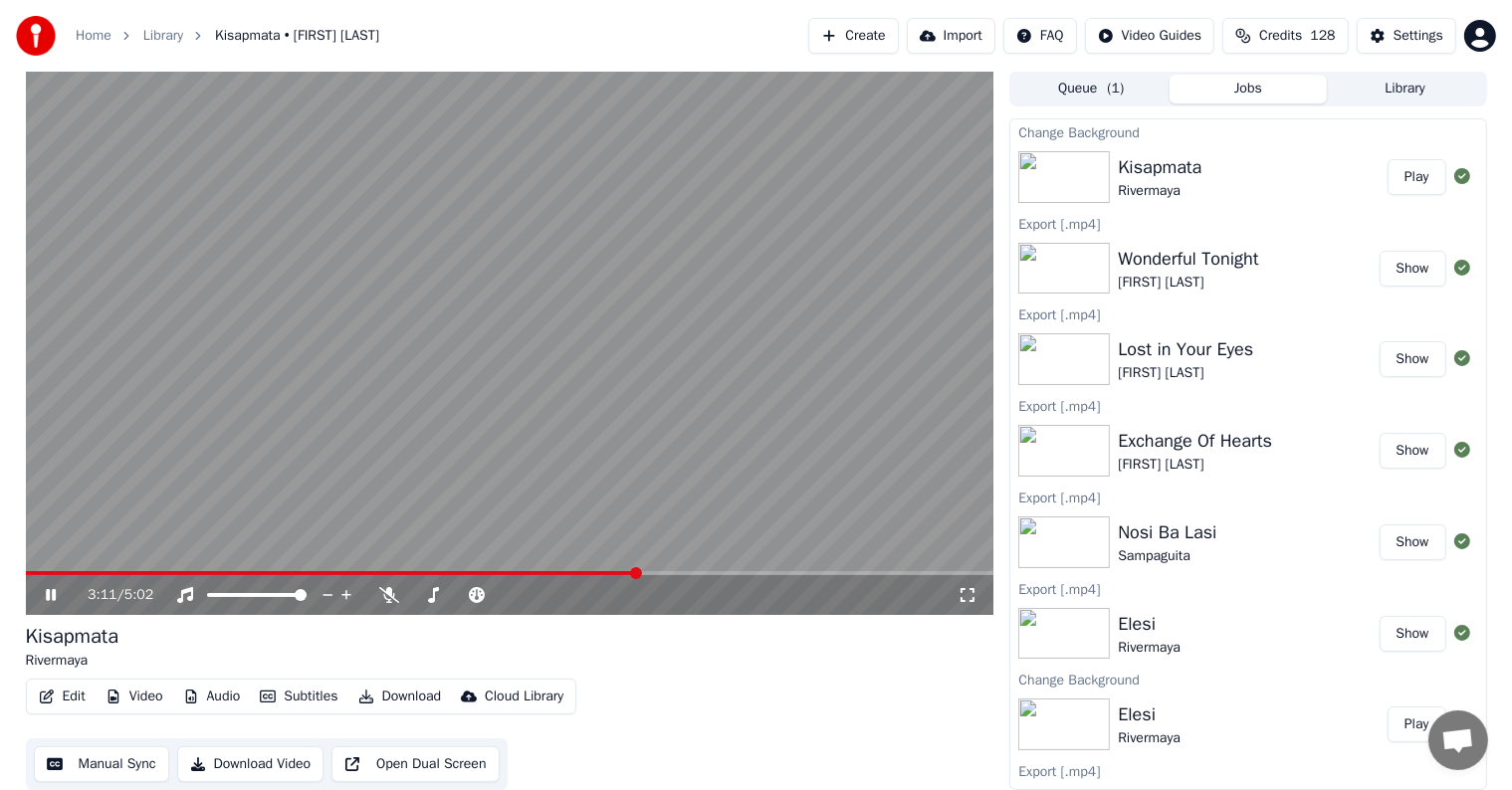 click on "3:11  /  5:02" at bounding box center [510, 595] 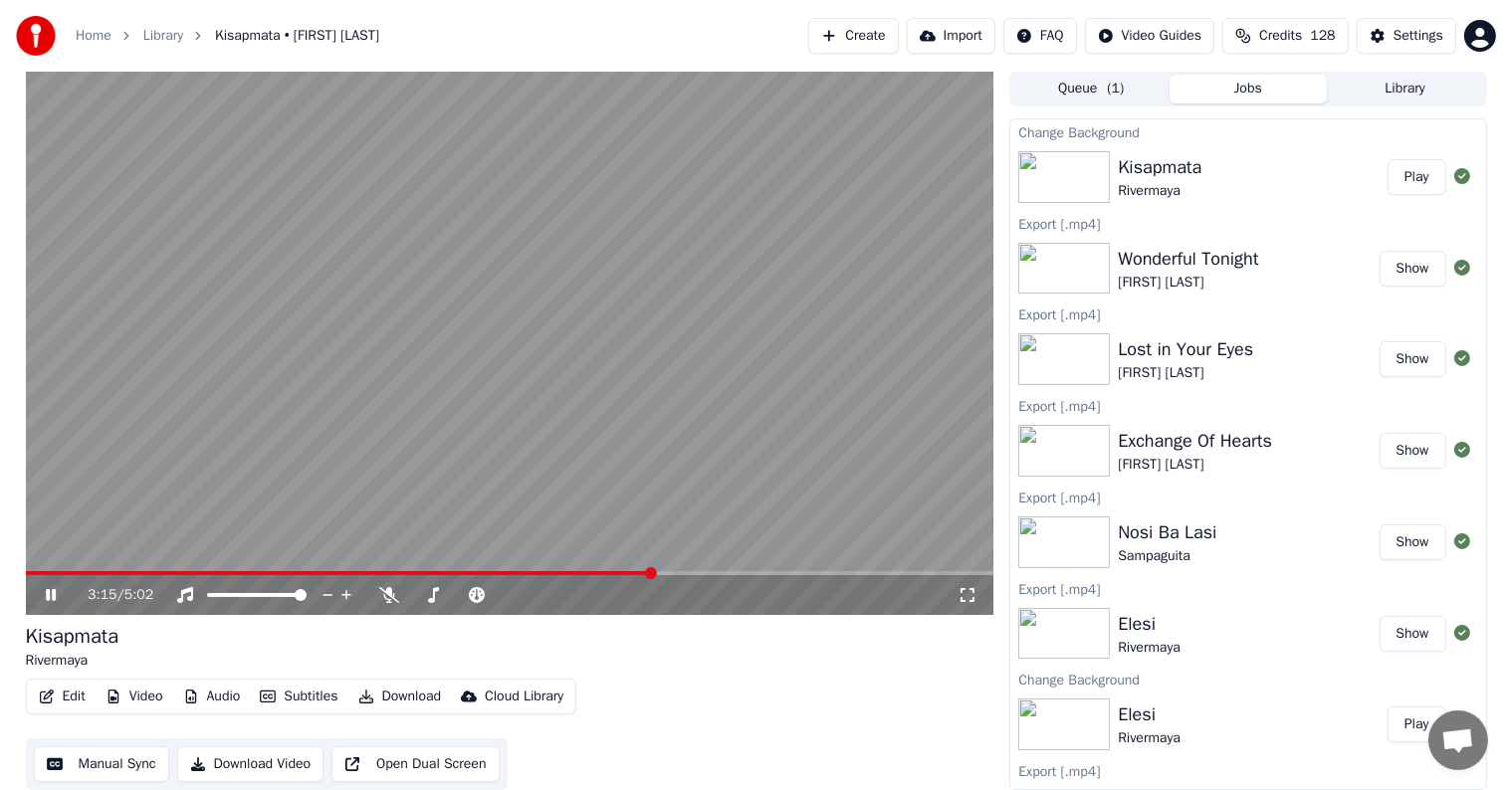 click at bounding box center (510, 573) 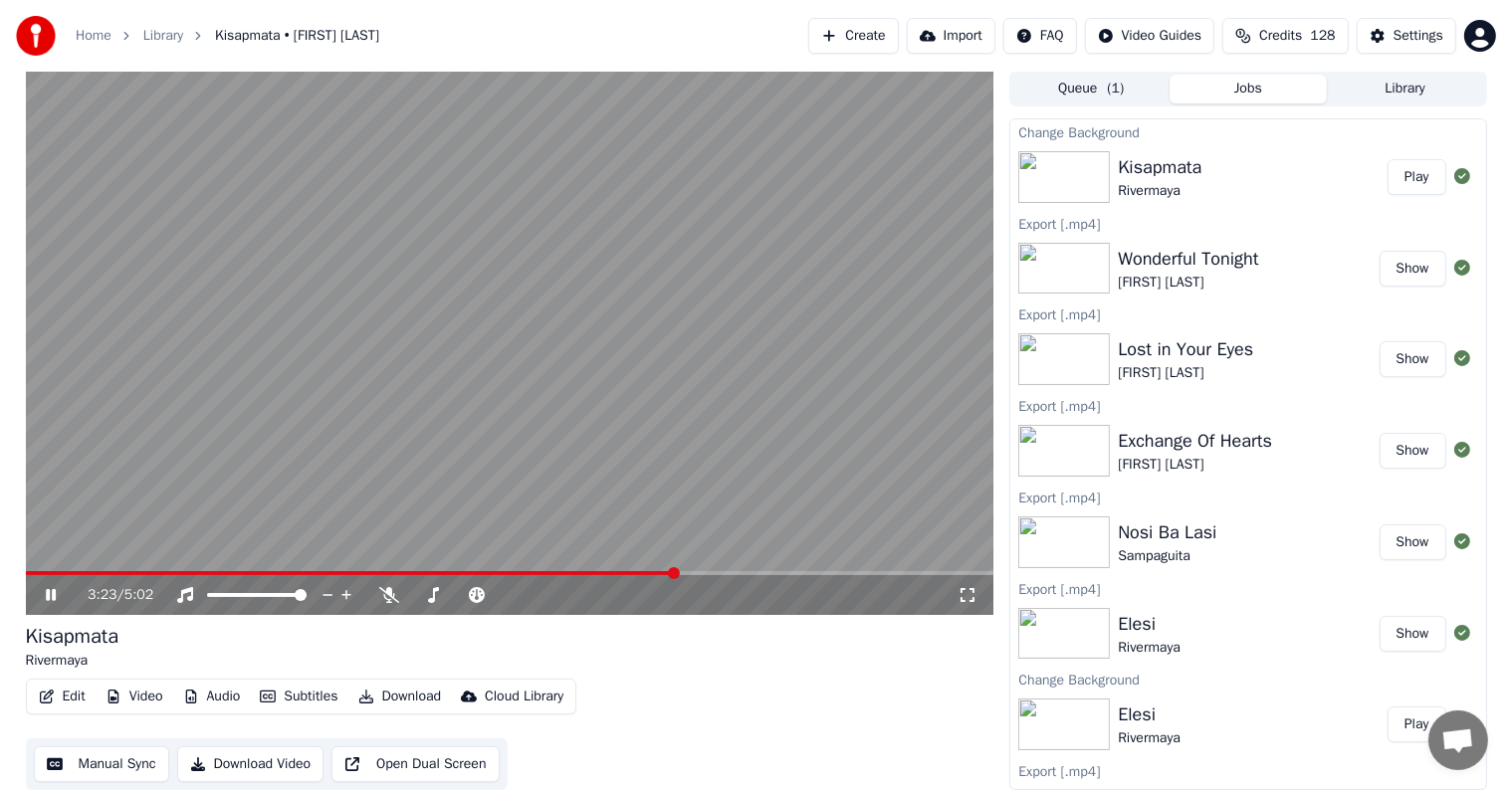 click at bounding box center (510, 573) 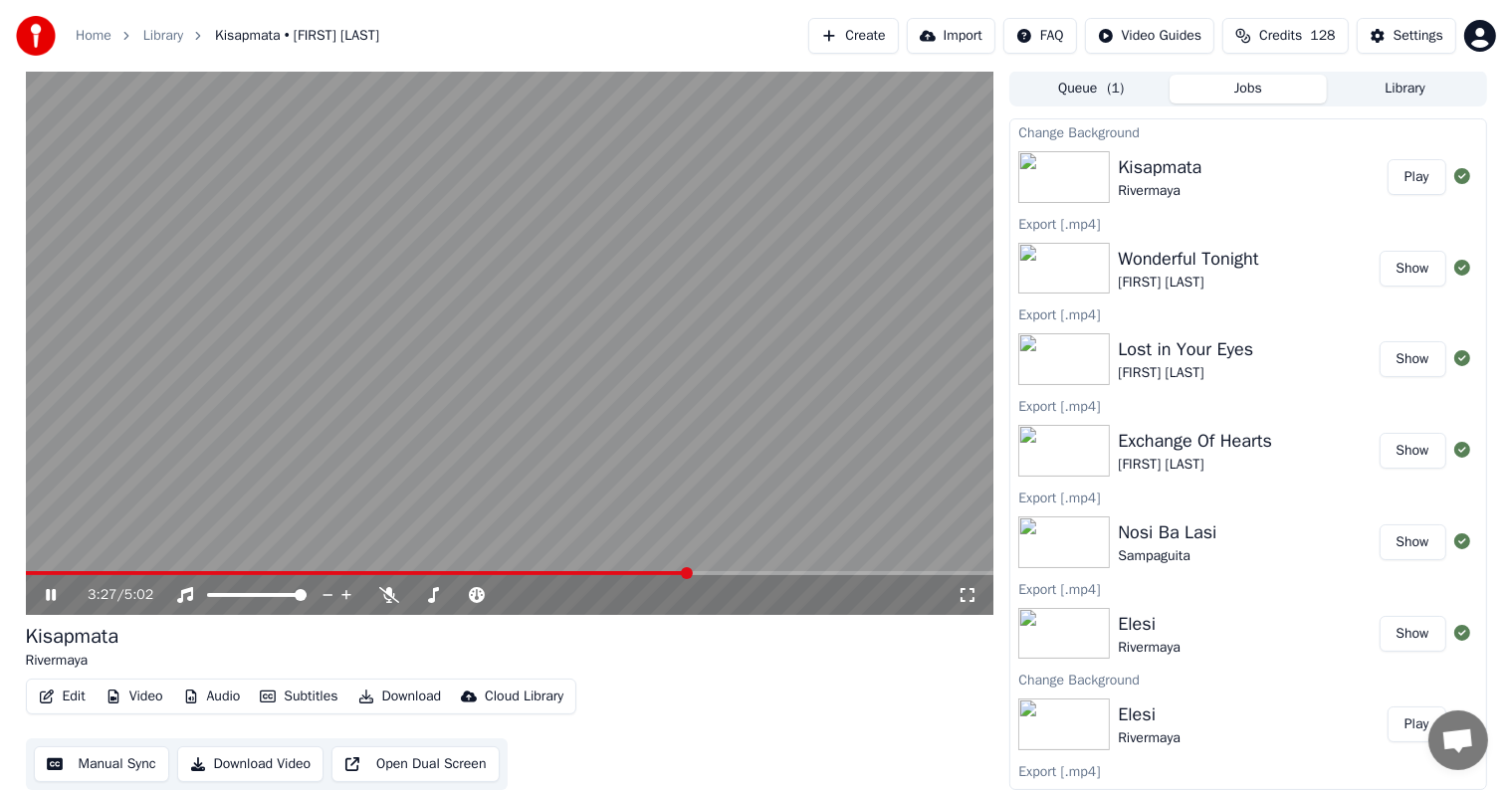 click at bounding box center (510, 573) 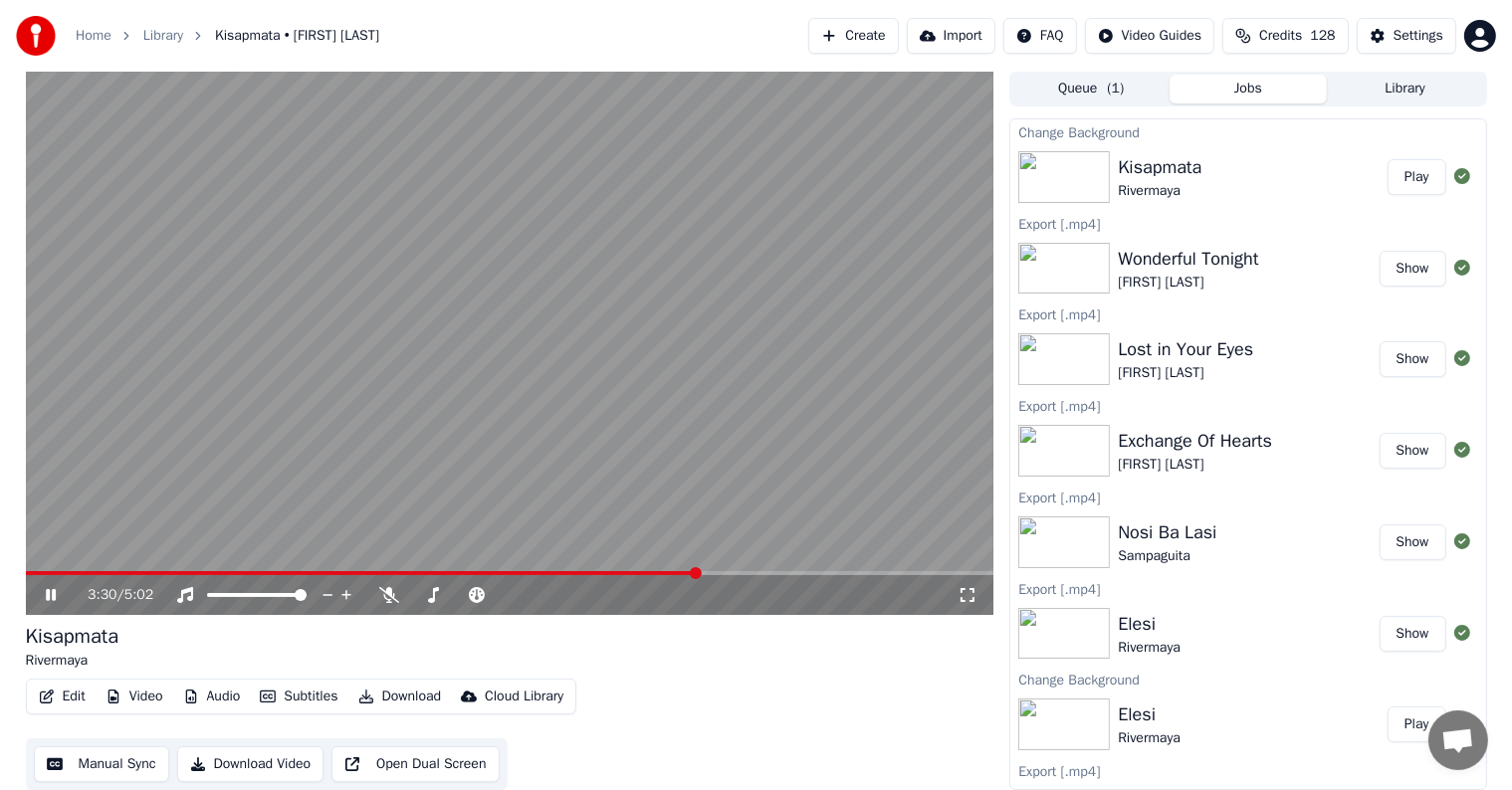 click at bounding box center (510, 573) 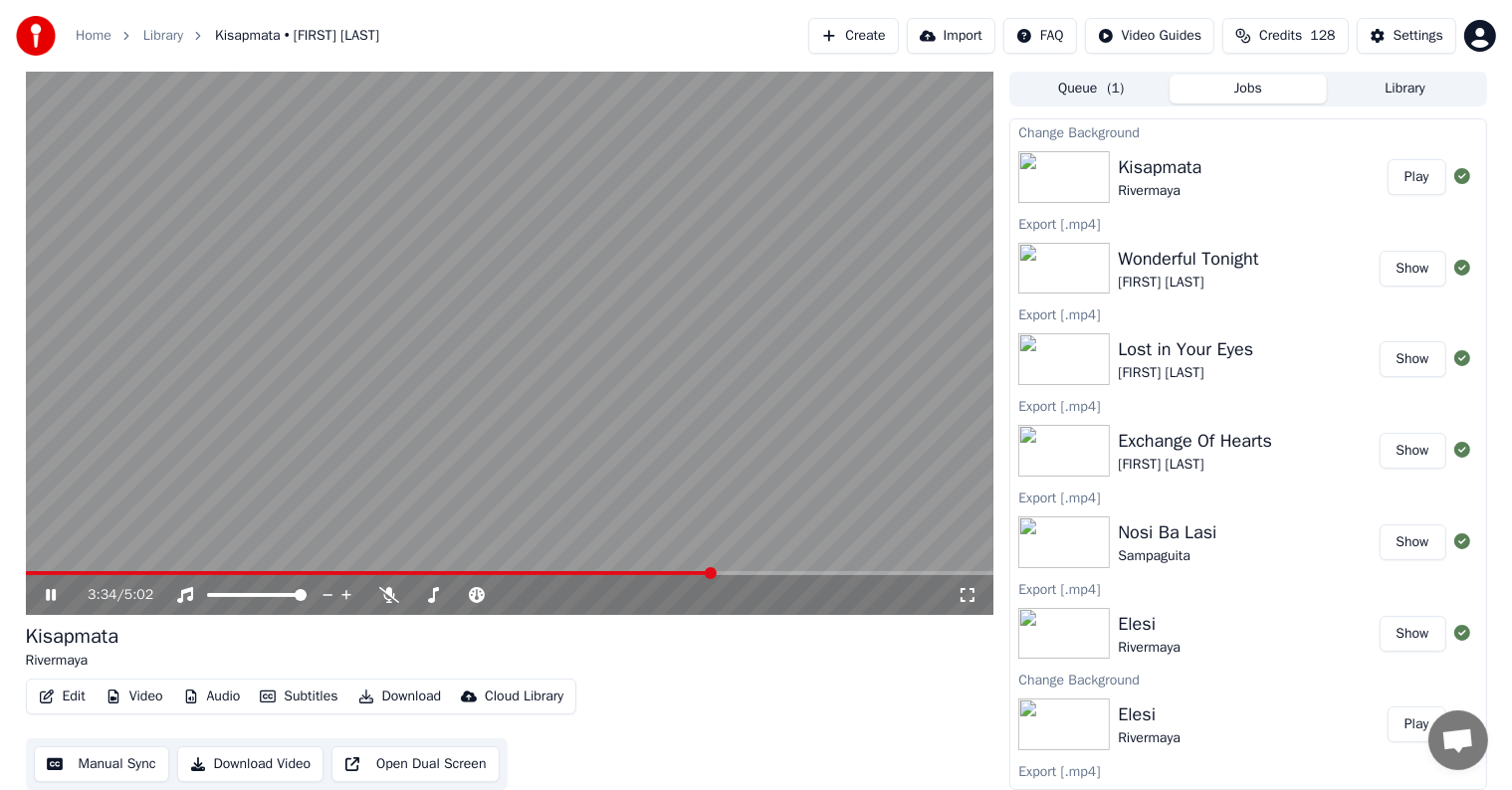 click at bounding box center (510, 573) 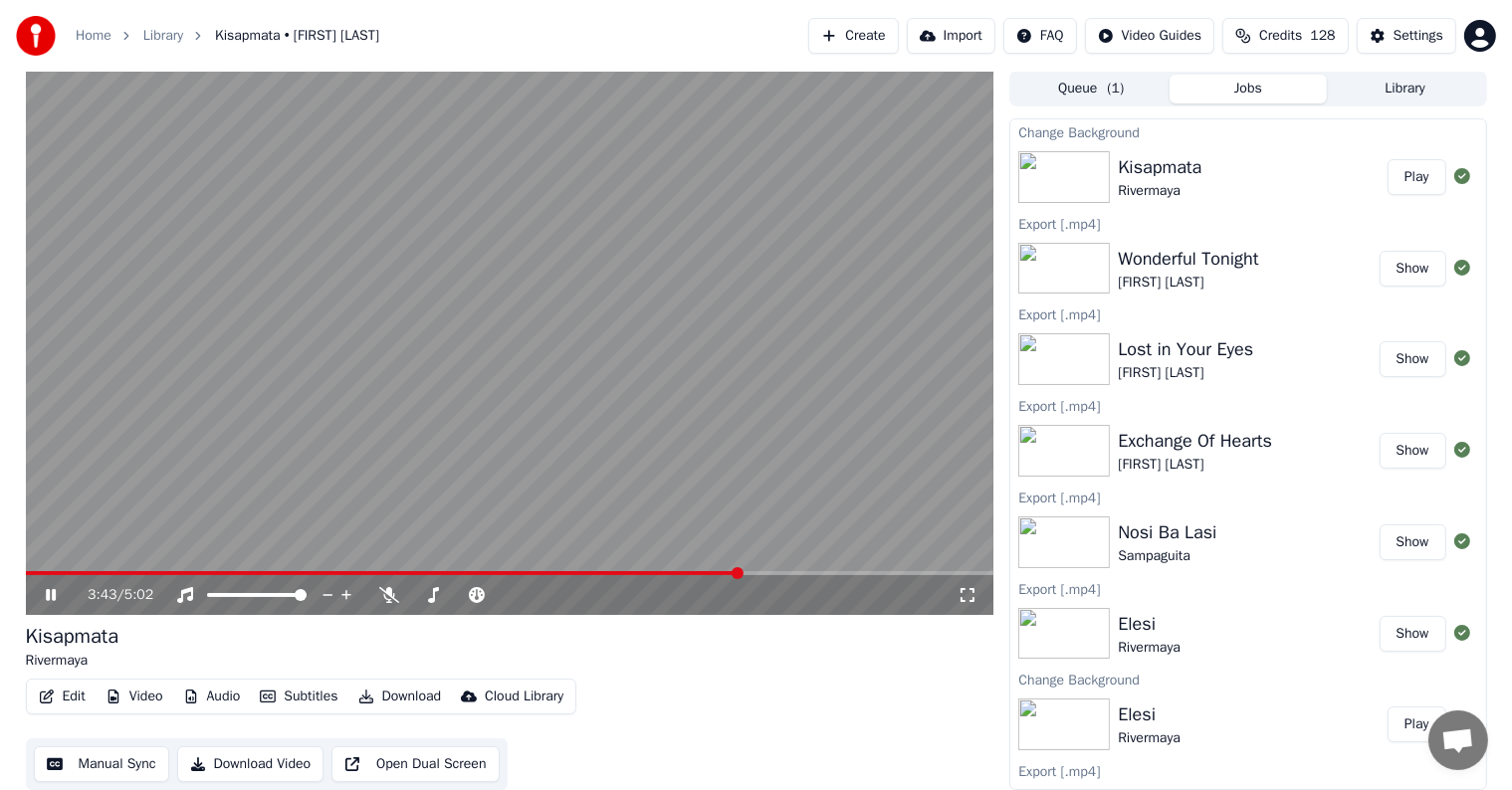 click at bounding box center [510, 573] 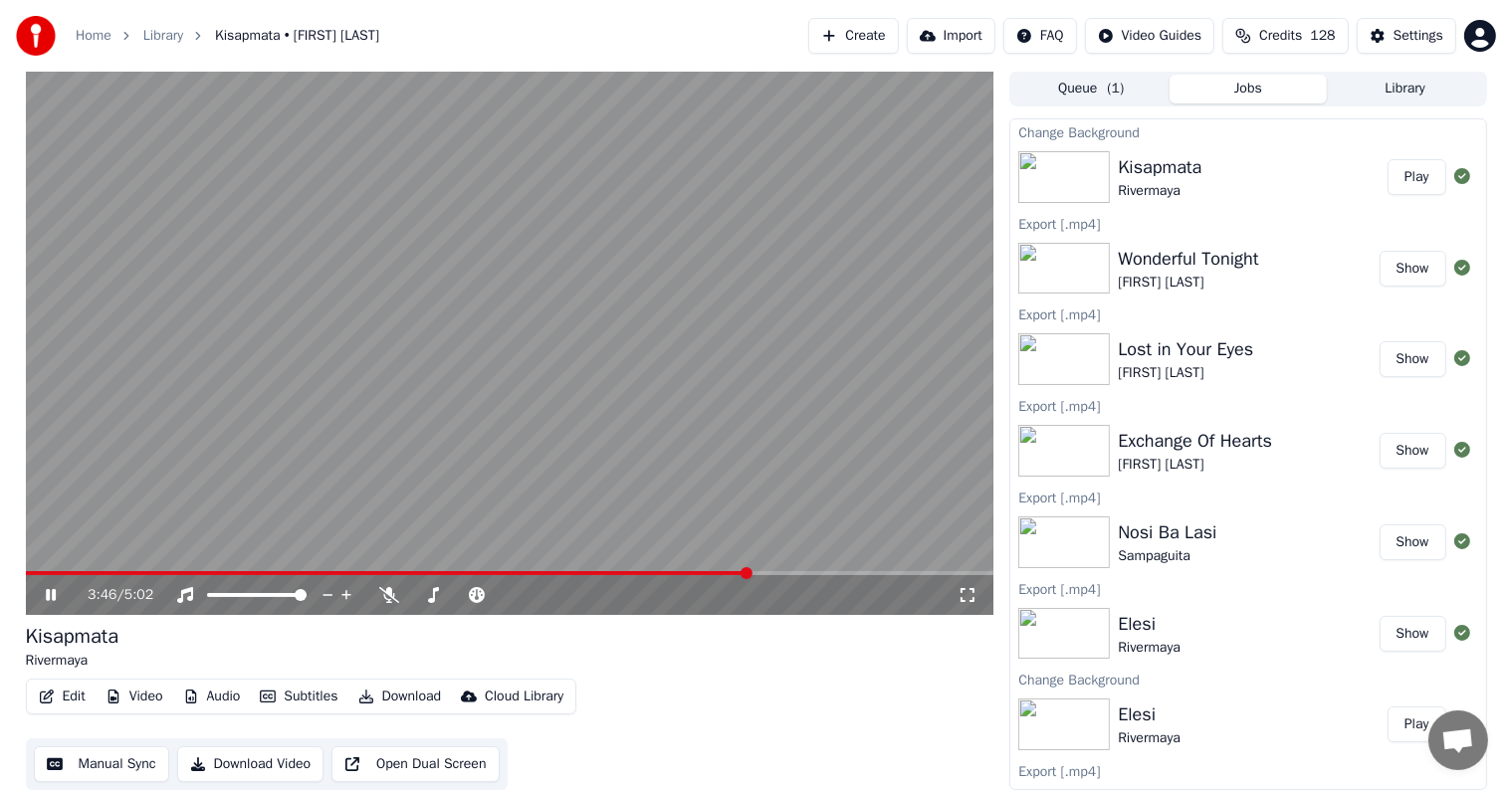 click at bounding box center (510, 573) 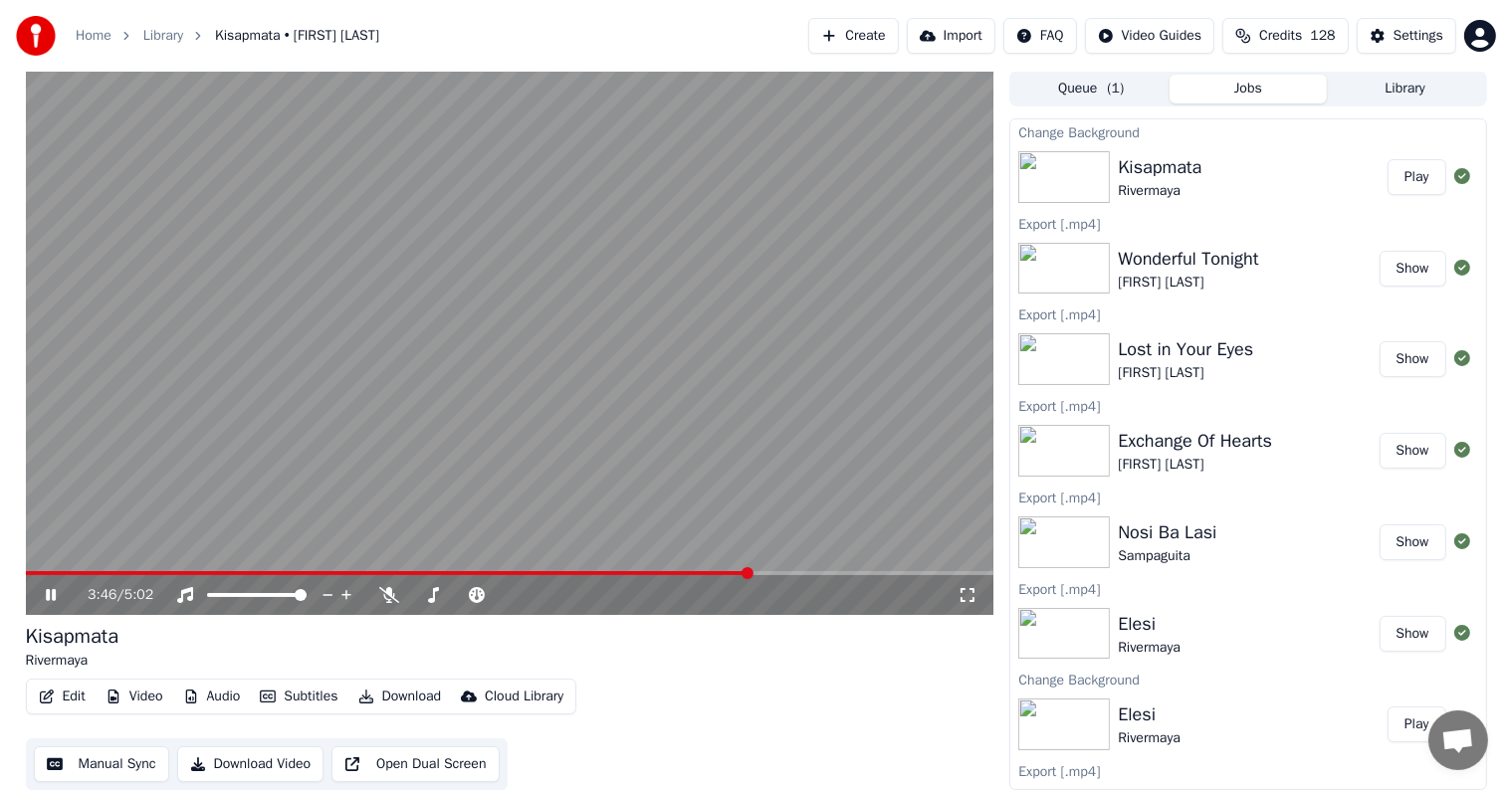 click at bounding box center (510, 573) 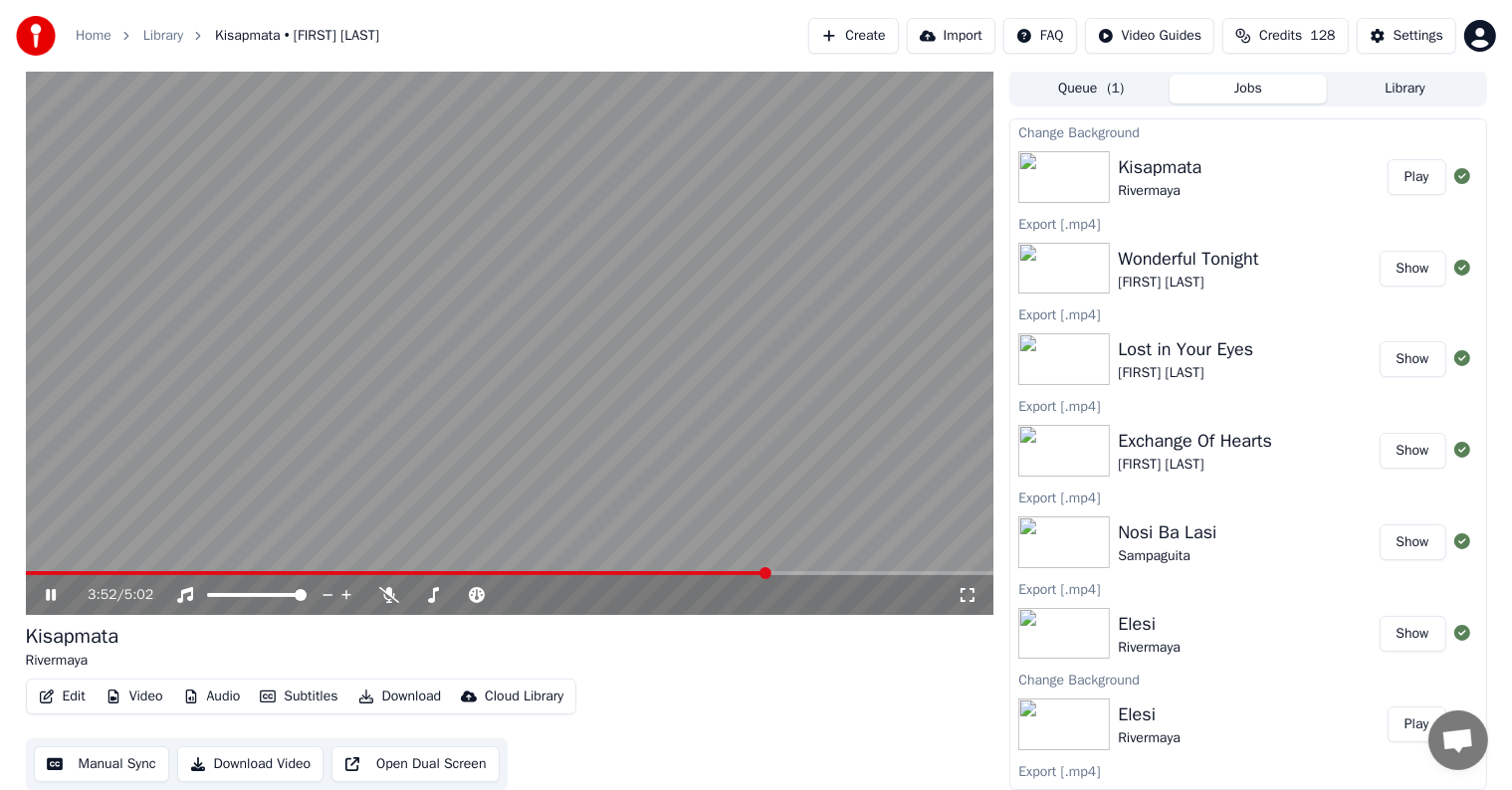 click at bounding box center [510, 573] 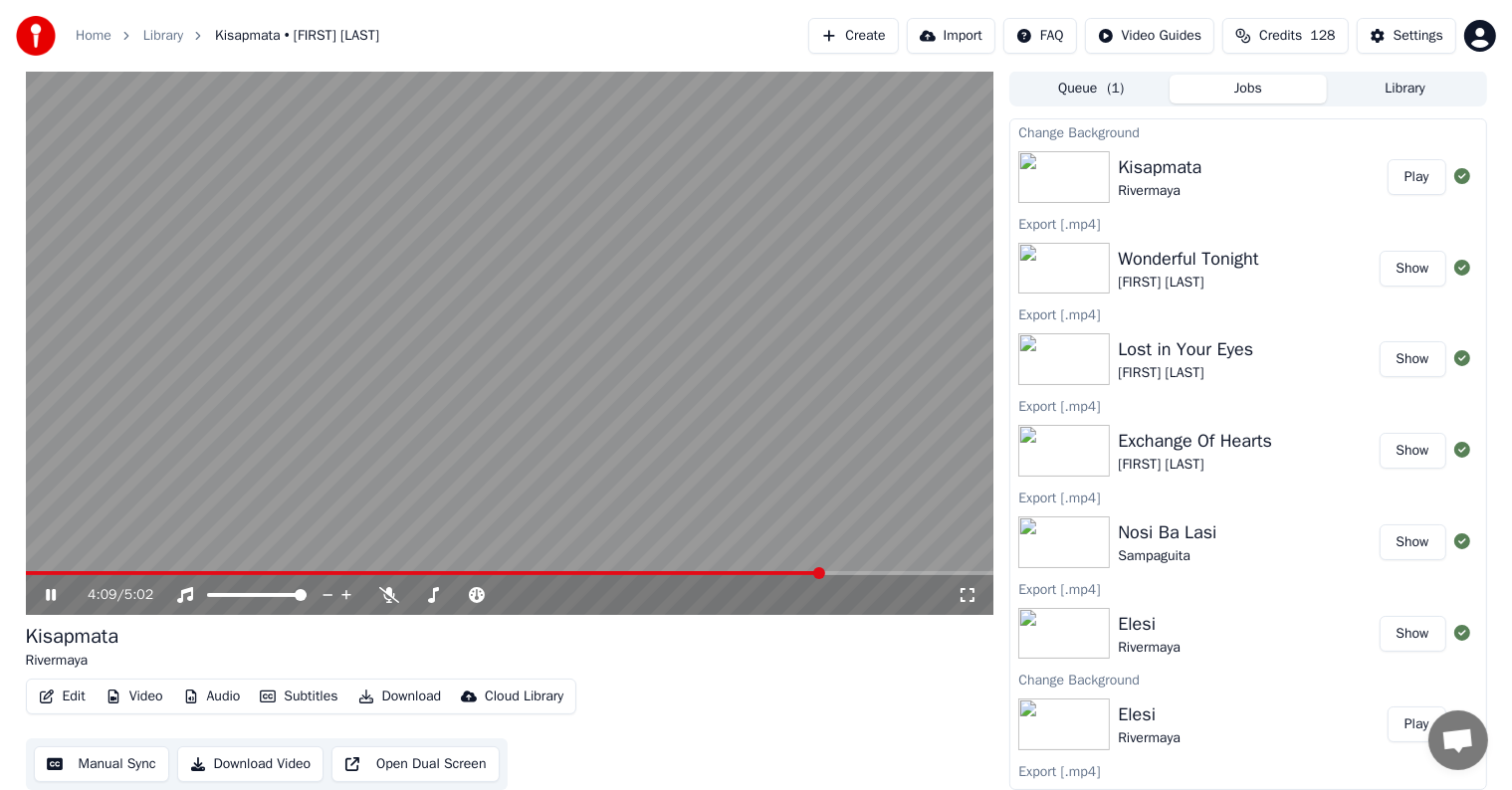 click at bounding box center (510, 573) 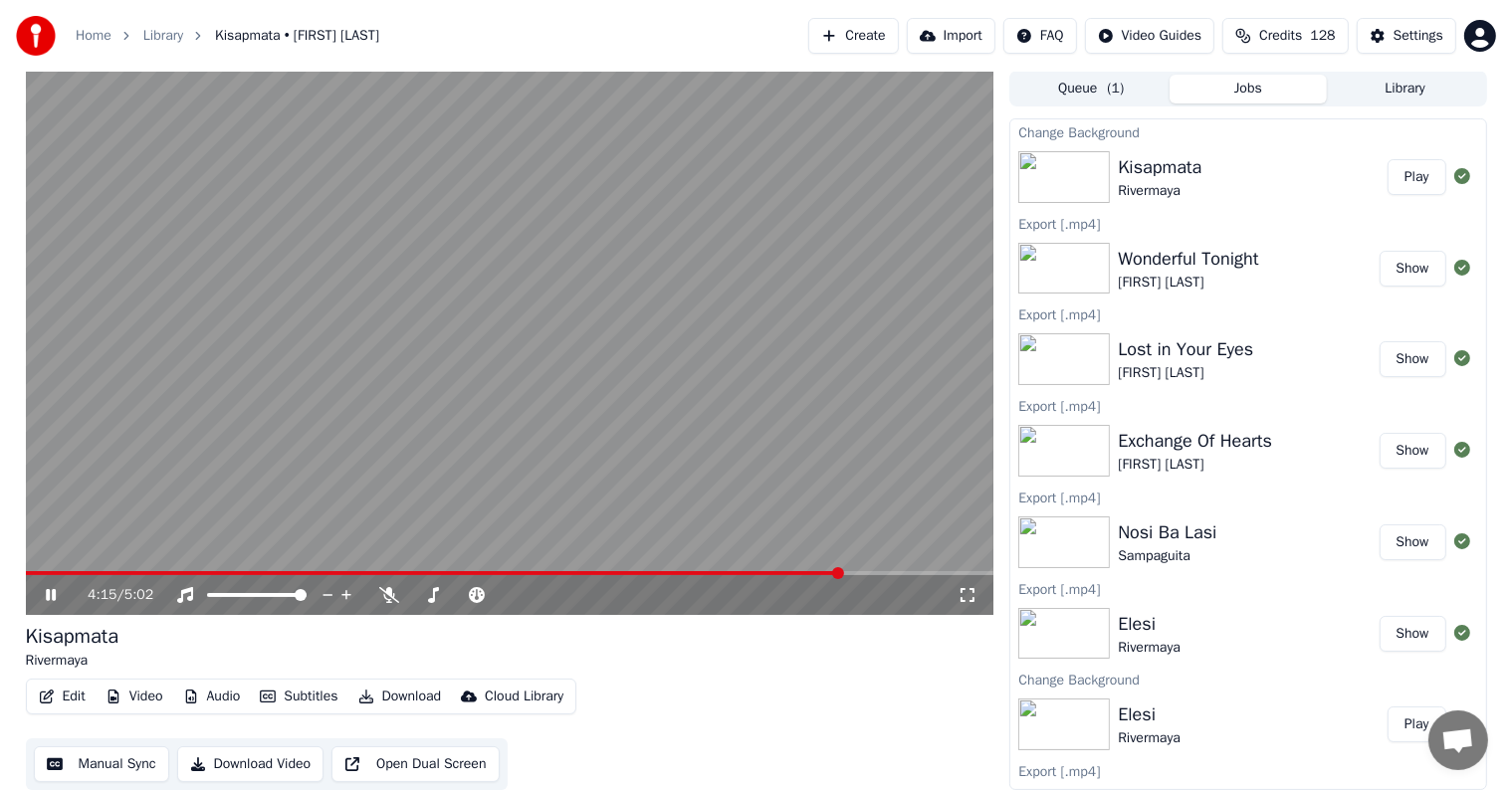 click at bounding box center (510, 573) 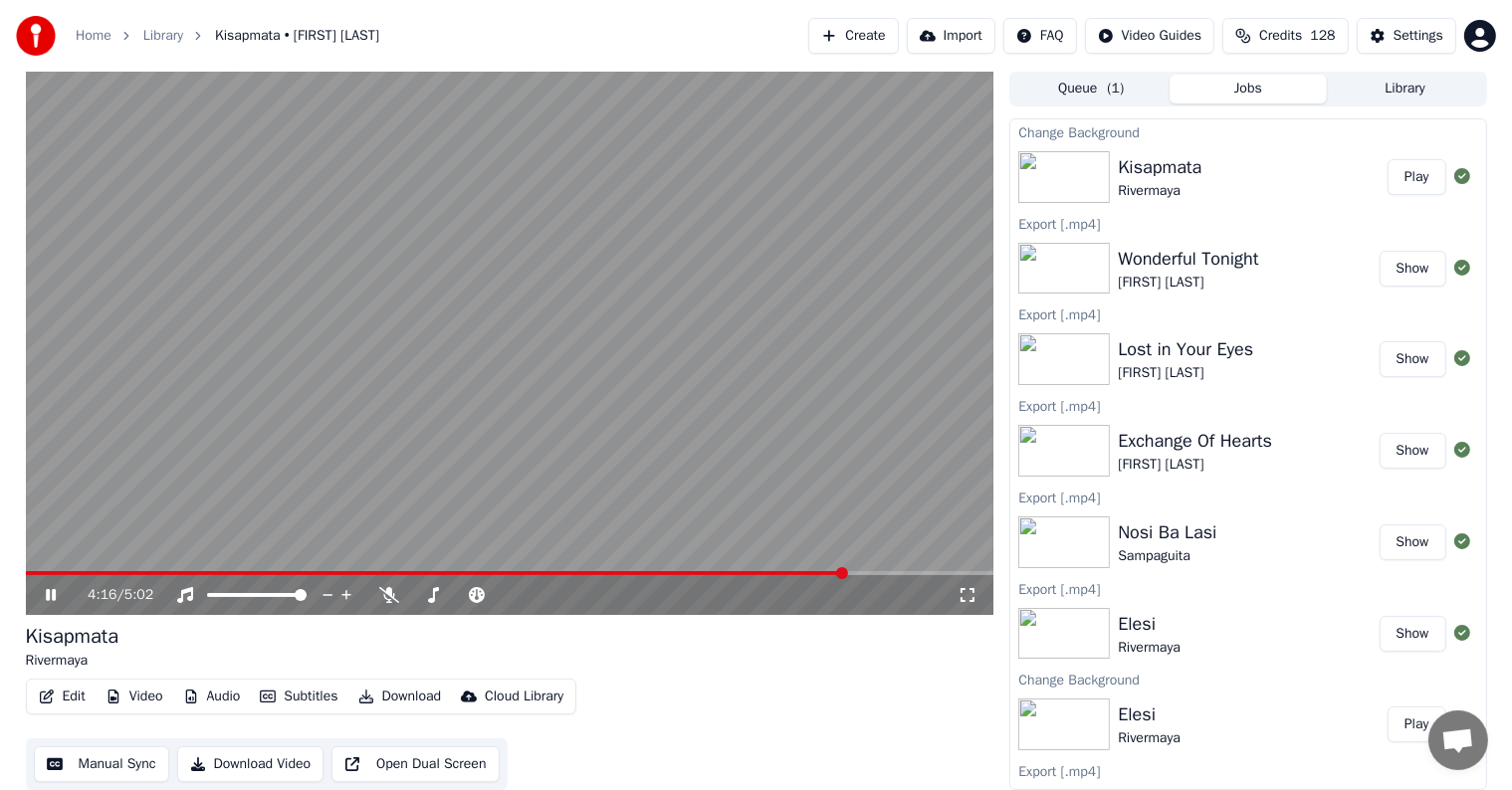 click at bounding box center [510, 573] 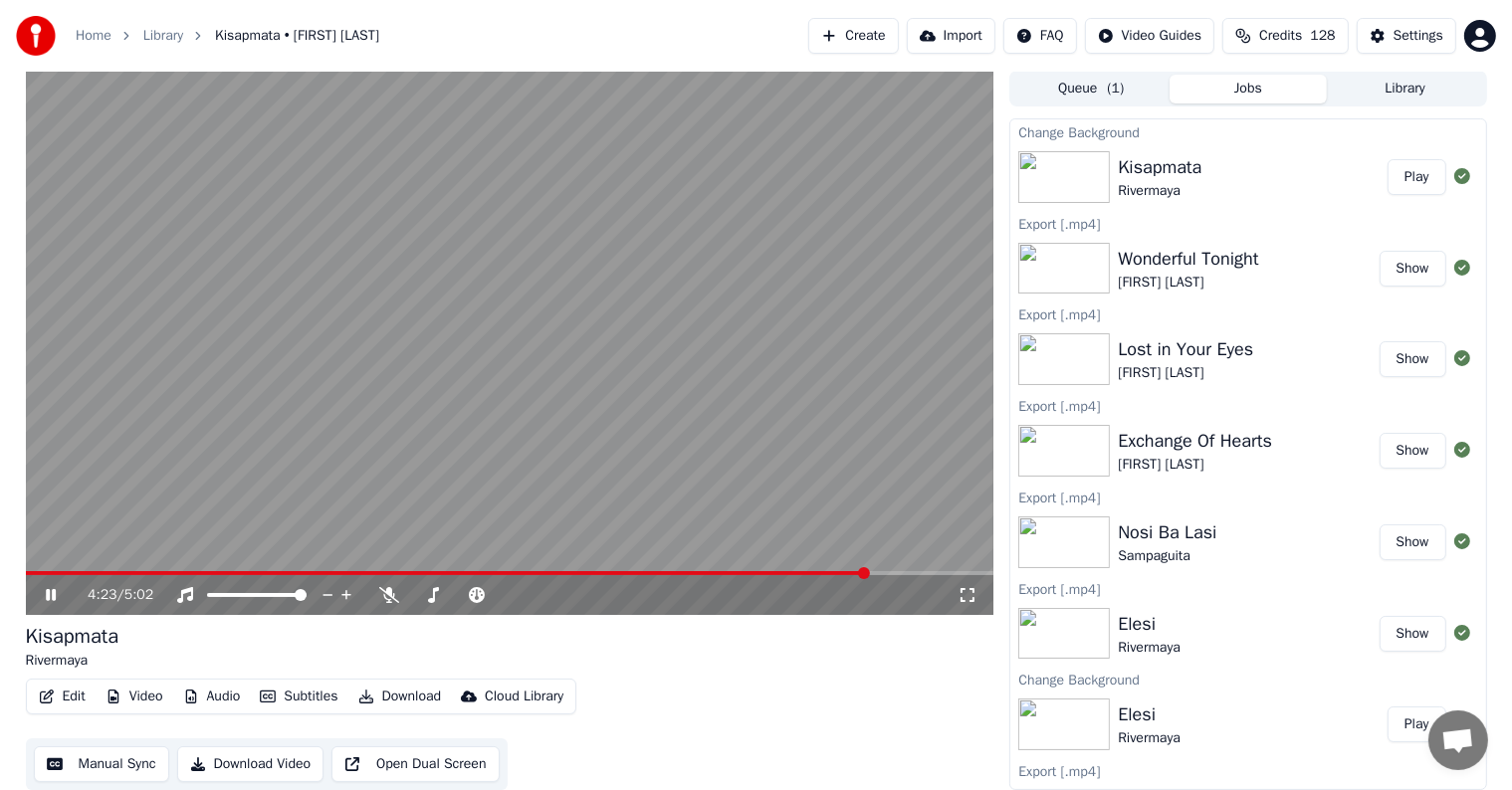 click at bounding box center (510, 573) 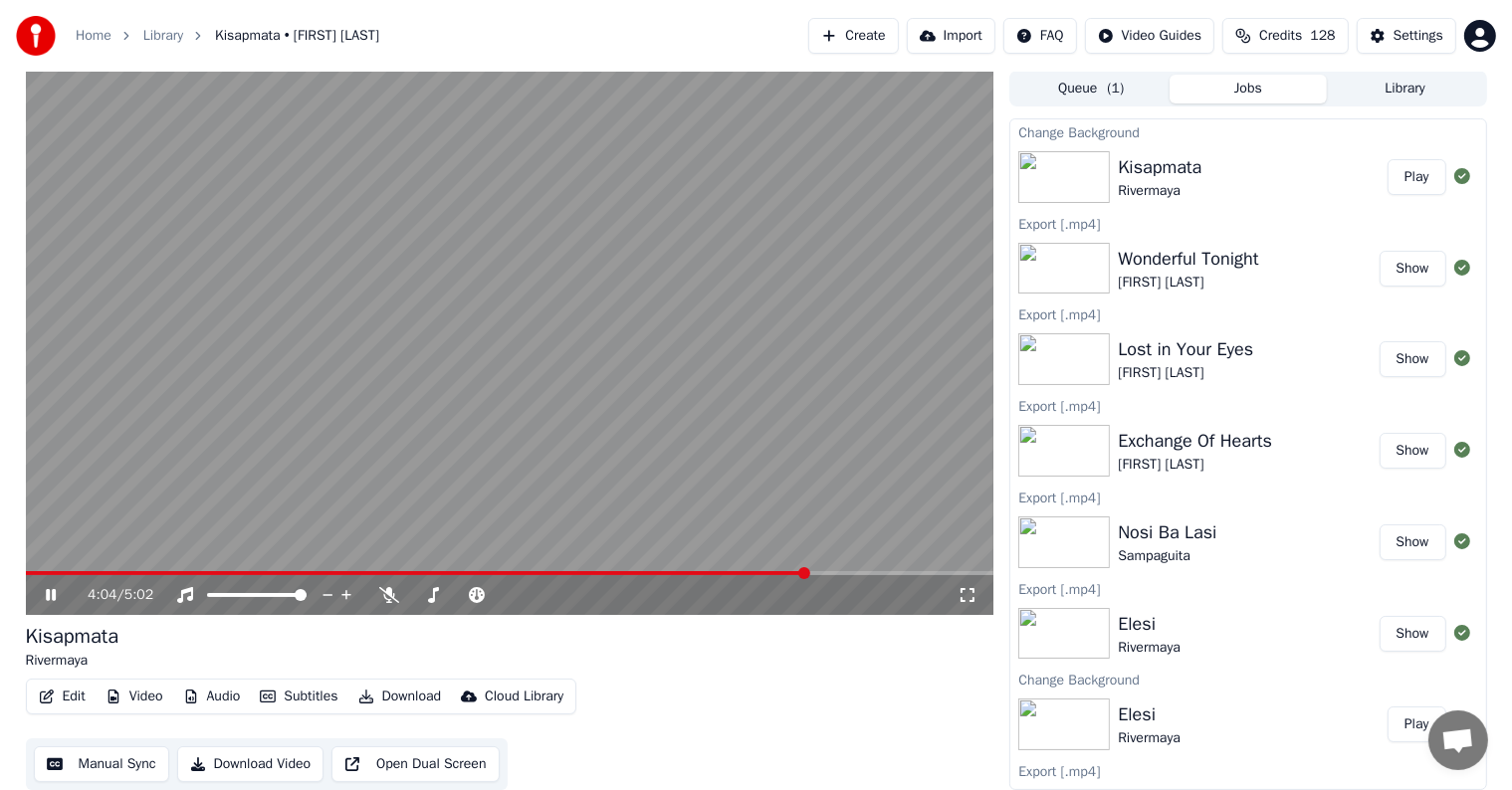 click at bounding box center (417, 573) 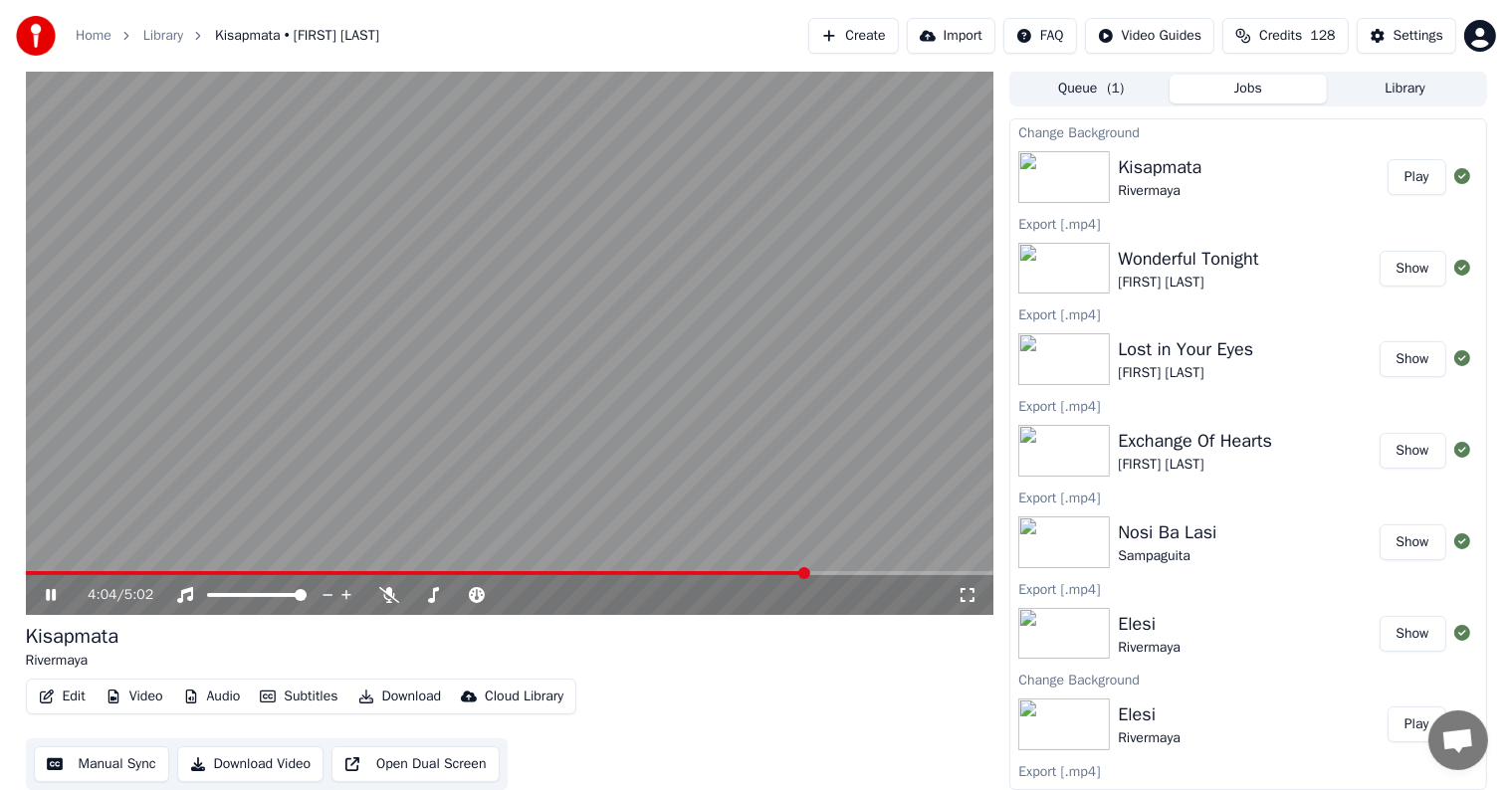 click at bounding box center [510, 342] 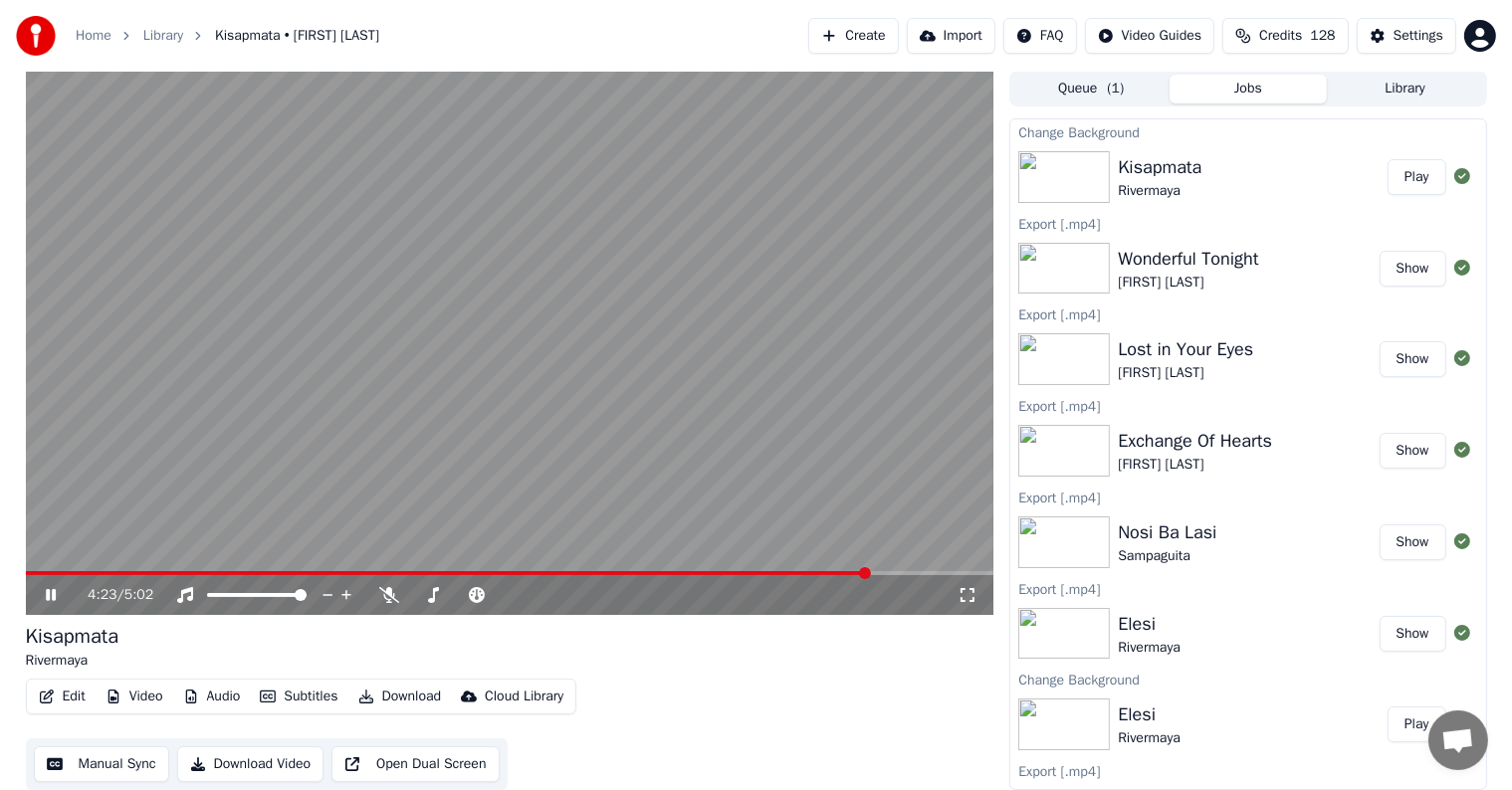 click at bounding box center [510, 342] 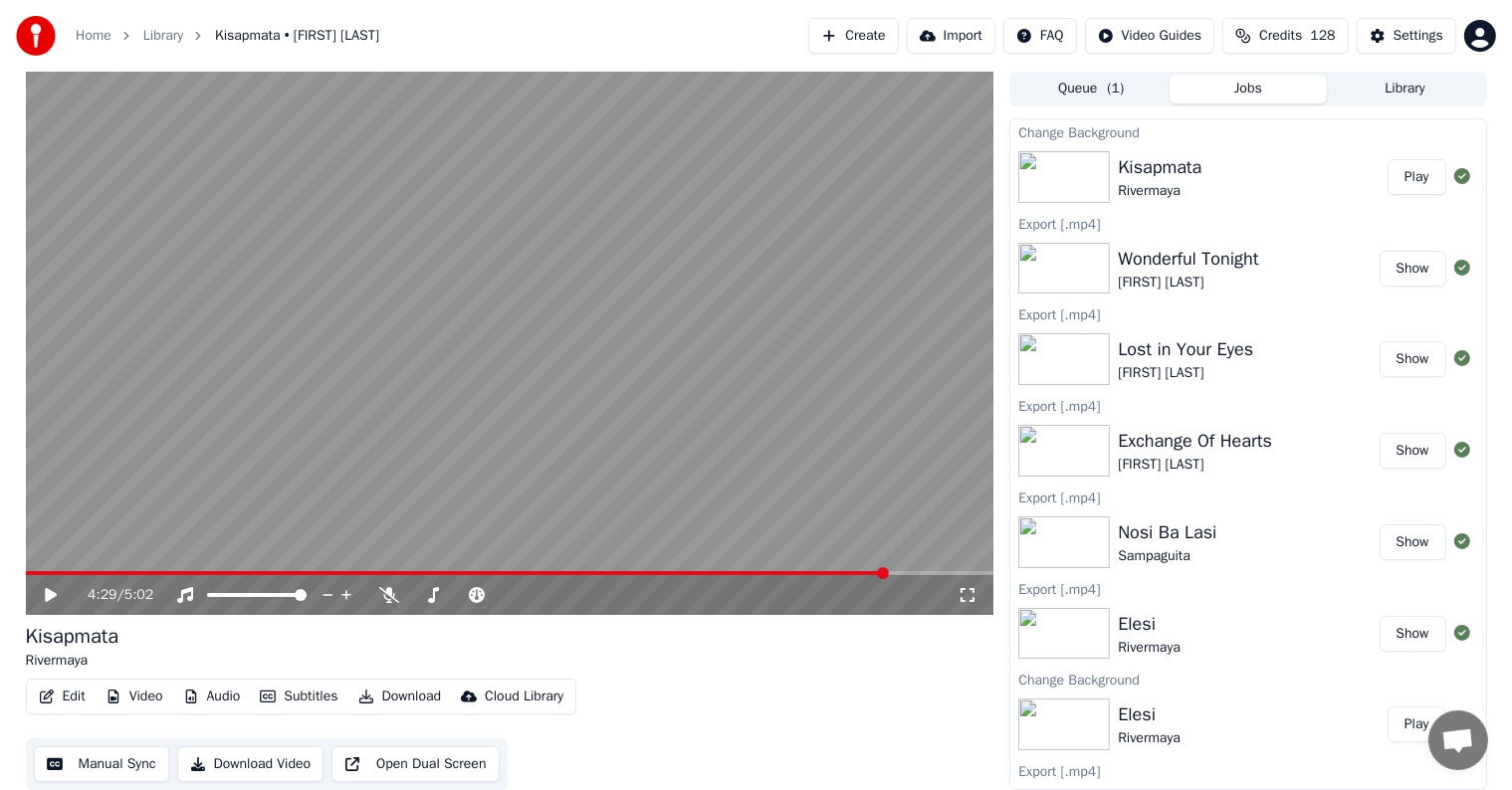 click at bounding box center [510, 573] 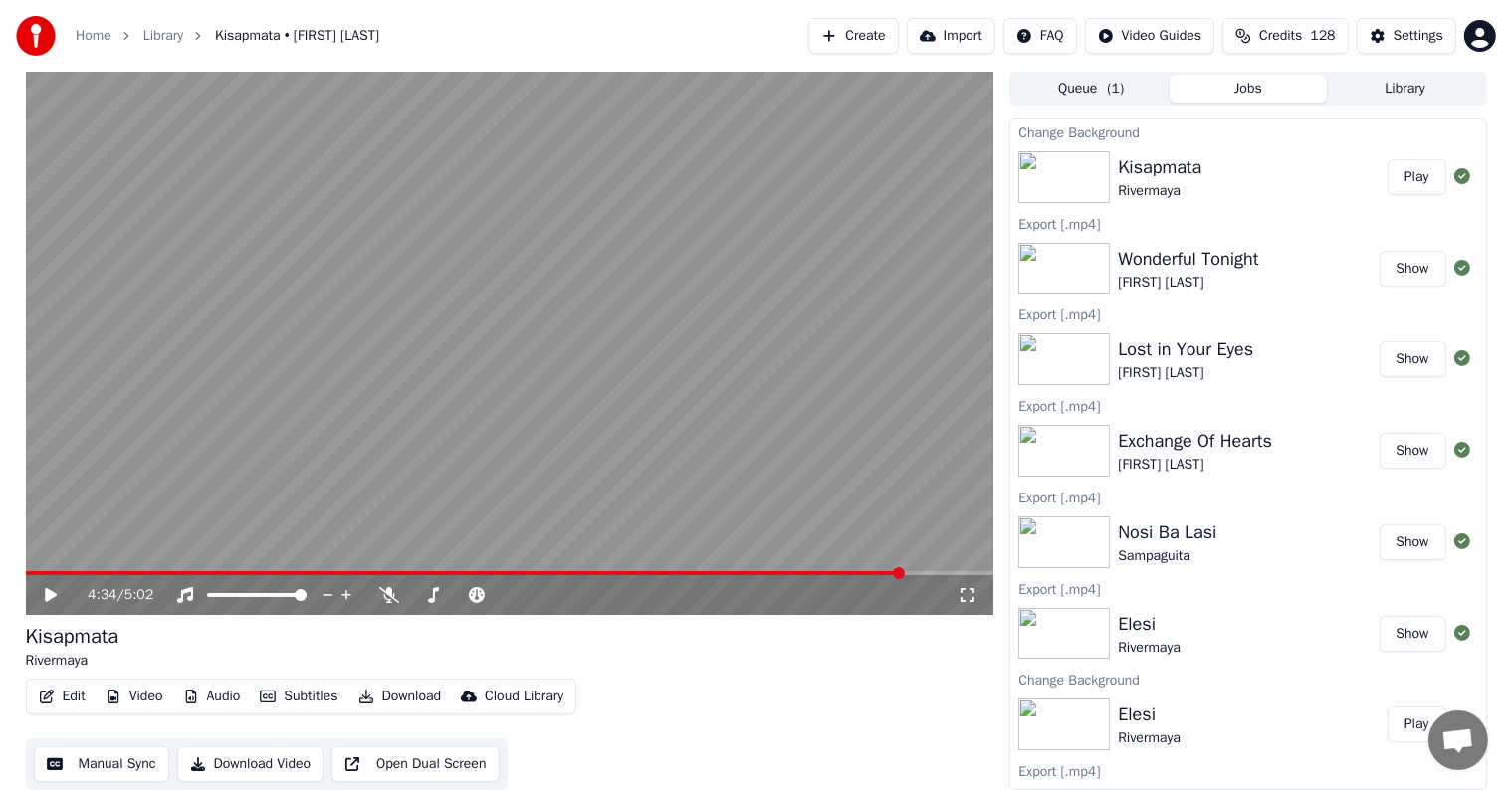 click at bounding box center (510, 573) 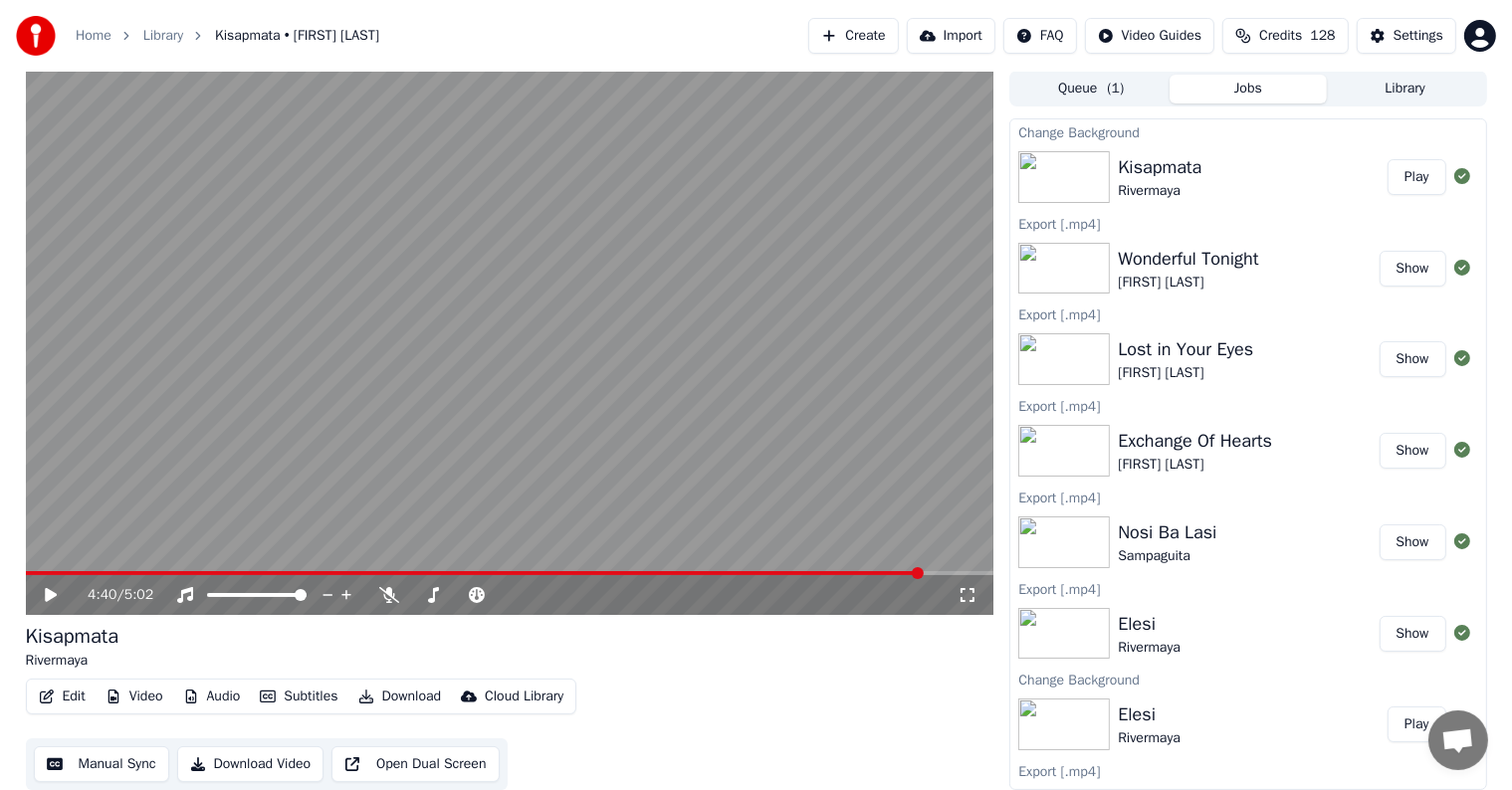 click at bounding box center (510, 573) 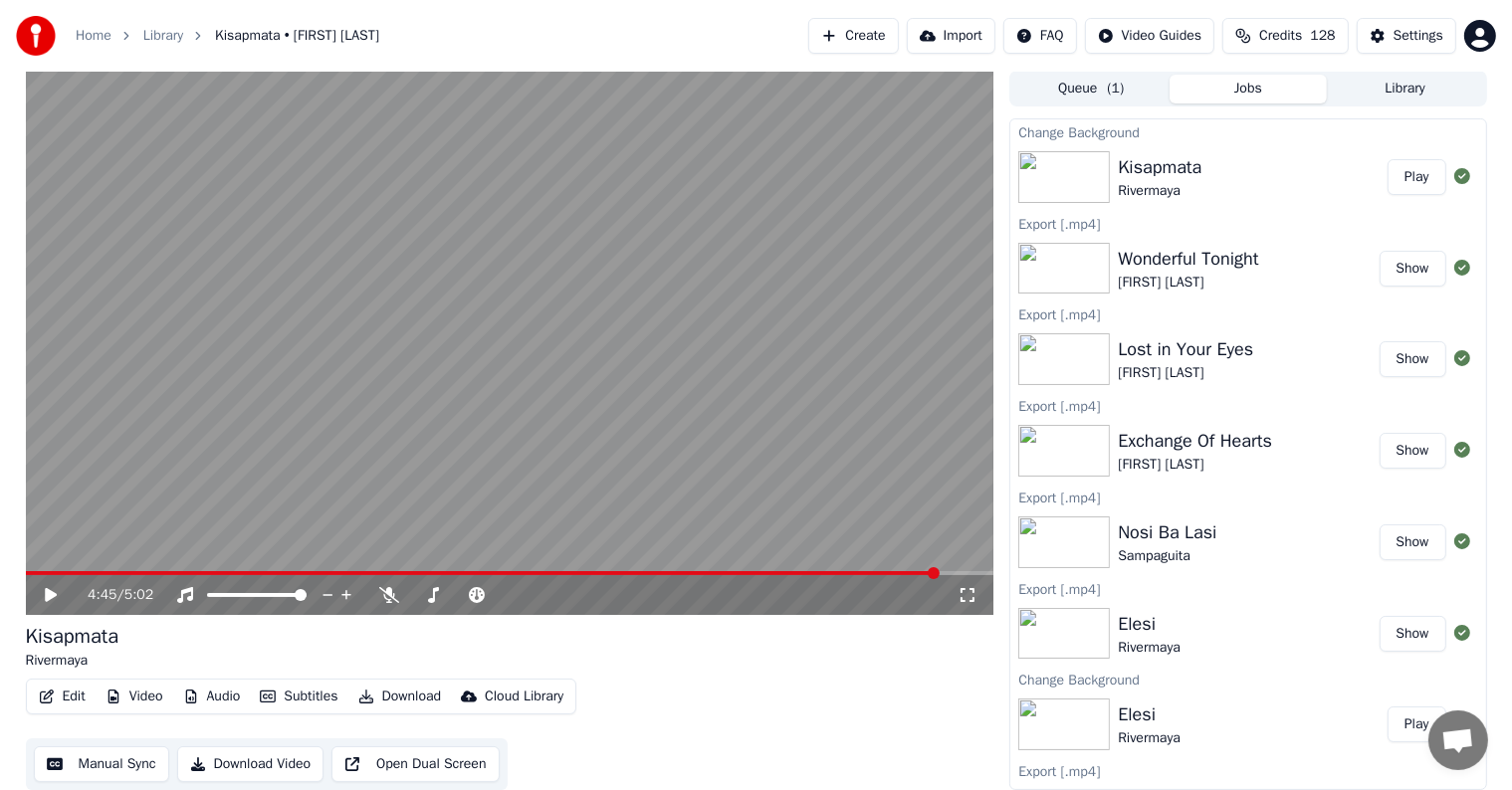 click at bounding box center [510, 573] 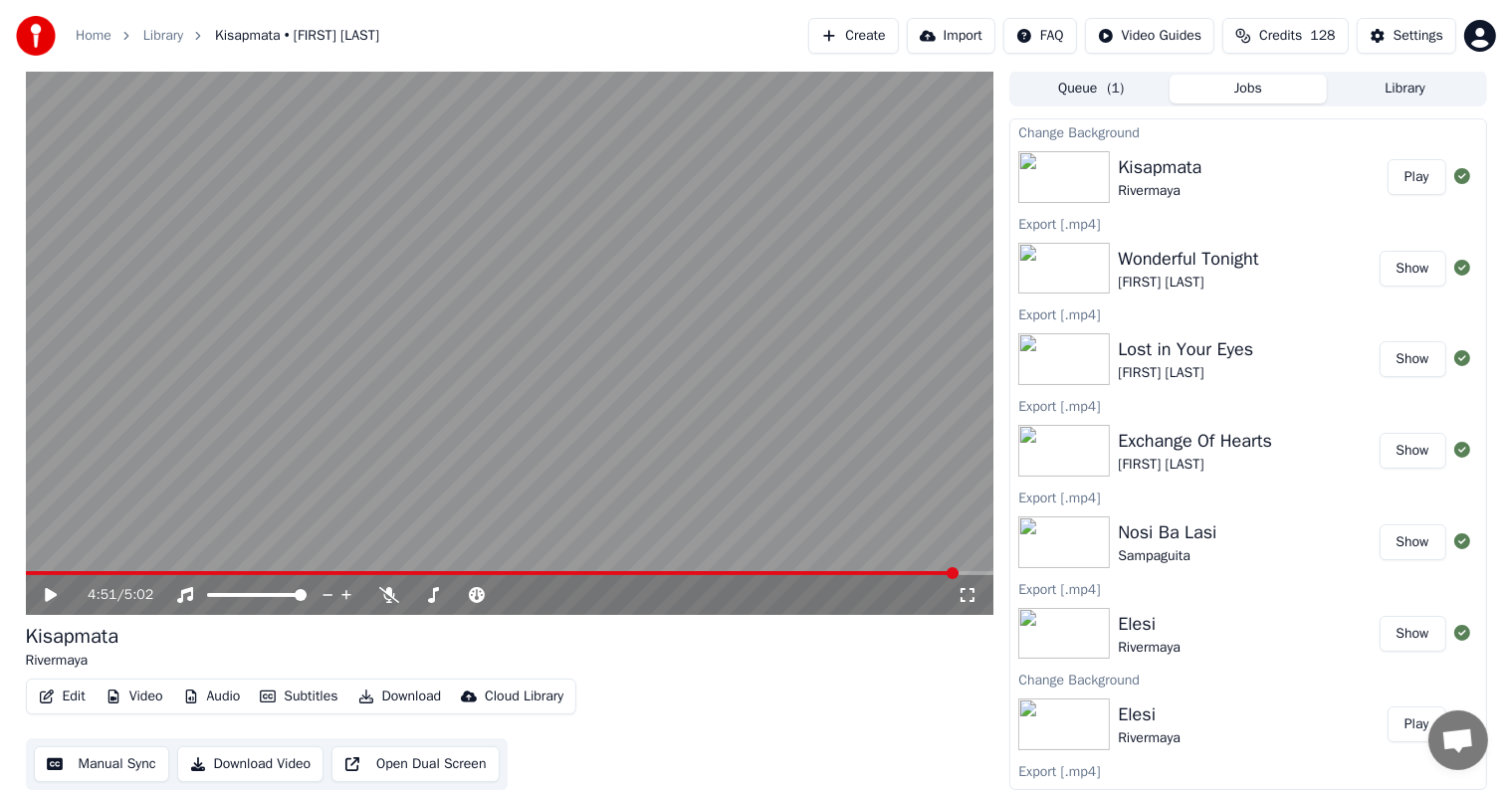 click at bounding box center [510, 573] 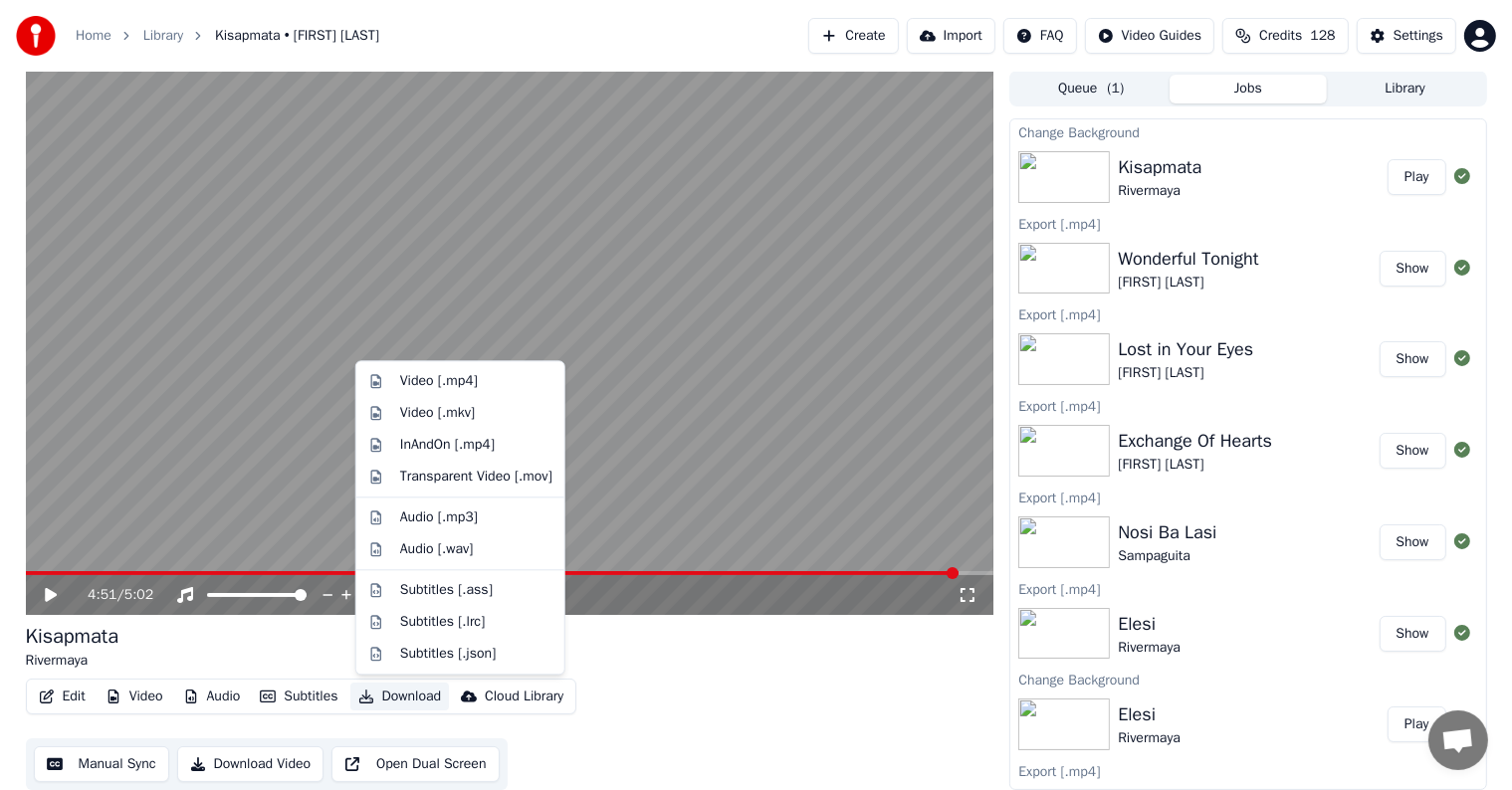 click on "Download" at bounding box center [400, 696] 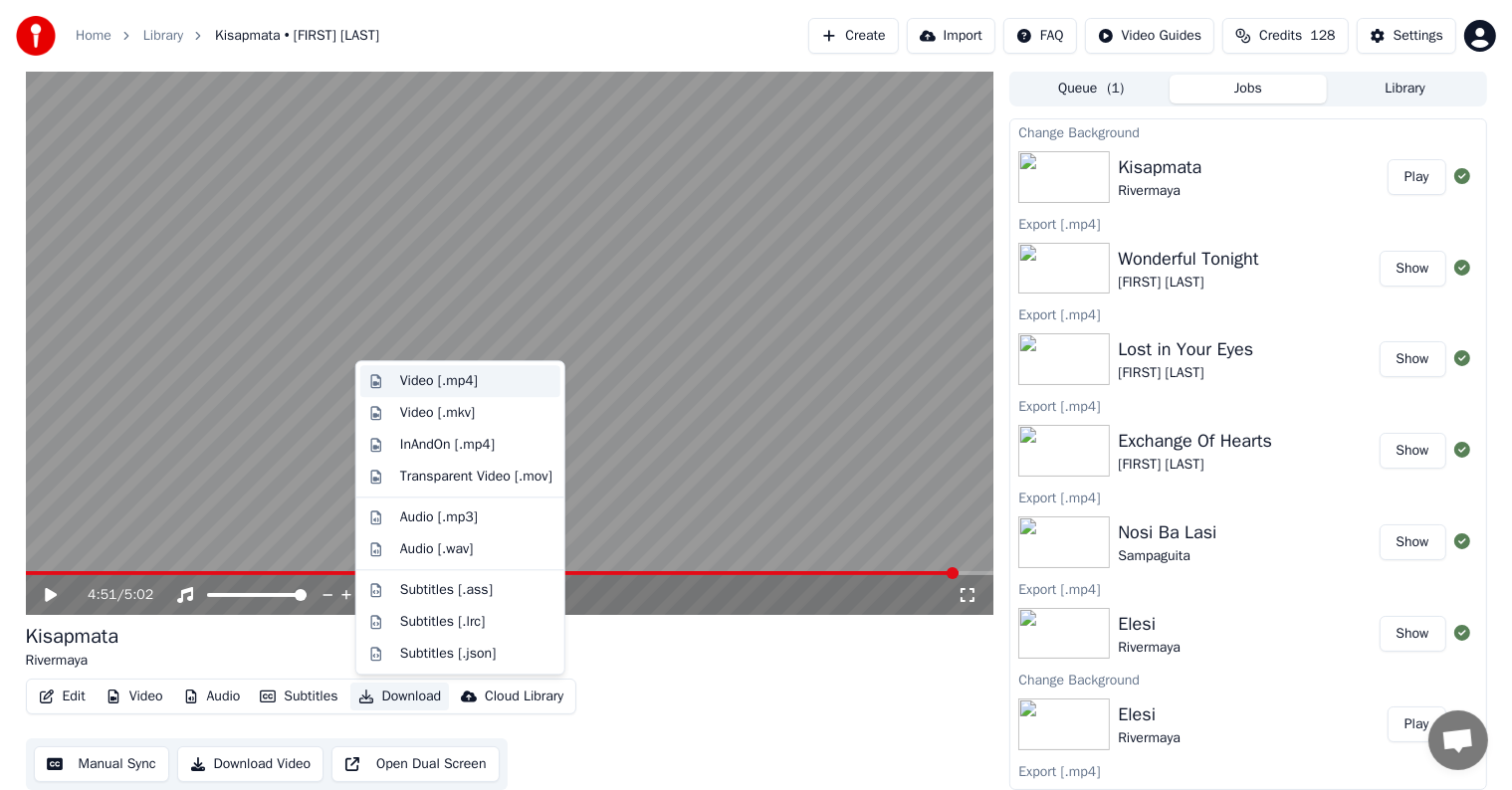 click on "Video [.mp4]" at bounding box center [439, 381] 